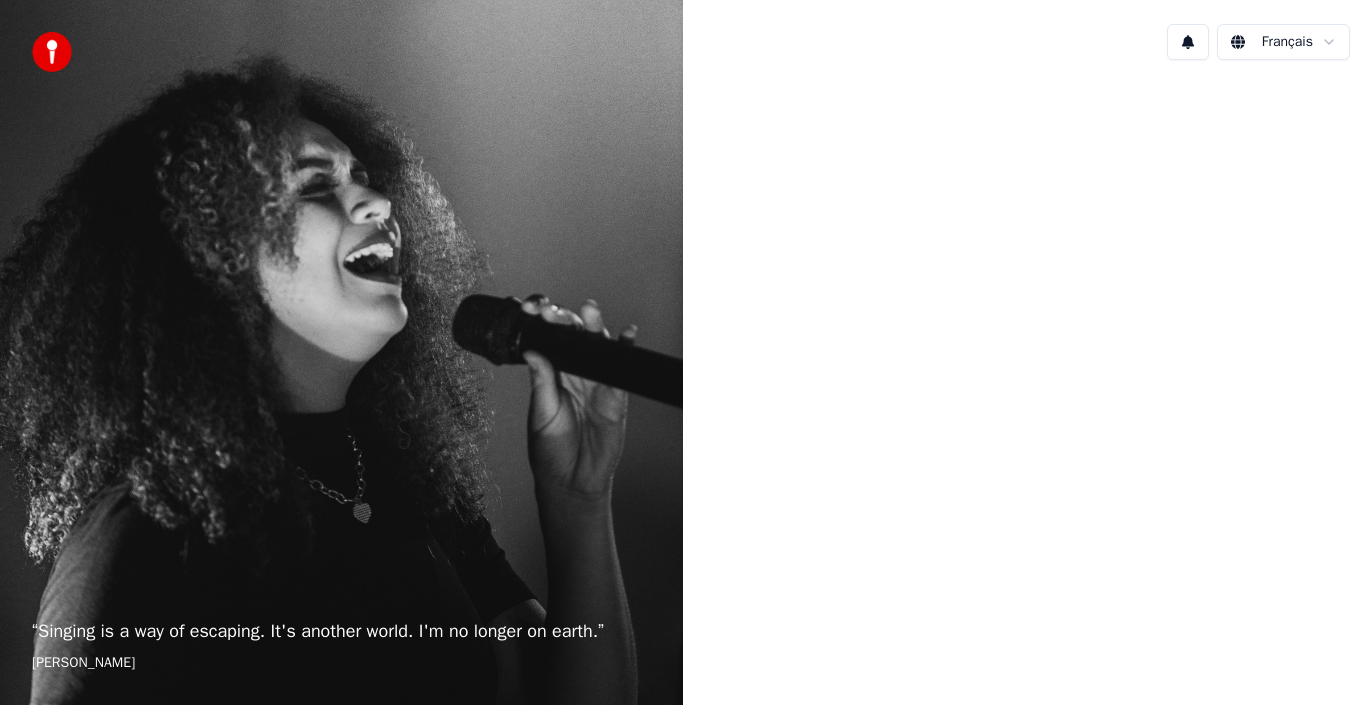 scroll, scrollTop: 0, scrollLeft: 0, axis: both 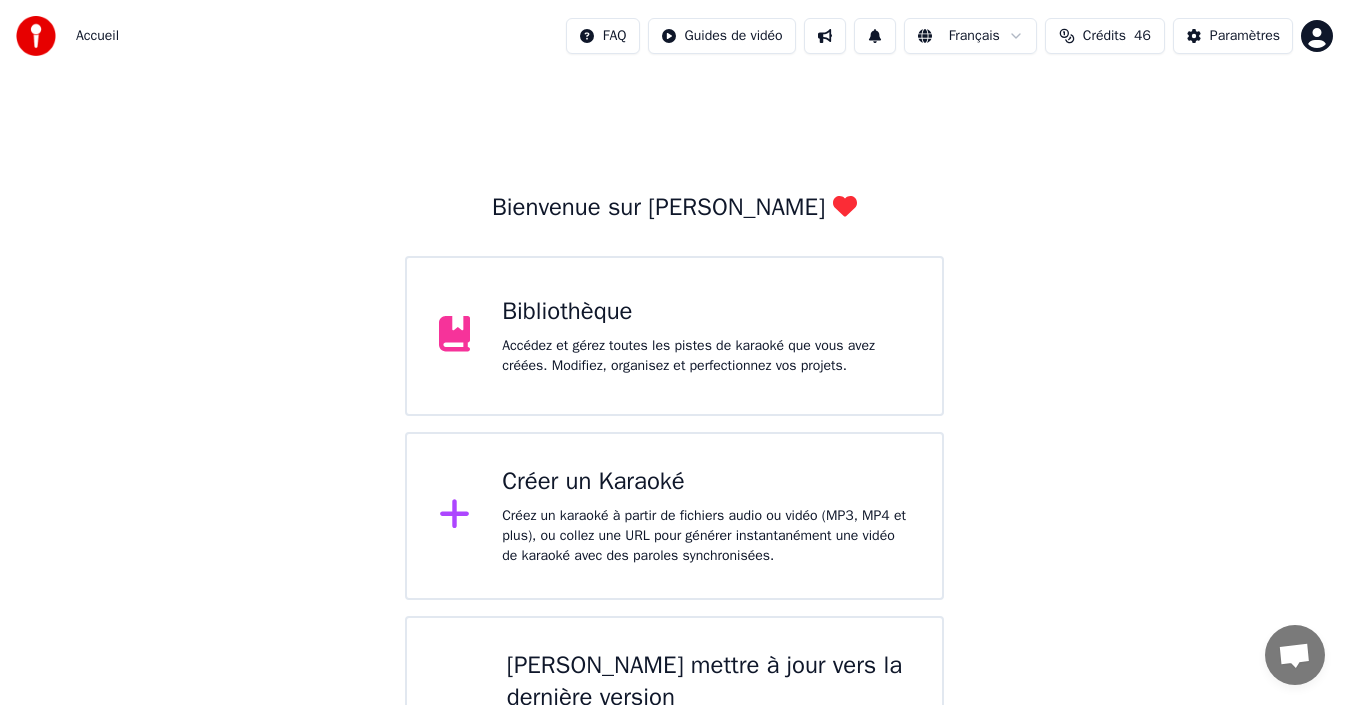 click on "Créer un Karaoké Créez un karaoké à partir de fichiers audio ou vidéo (MP3, MP4 et plus), ou collez une URL pour générer instantanément une vidéo de karaoké avec des paroles synchronisées." at bounding box center [706, 516] 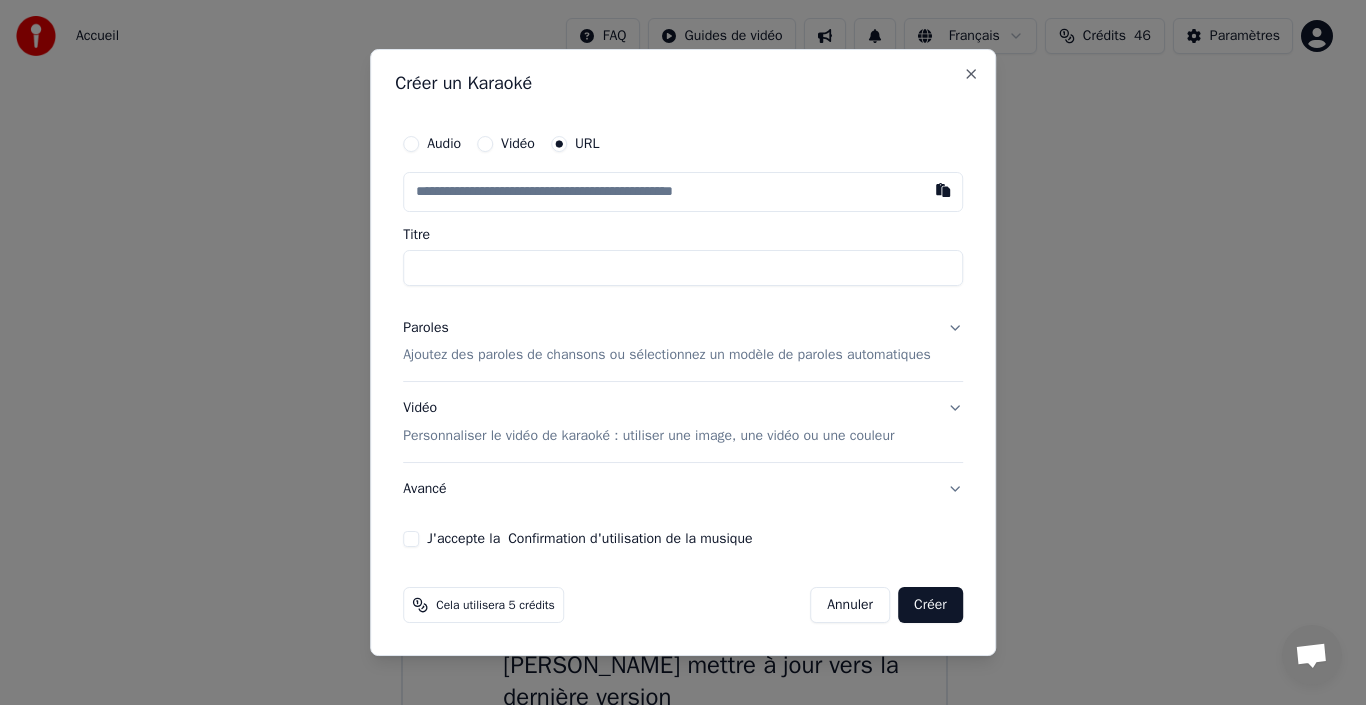 click on "Titre" at bounding box center [683, 268] 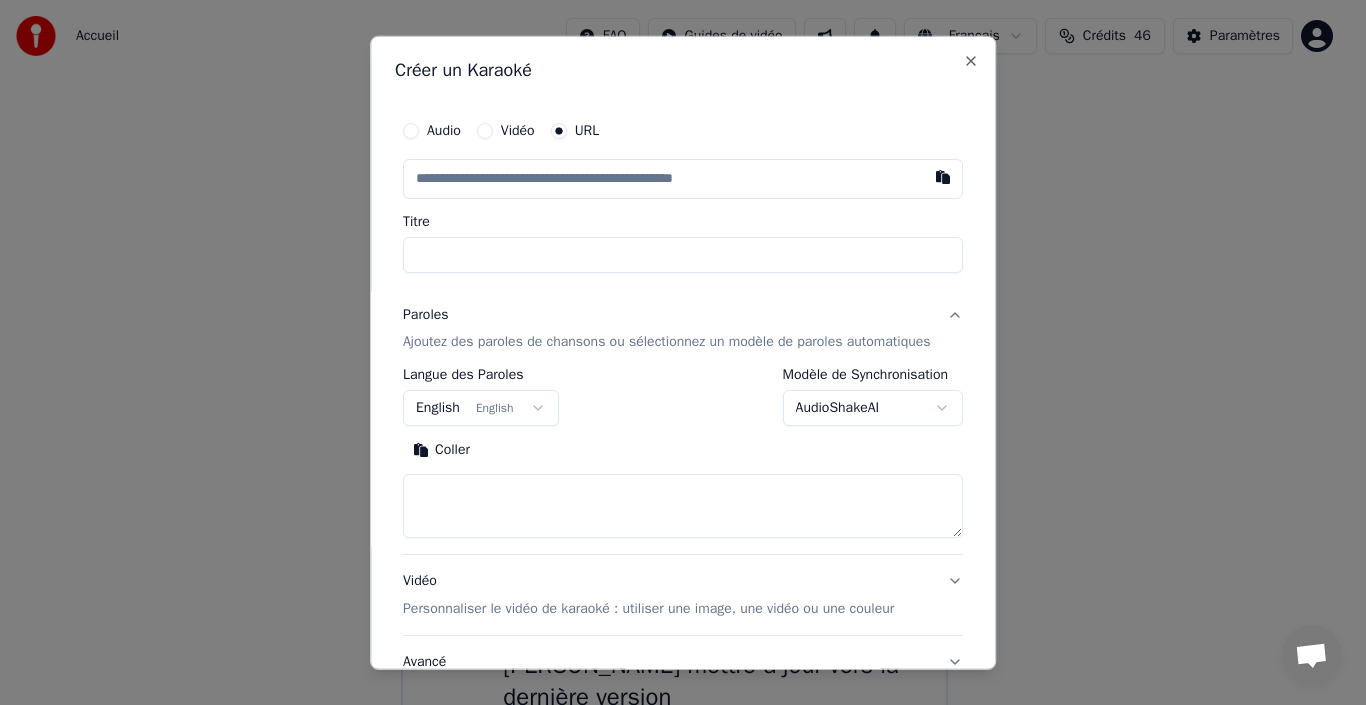 click on "English English" at bounding box center [481, 408] 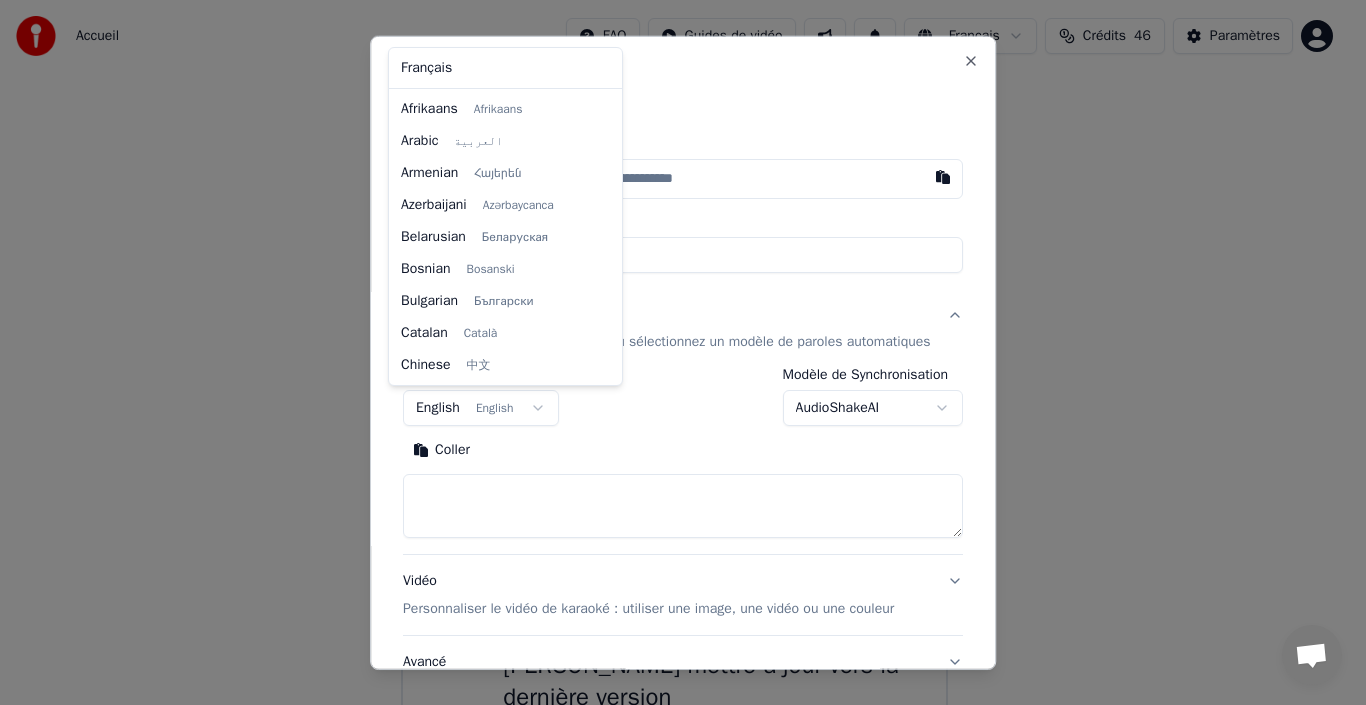 scroll, scrollTop: 160, scrollLeft: 0, axis: vertical 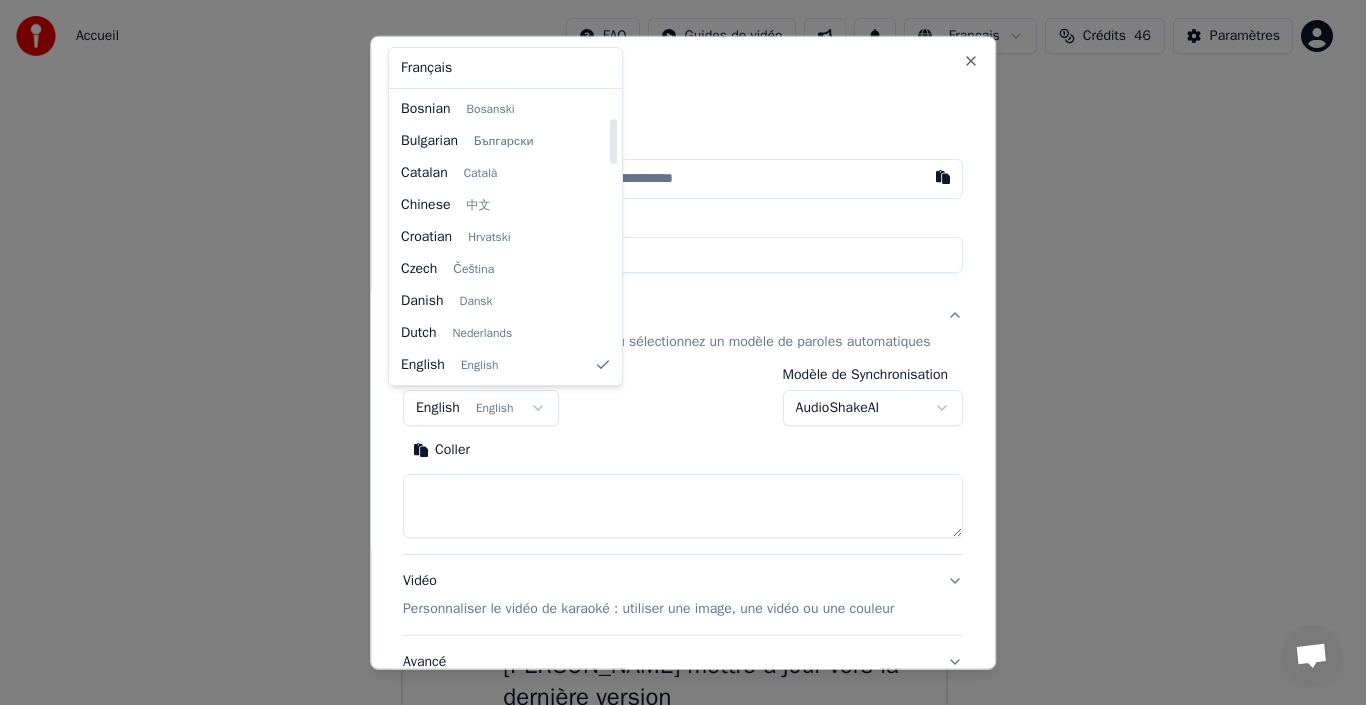 select on "**" 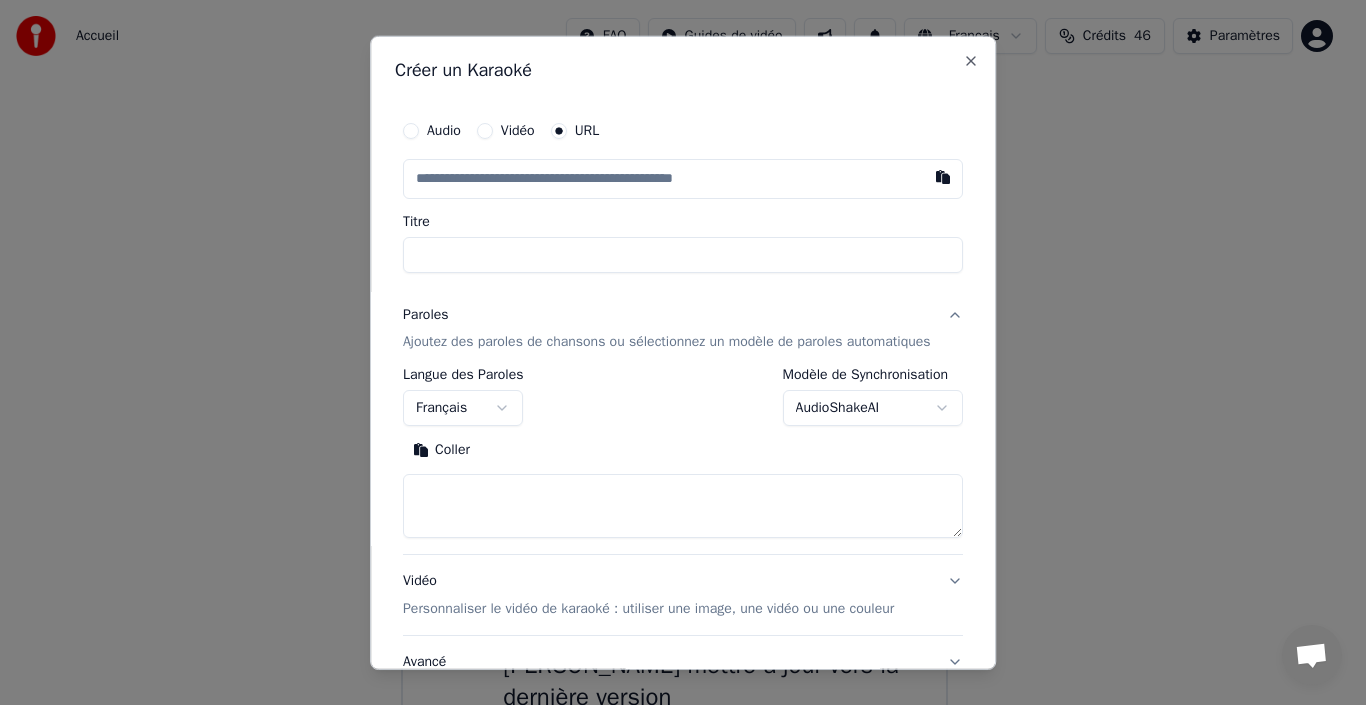 click on "Coller" at bounding box center (441, 450) 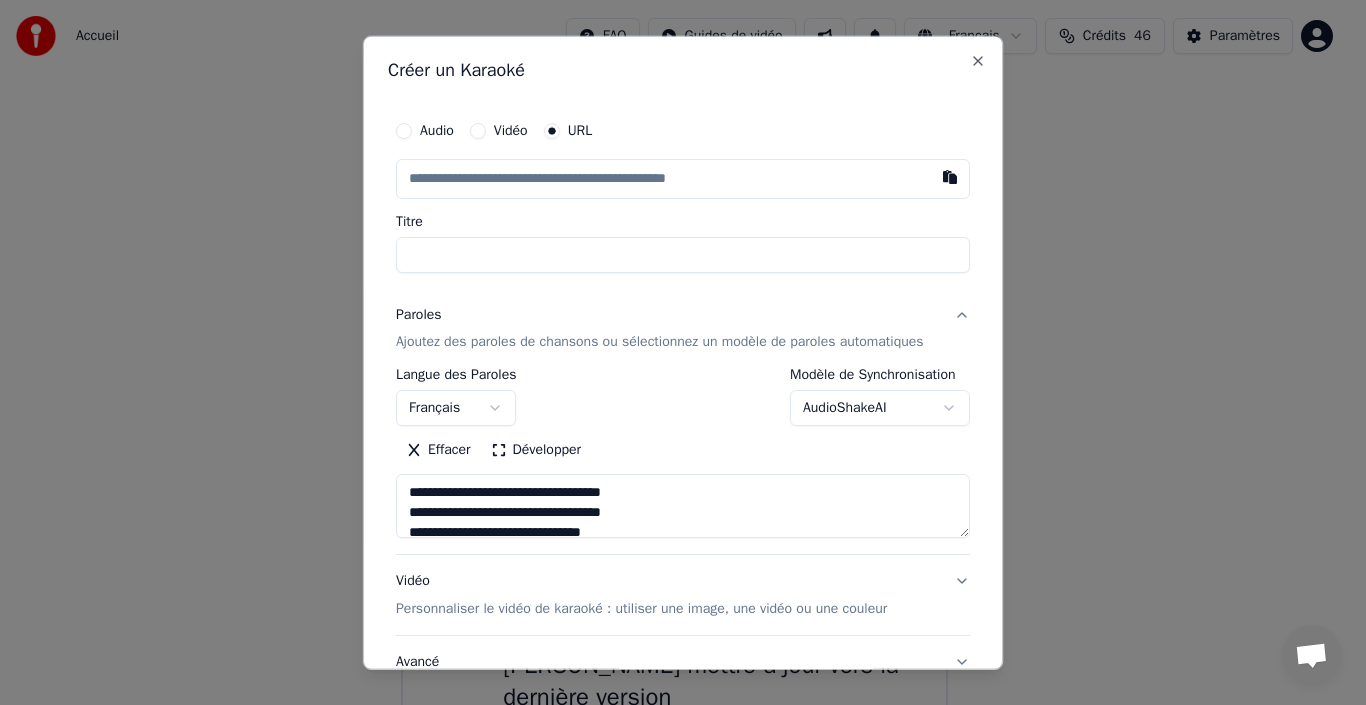 type on "**********" 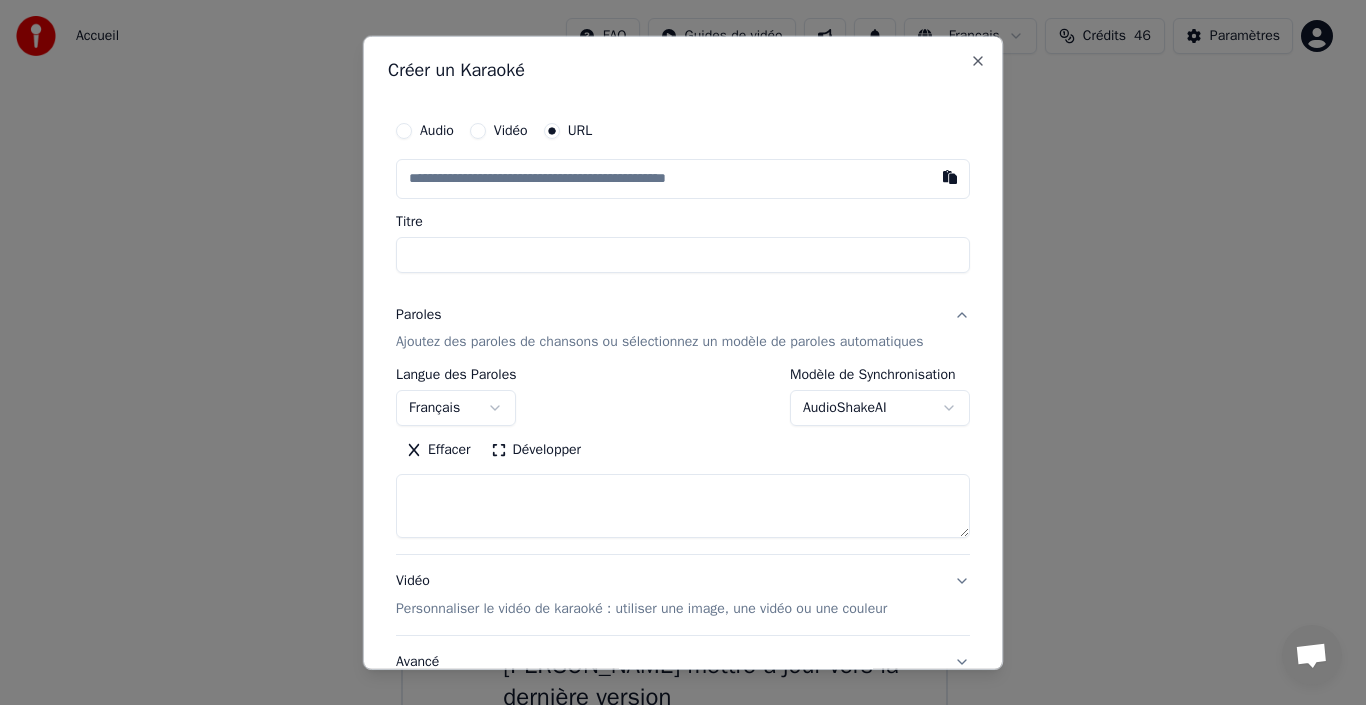 select 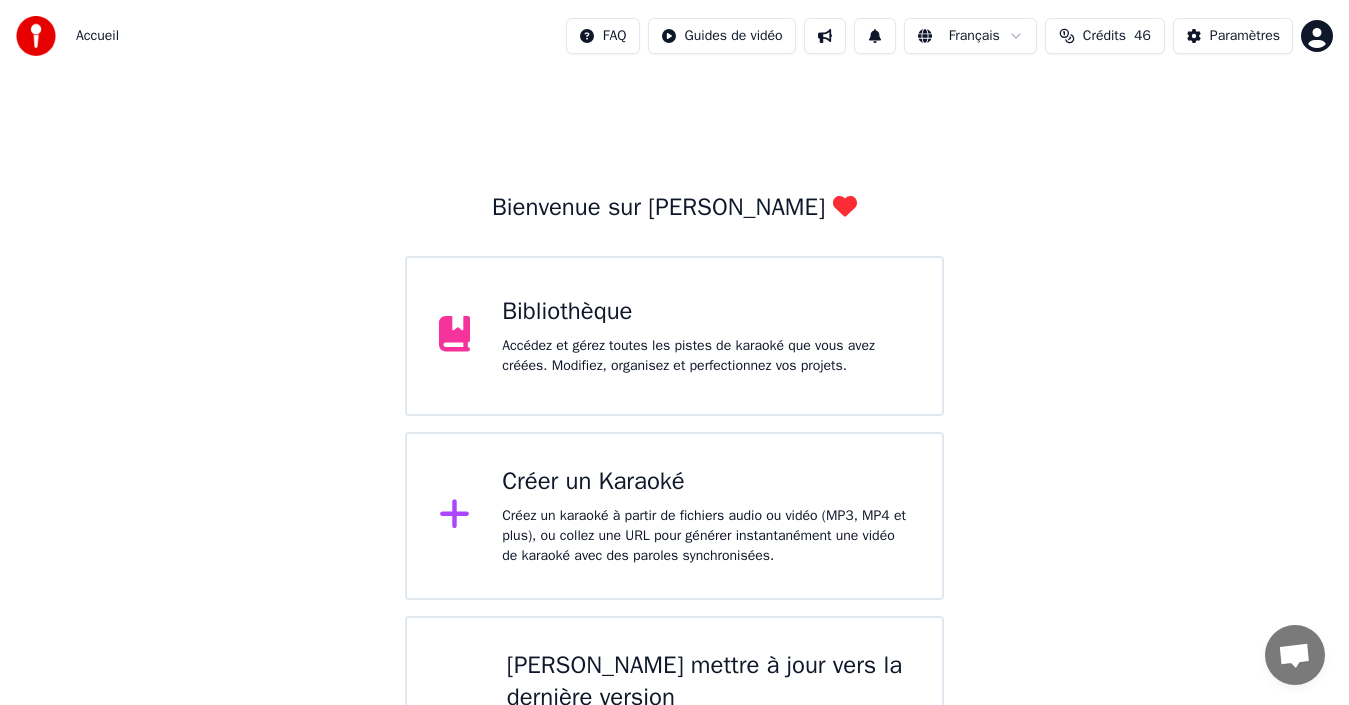 click on "Créez un karaoké à partir de fichiers audio ou vidéo (MP3, MP4 et plus), ou collez une URL pour générer instantanément une vidéo de karaoké avec des paroles synchronisées." at bounding box center (706, 536) 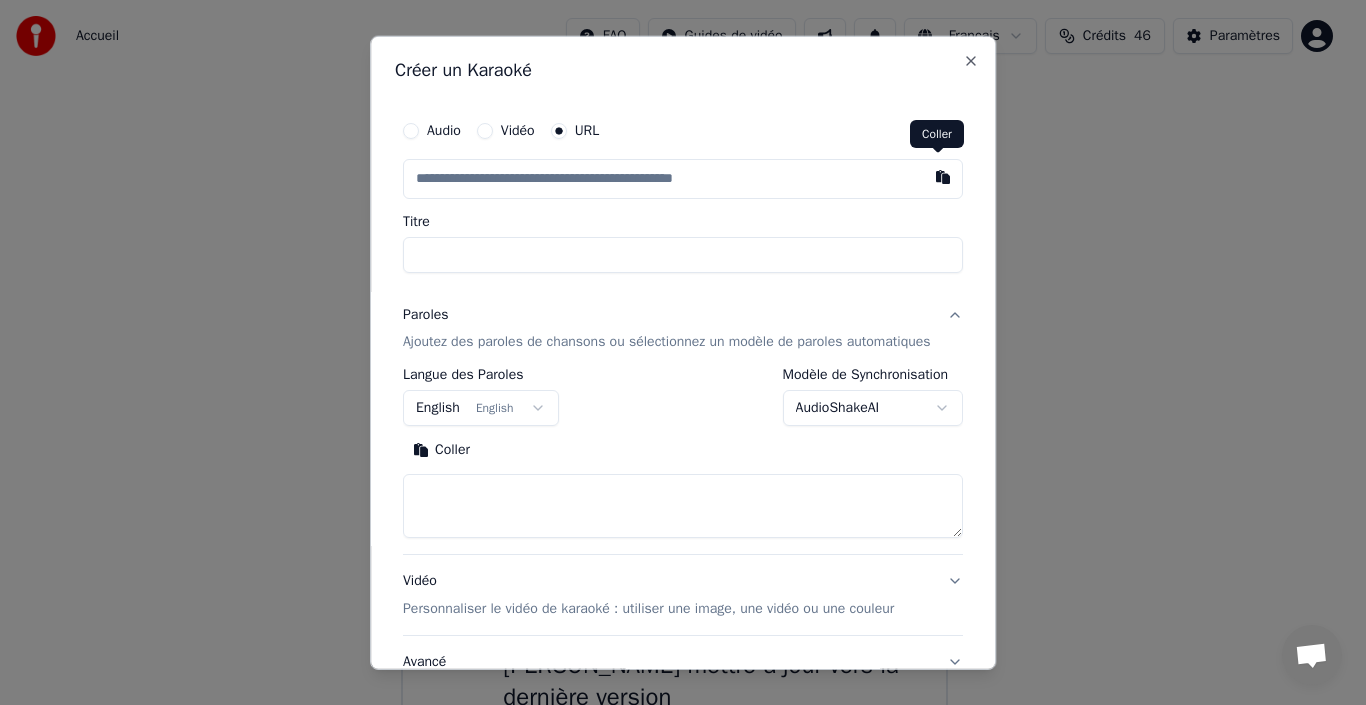 click at bounding box center [943, 176] 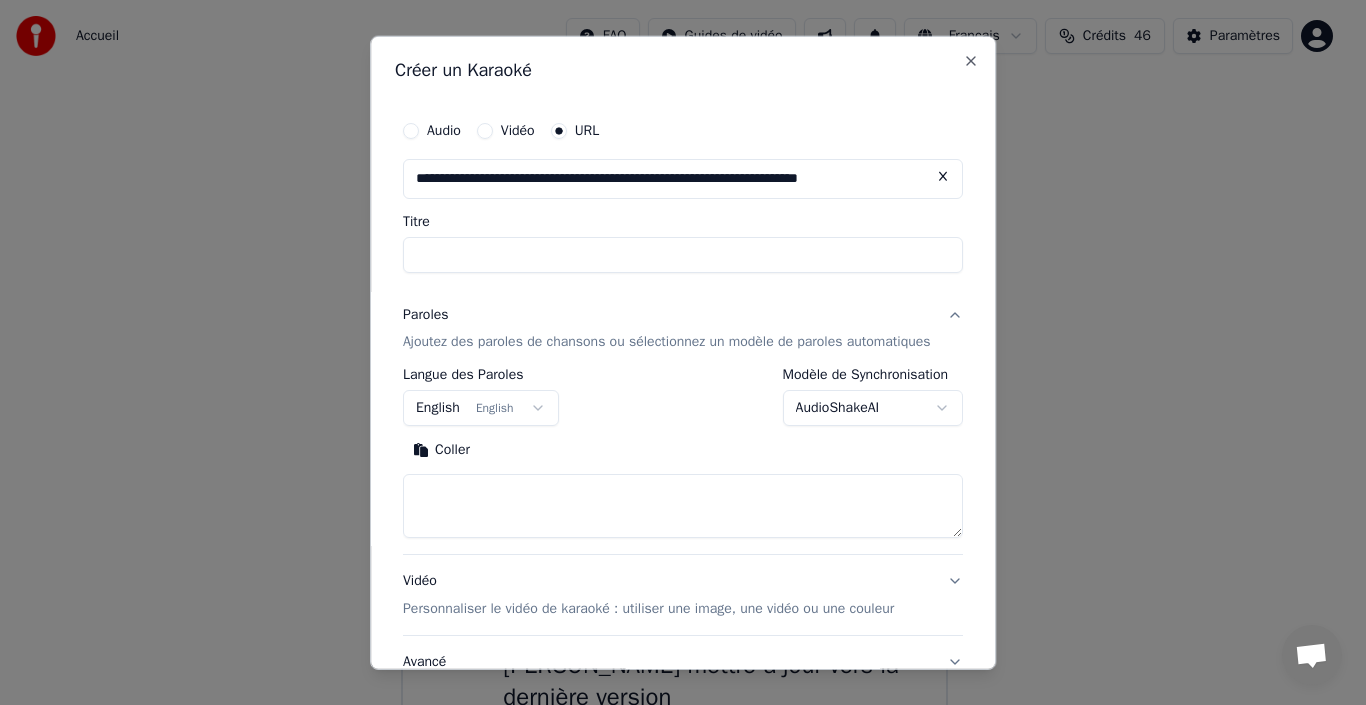 type on "**********" 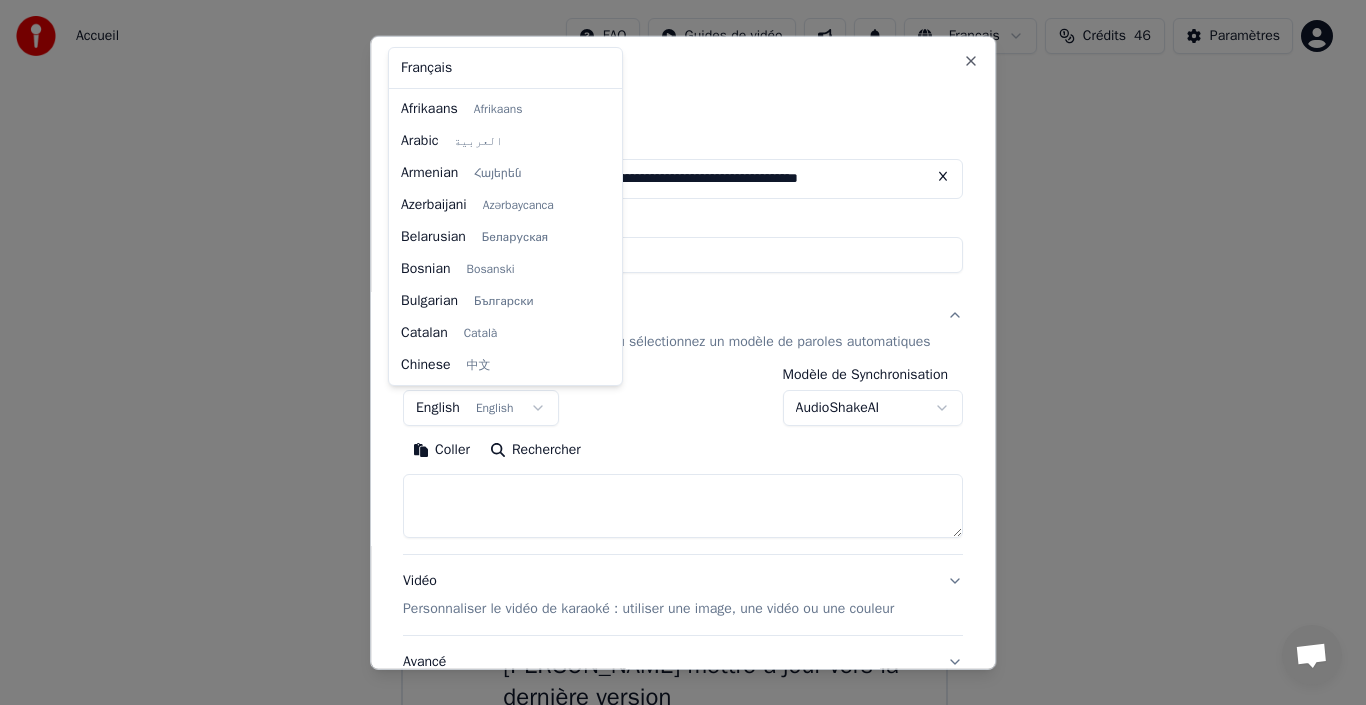 click on "**********" at bounding box center (674, 418) 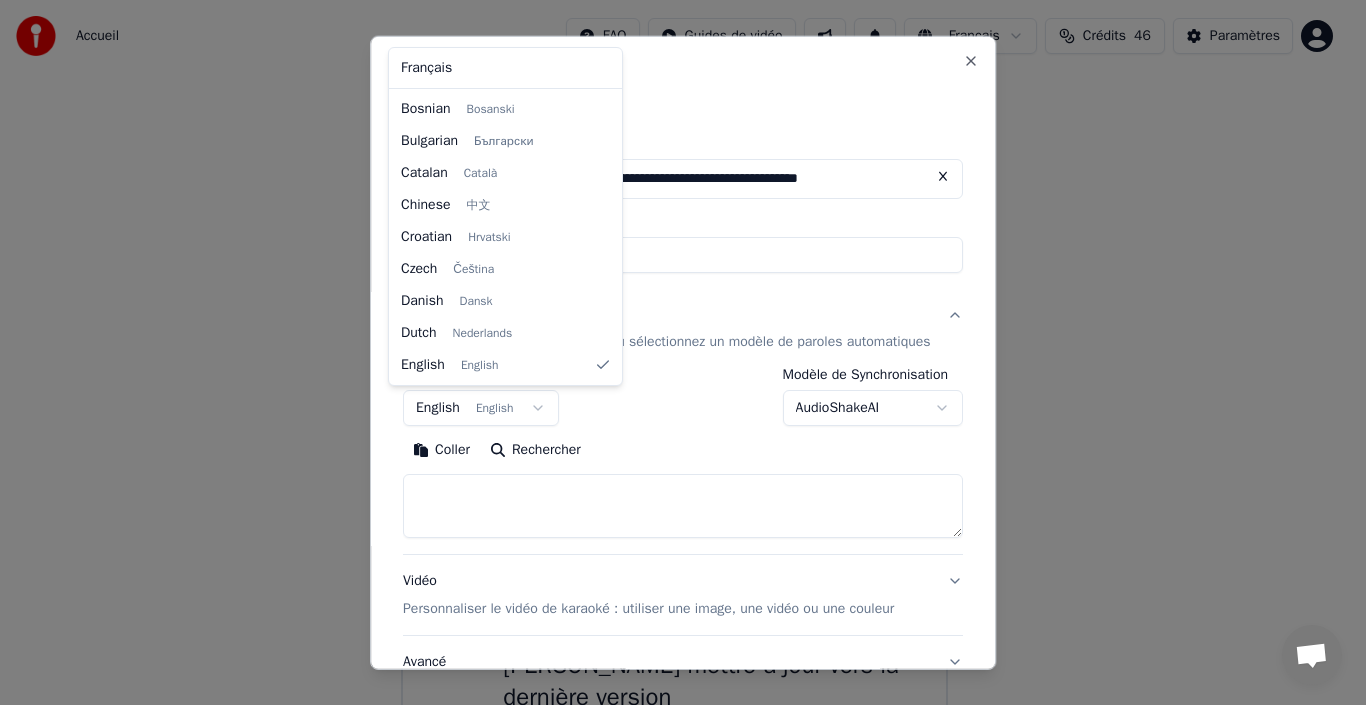 select on "**" 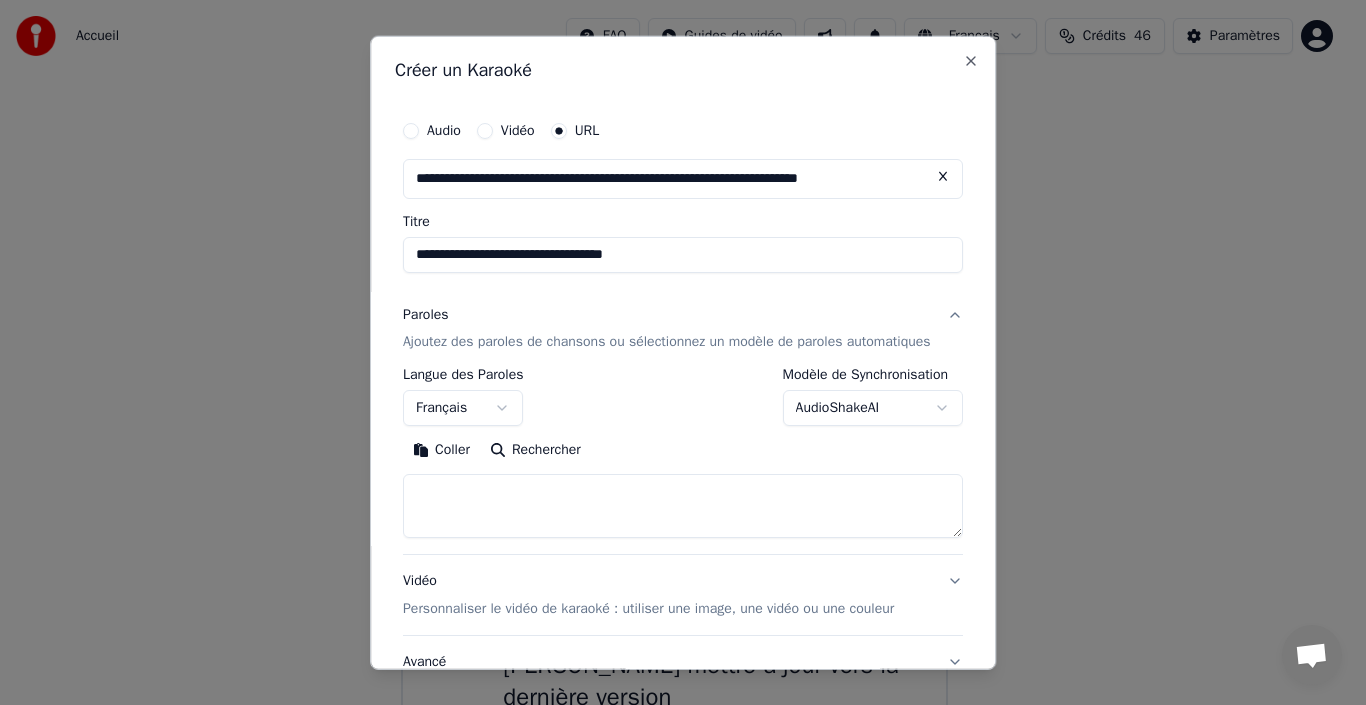 click on "**********" at bounding box center [683, 254] 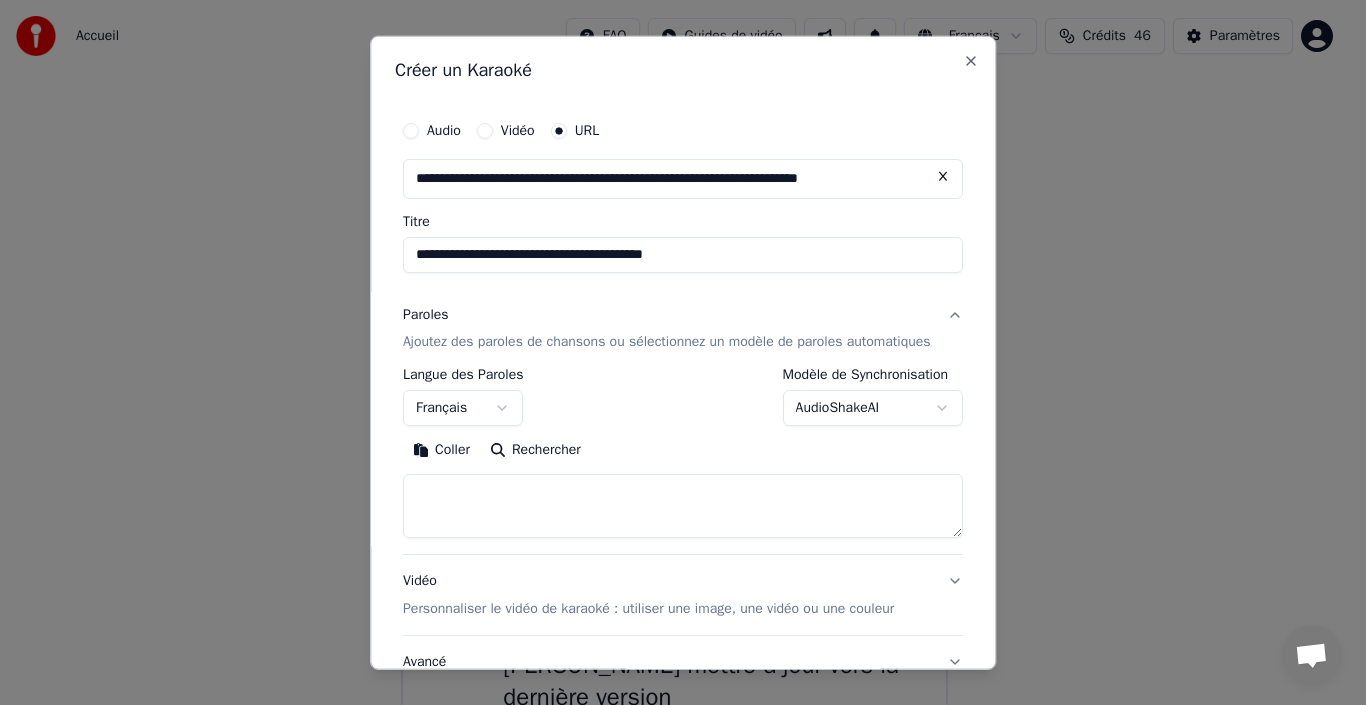 type on "**********" 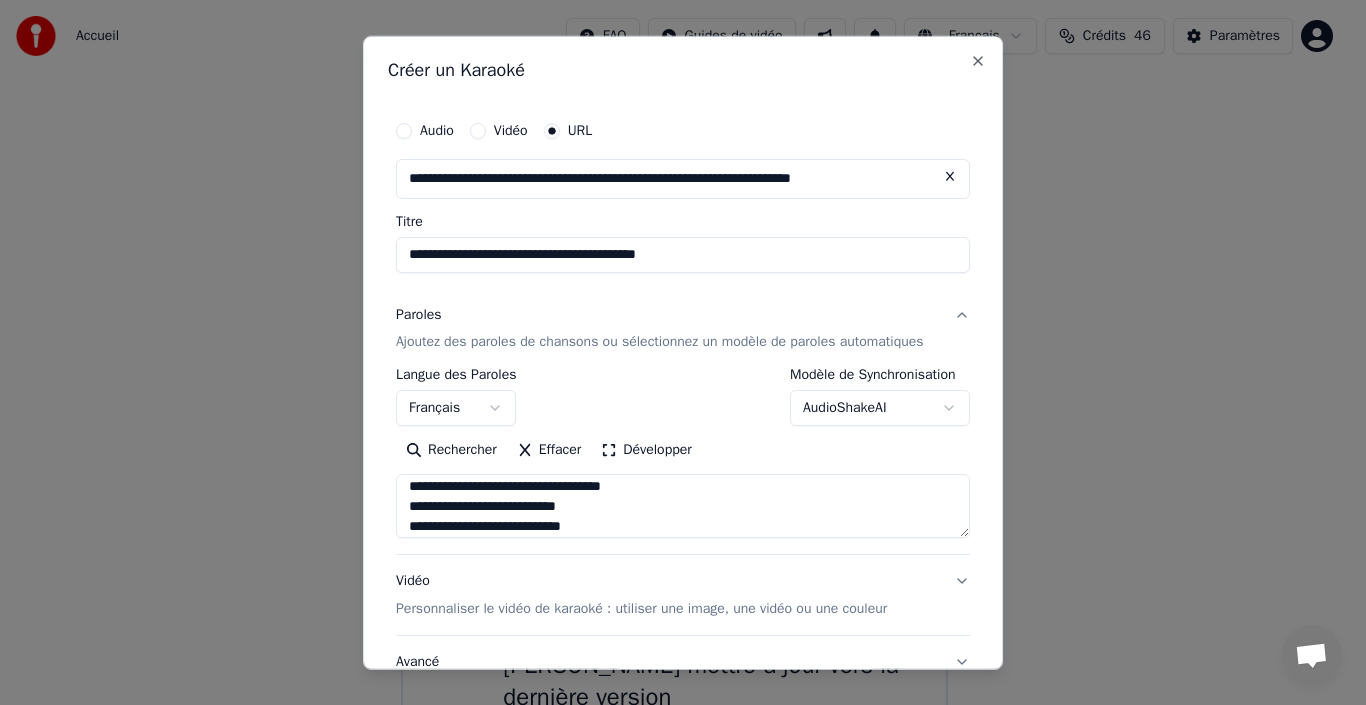 scroll, scrollTop: 0, scrollLeft: 0, axis: both 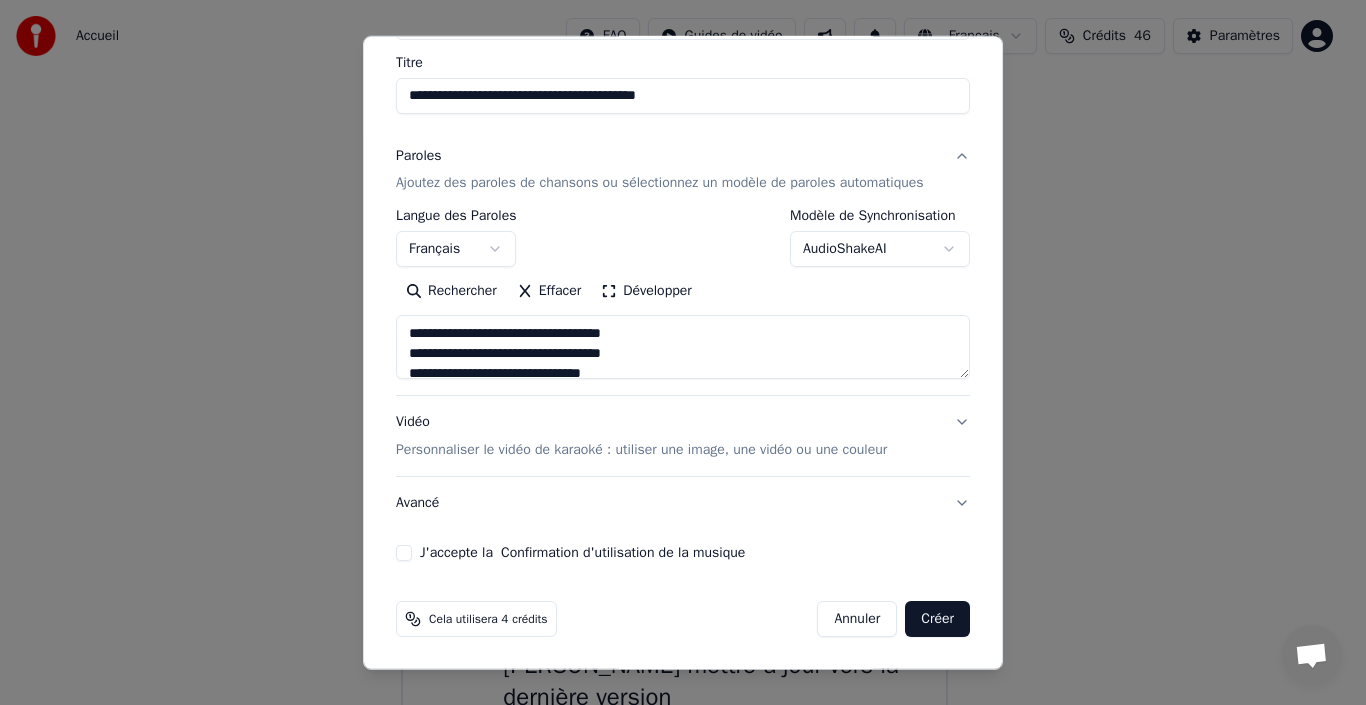 click on "J'accepte la   Confirmation d'utilisation de la musique" at bounding box center (404, 553) 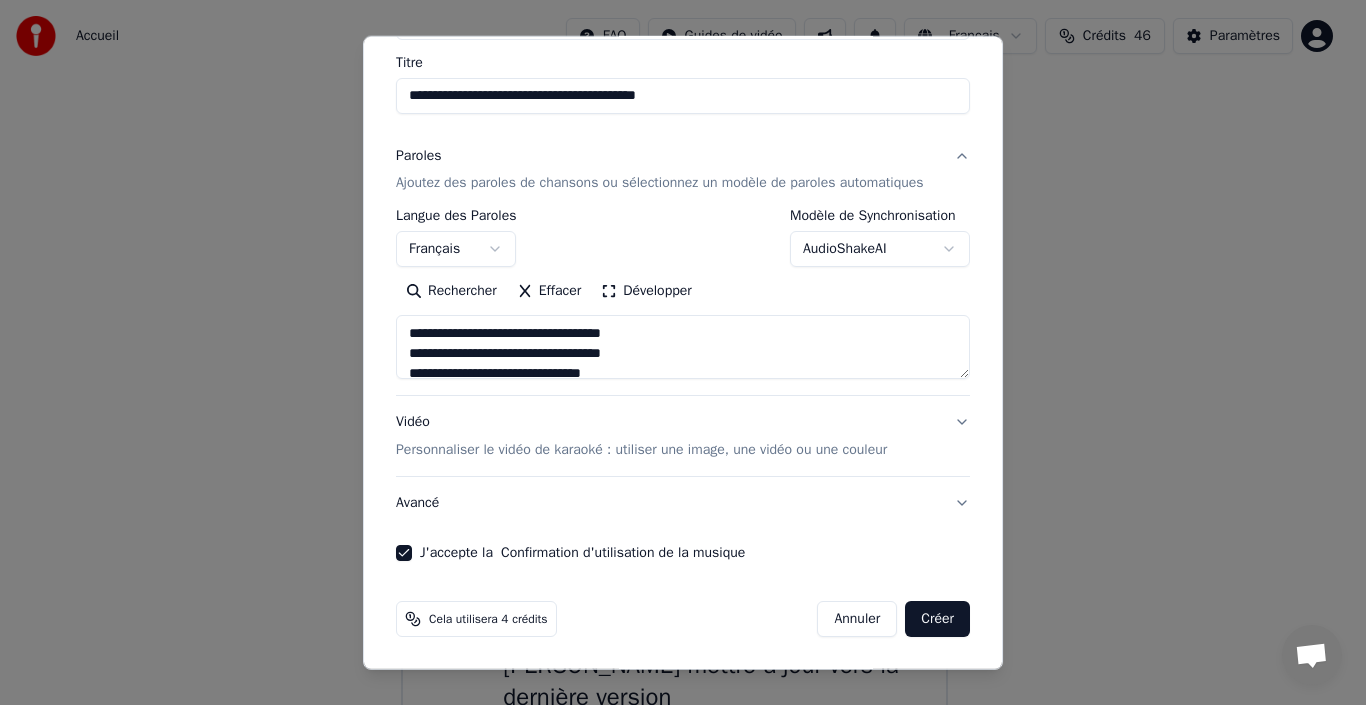 click on "Créer" at bounding box center [937, 619] 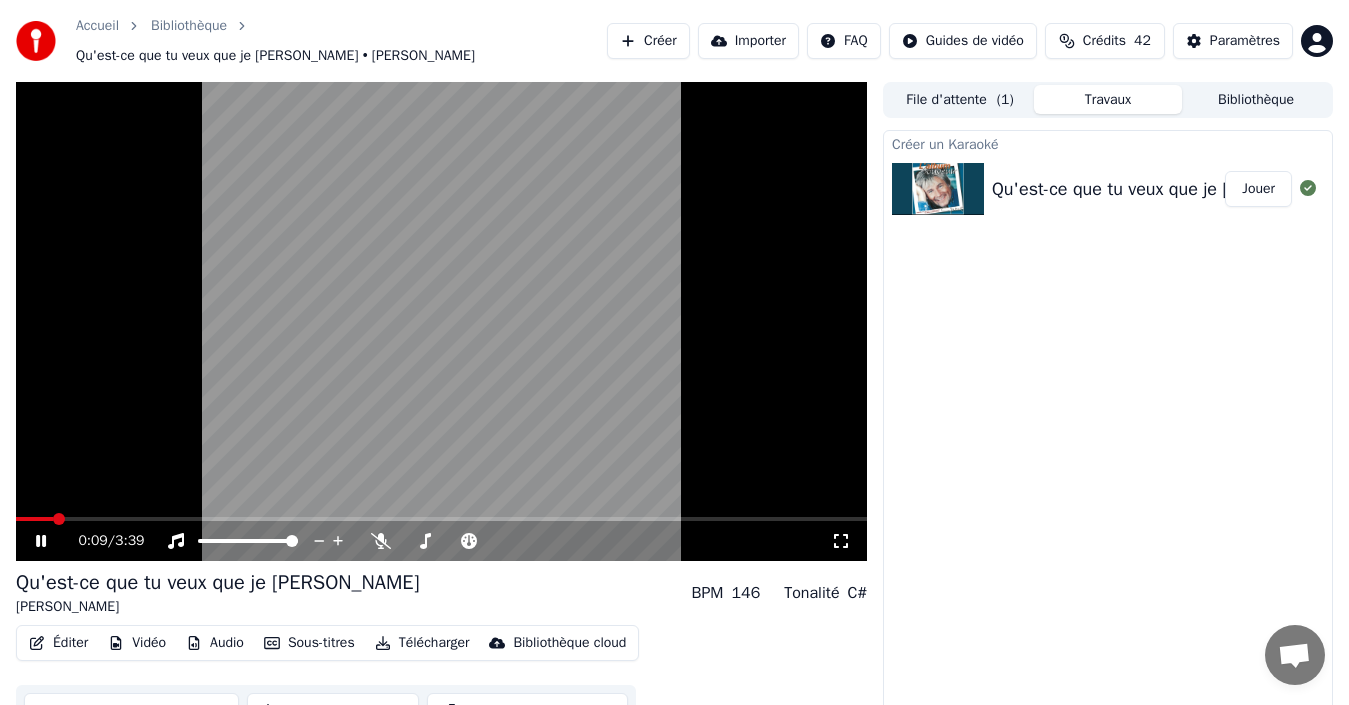 click at bounding box center (441, 321) 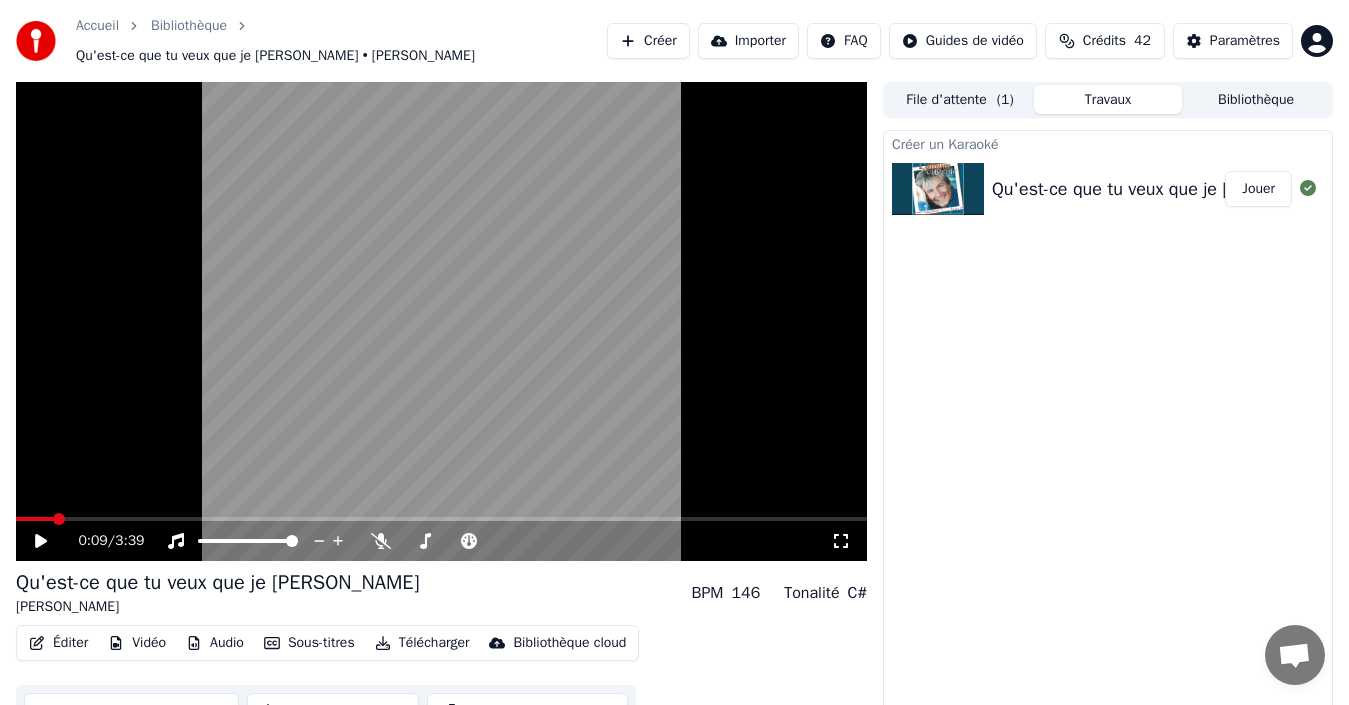 click at bounding box center (441, 321) 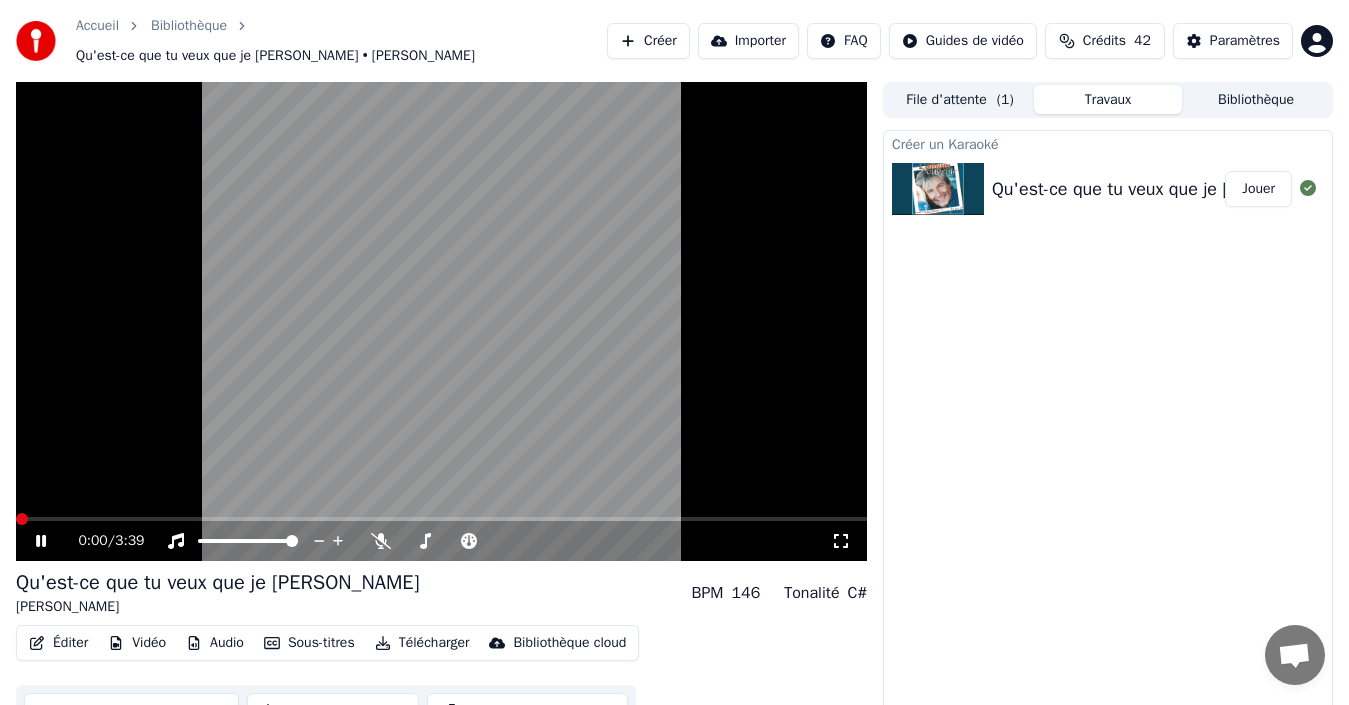 click at bounding box center [16, 519] 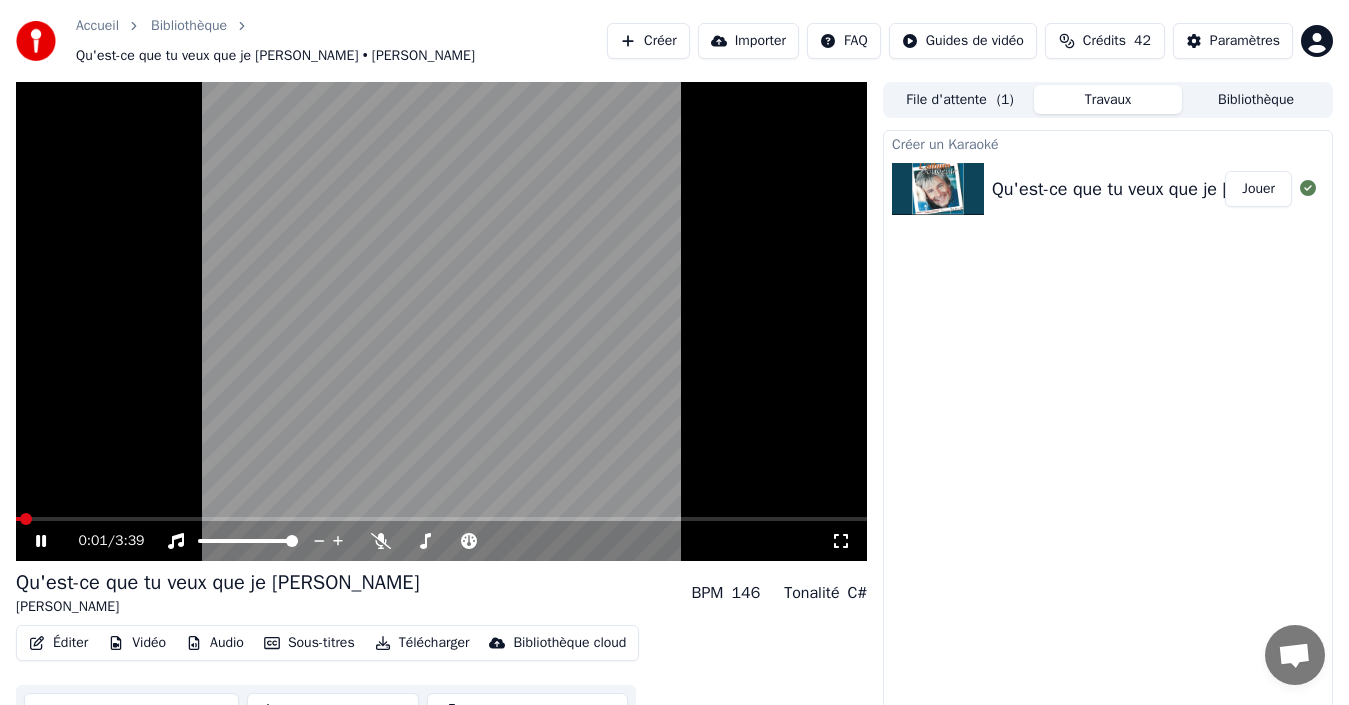 click on "0:01  /  3:39" at bounding box center [454, 541] 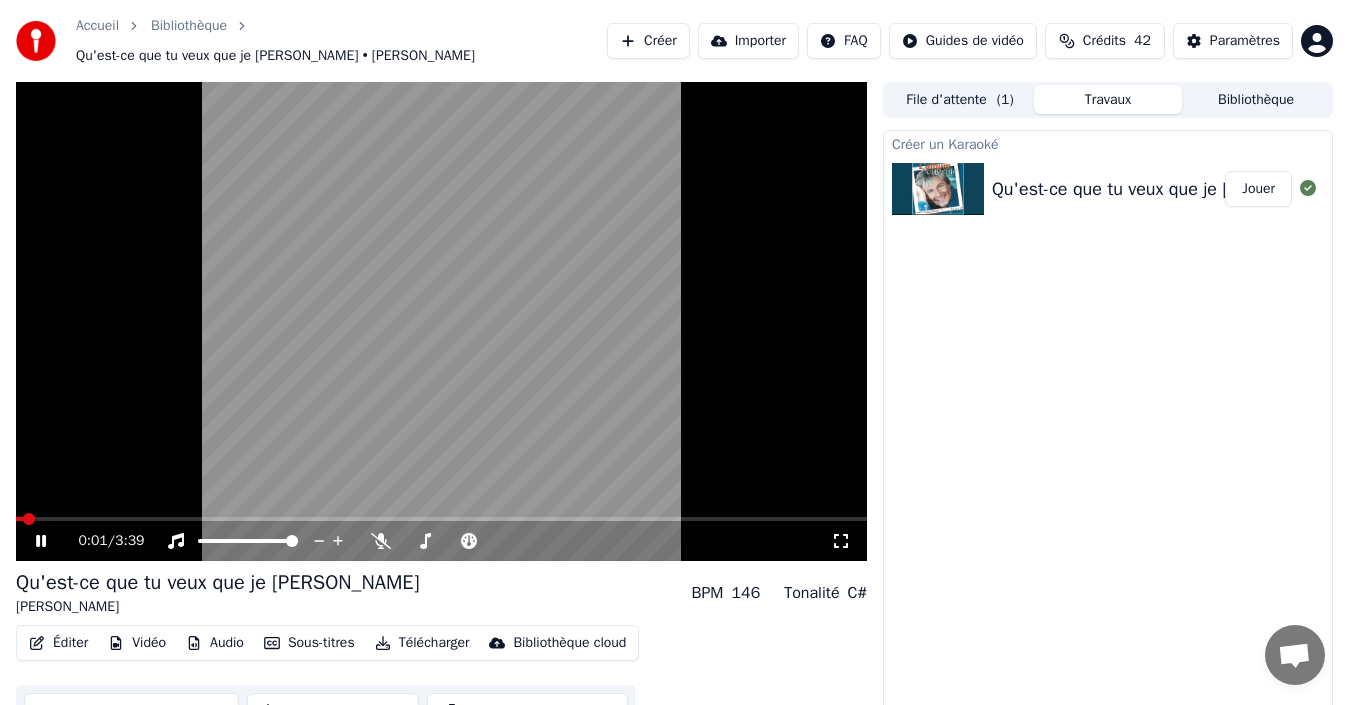 click 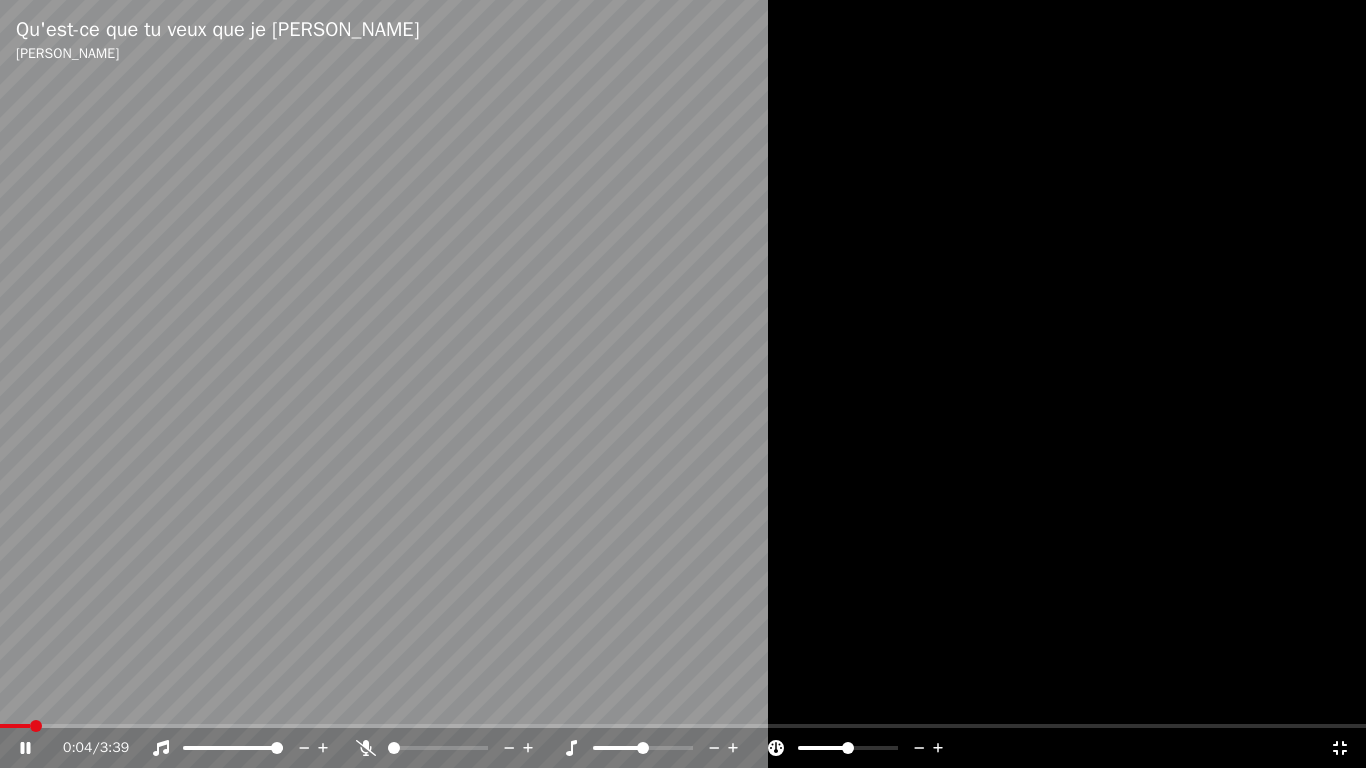 click on "0:04  /  3:39" at bounding box center (683, 748) 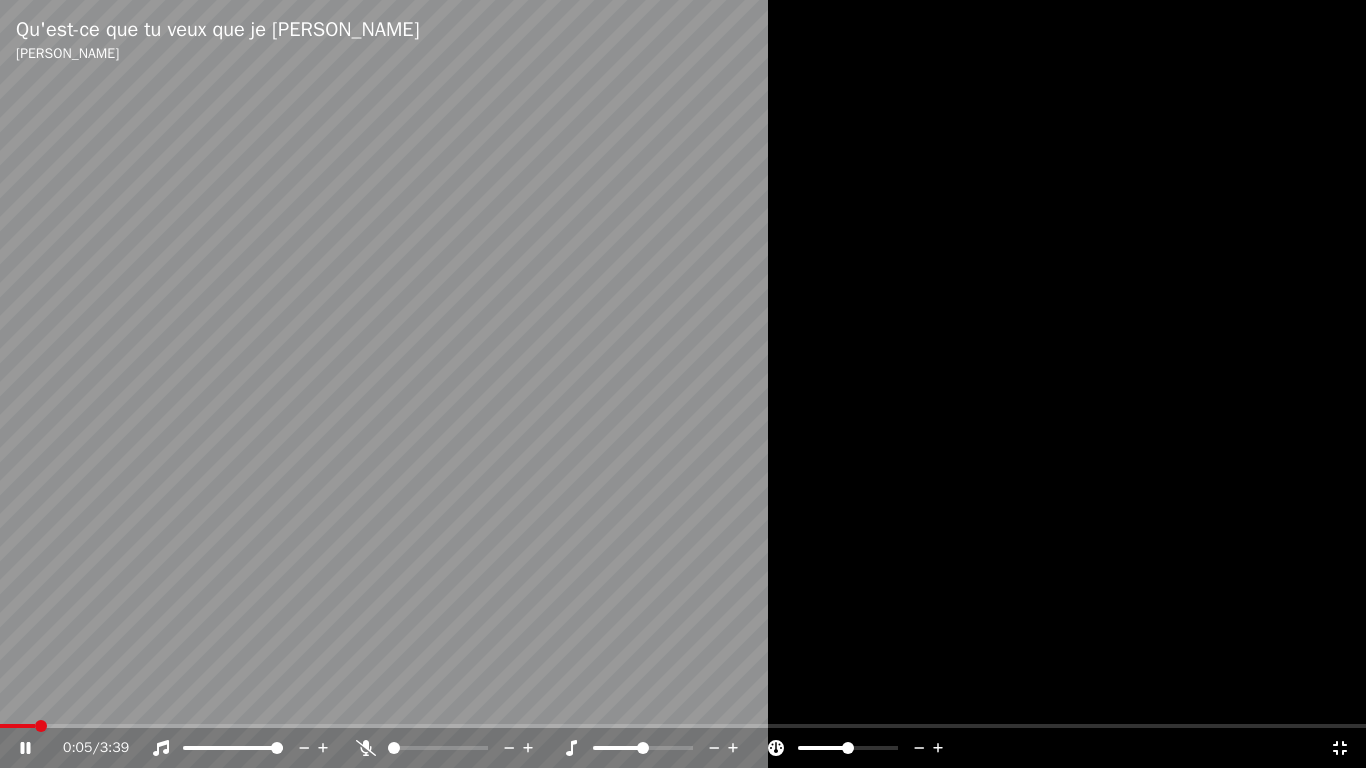click 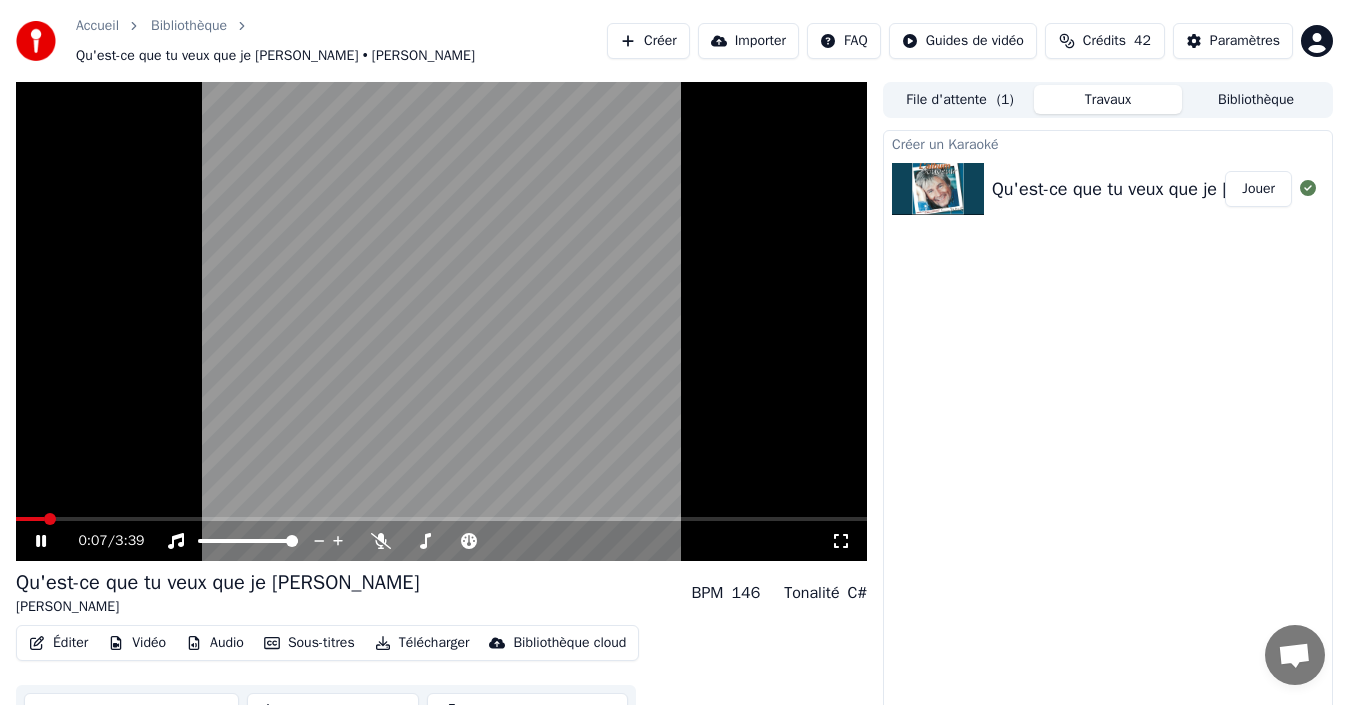 click 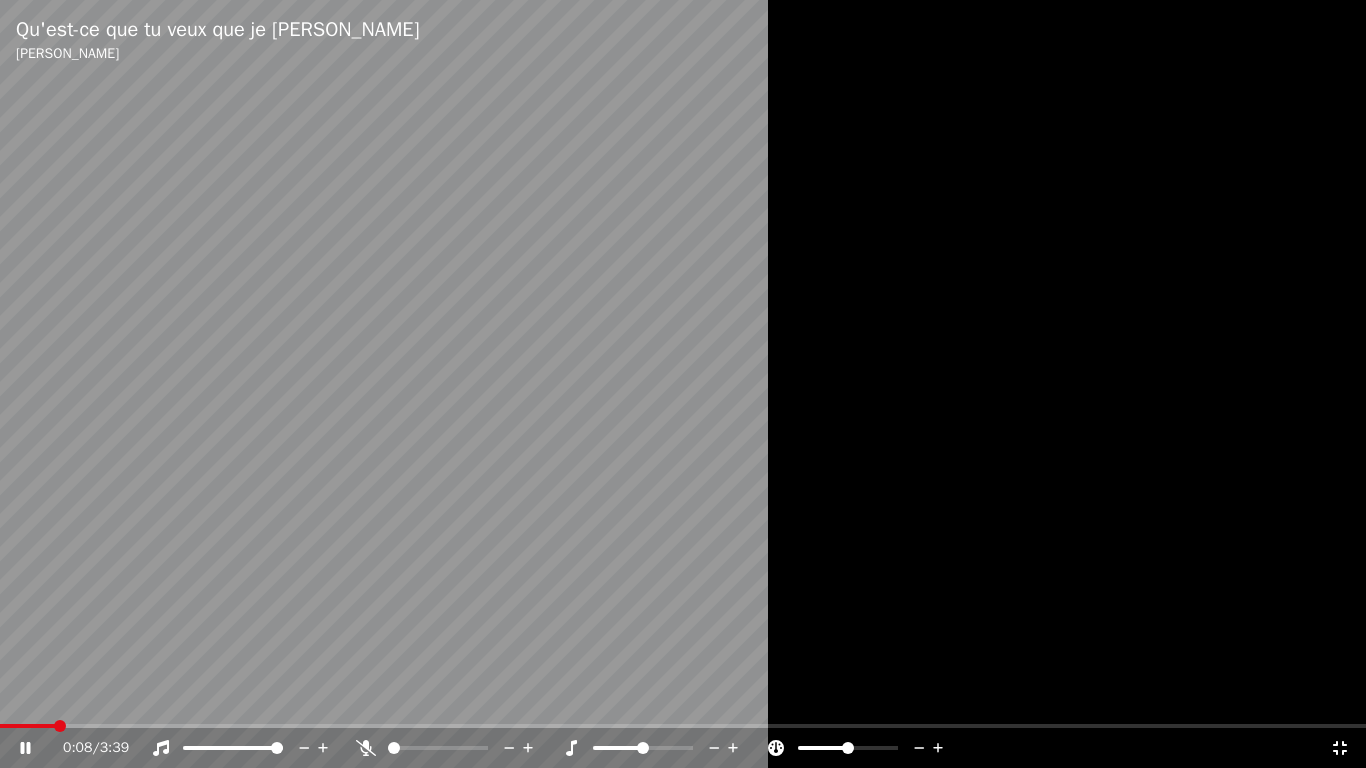 click 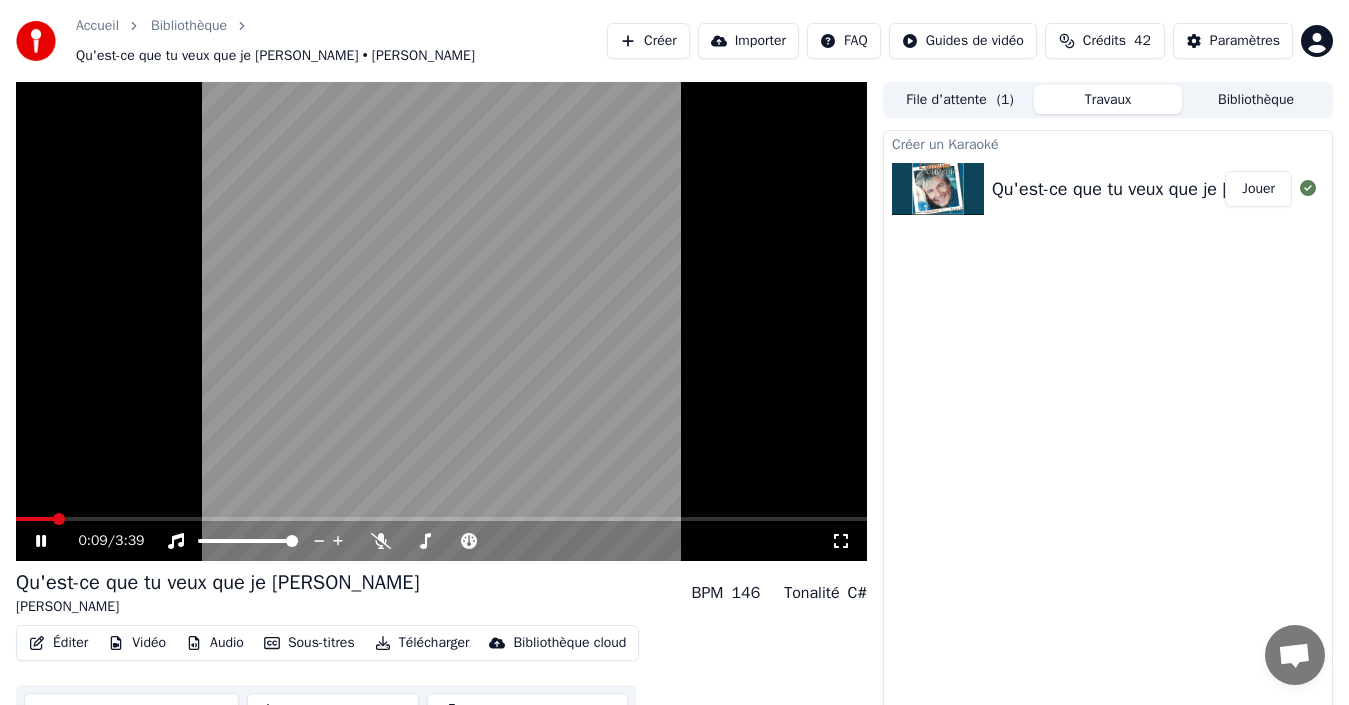 drag, startPoint x: 1096, startPoint y: 387, endPoint x: 1074, endPoint y: 407, distance: 29.732138 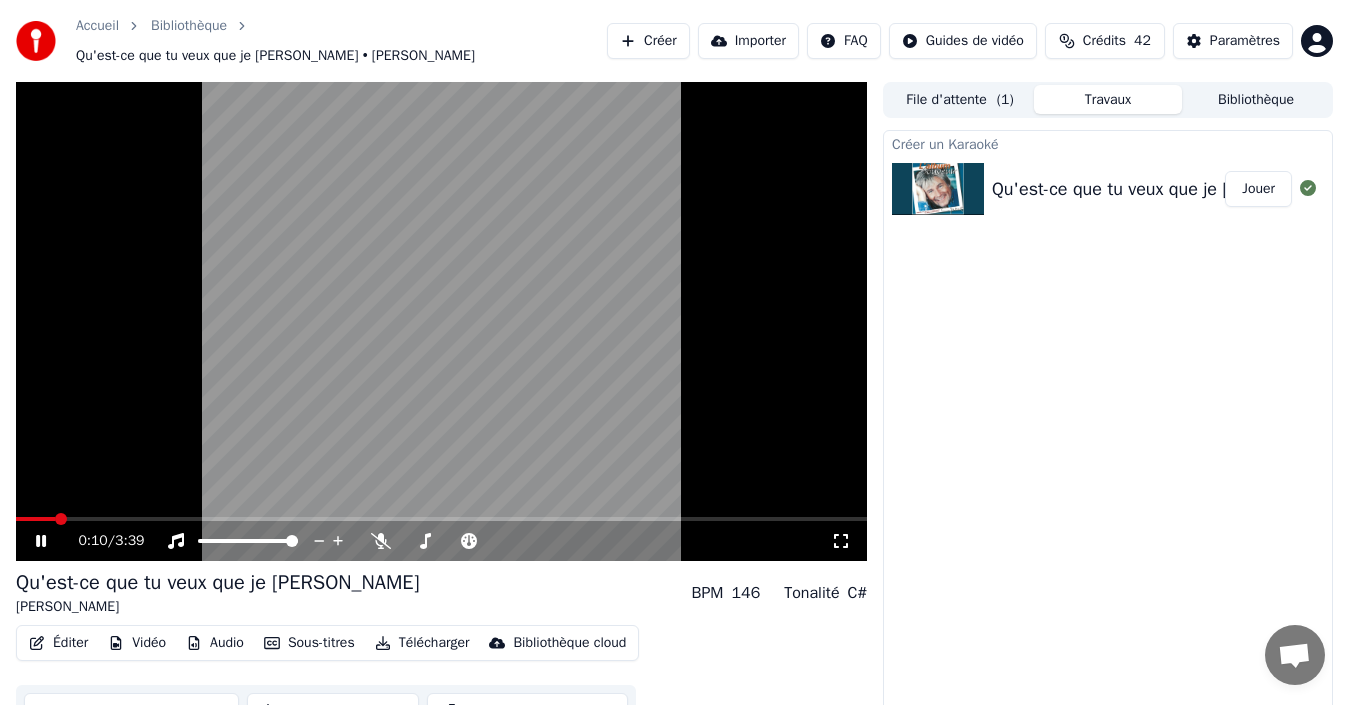click on "Créer un Karaoké Qu'est-ce que tu veux que je te dise c jerome Jouer" at bounding box center (1108, 429) 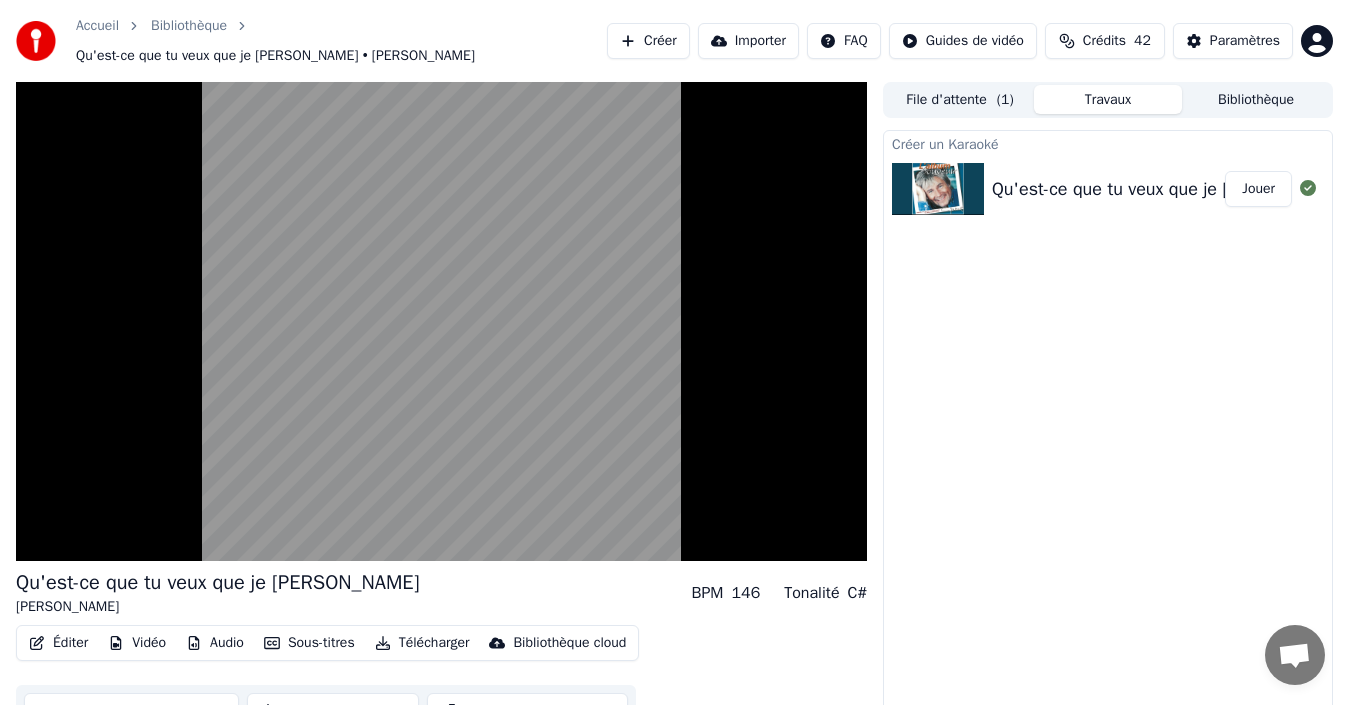 click on "Créer un Karaoké Qu'est-ce que tu veux que je te dise c jerome Jouer" at bounding box center (1108, 429) 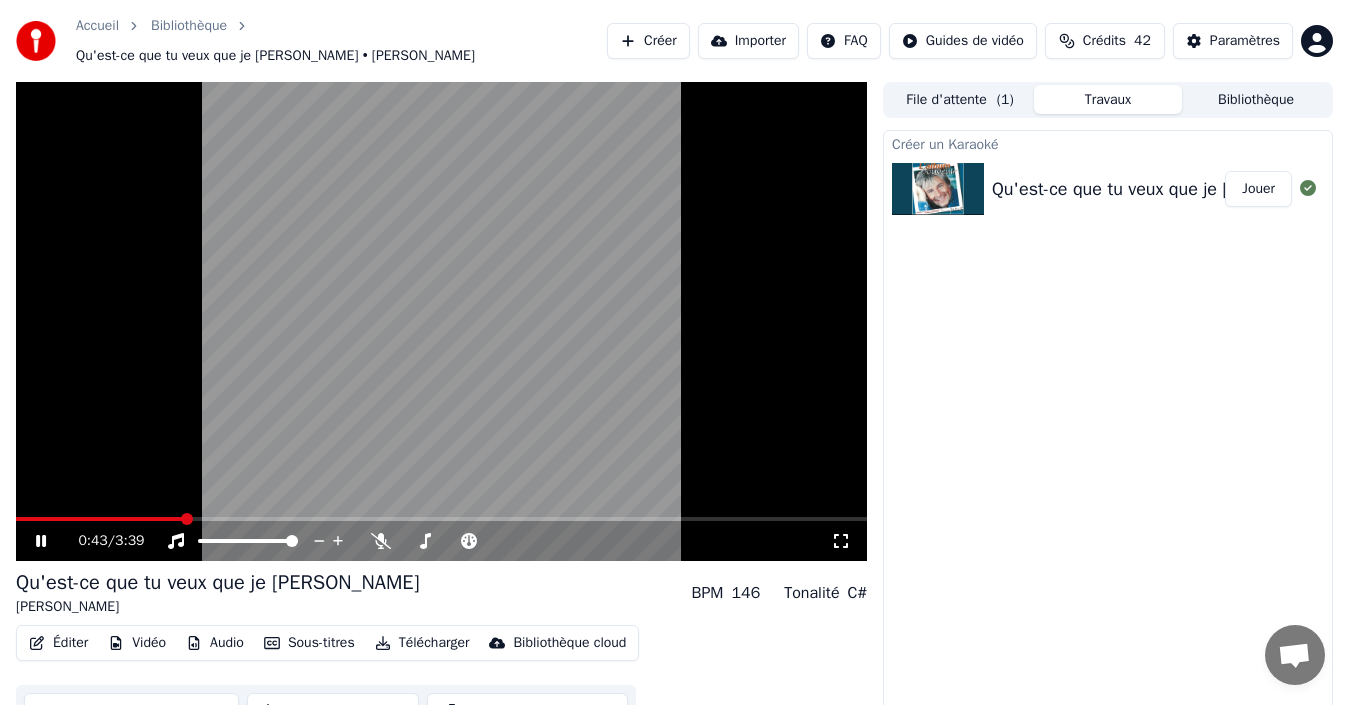 click 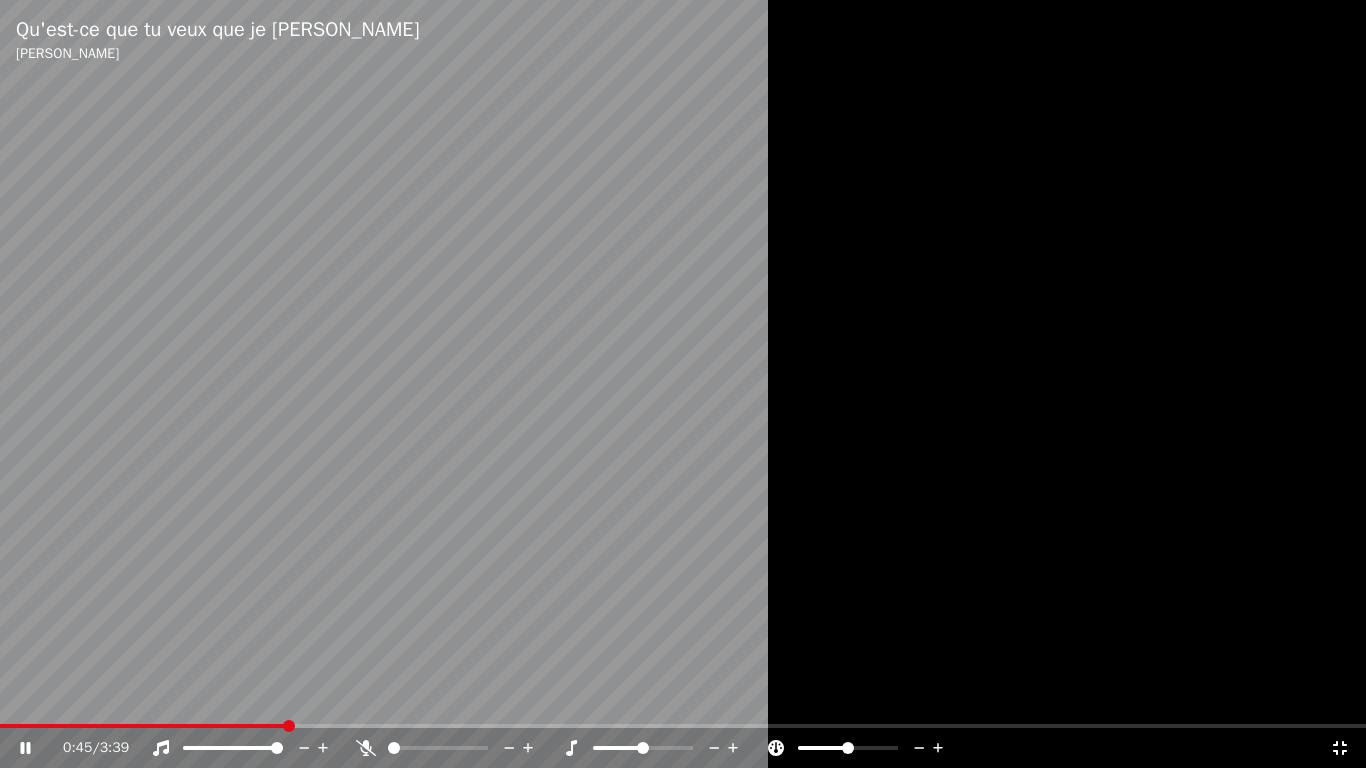 click 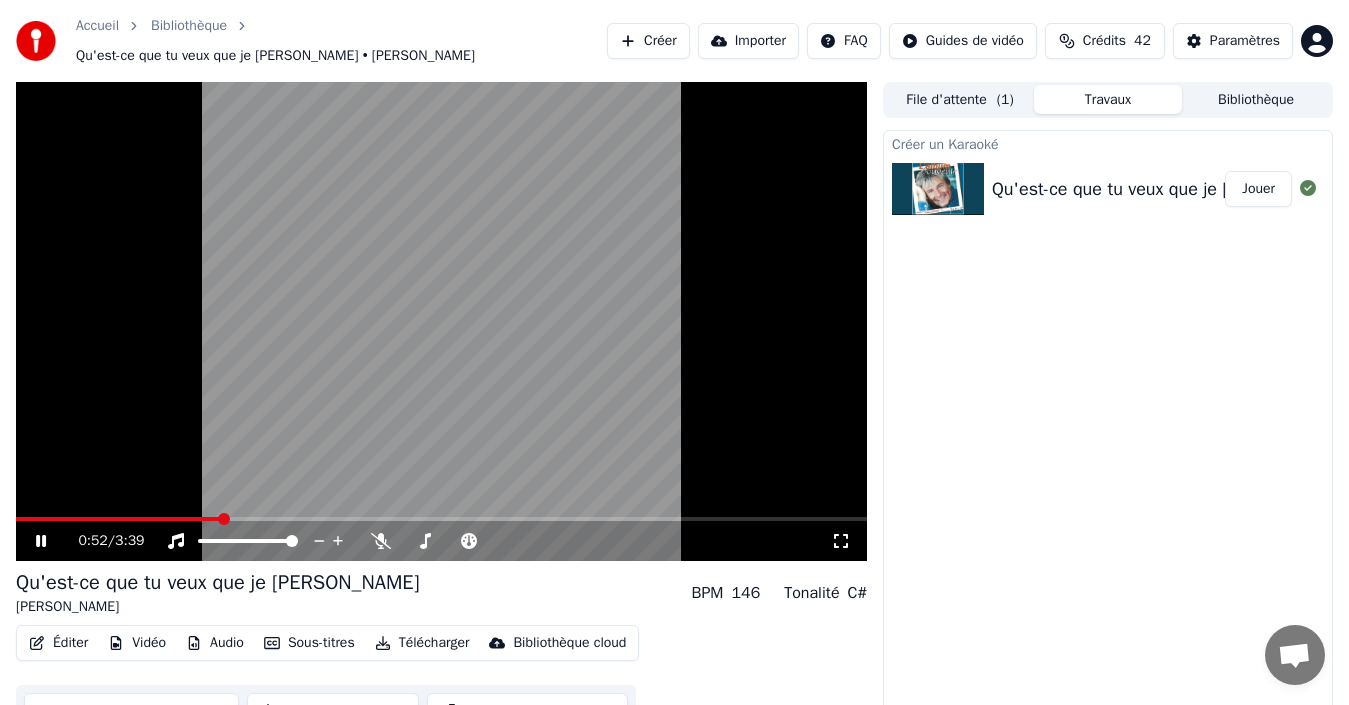 click on "Créer un Karaoké Qu'est-ce que tu veux que je te dise c jerome Jouer" at bounding box center [1108, 429] 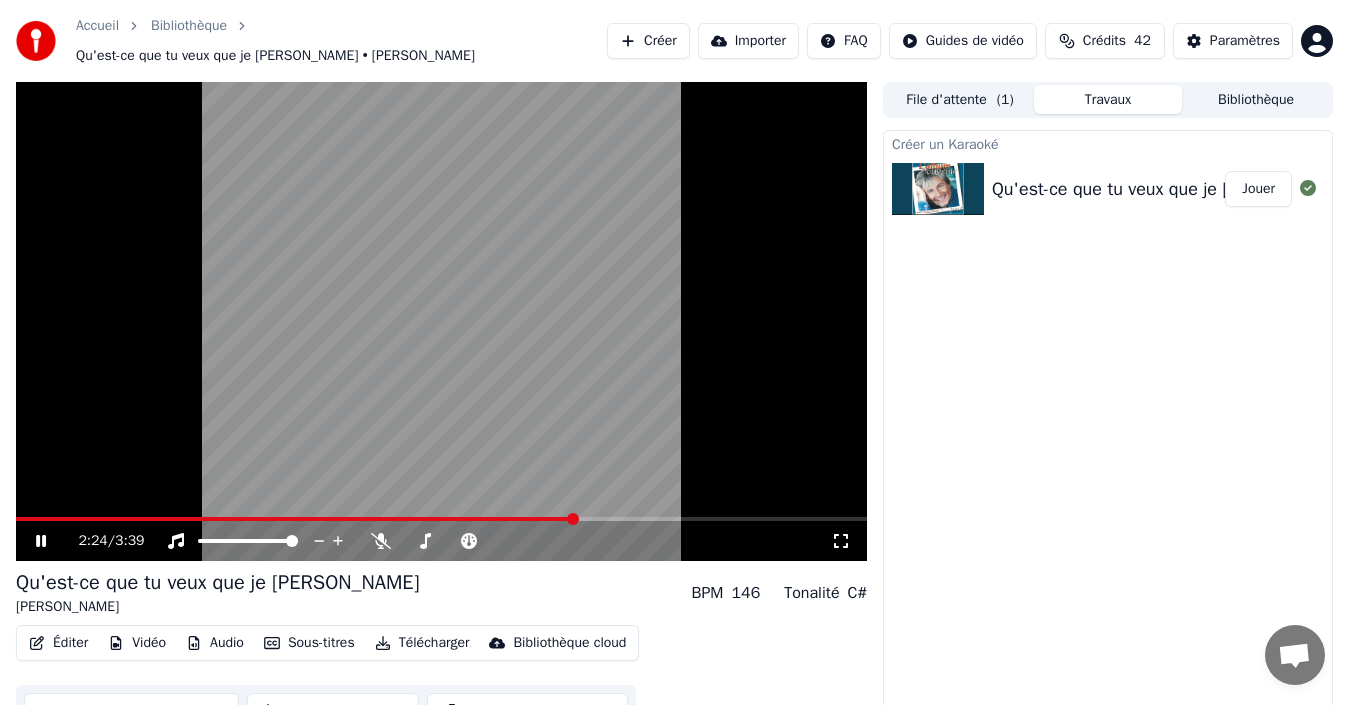 click on "Qu'est-ce que tu veux que je te dise jerome BPM 146 Tonalité C#" at bounding box center [441, 593] 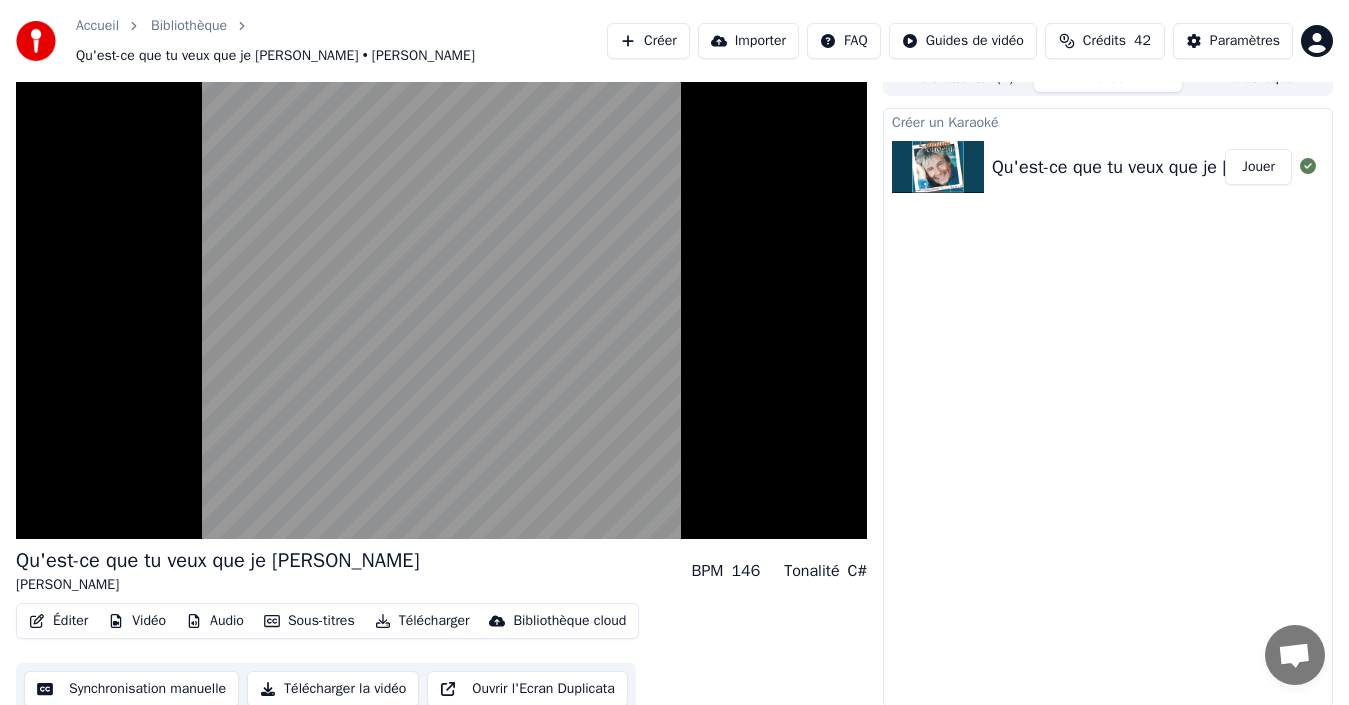 scroll, scrollTop: 11, scrollLeft: 0, axis: vertical 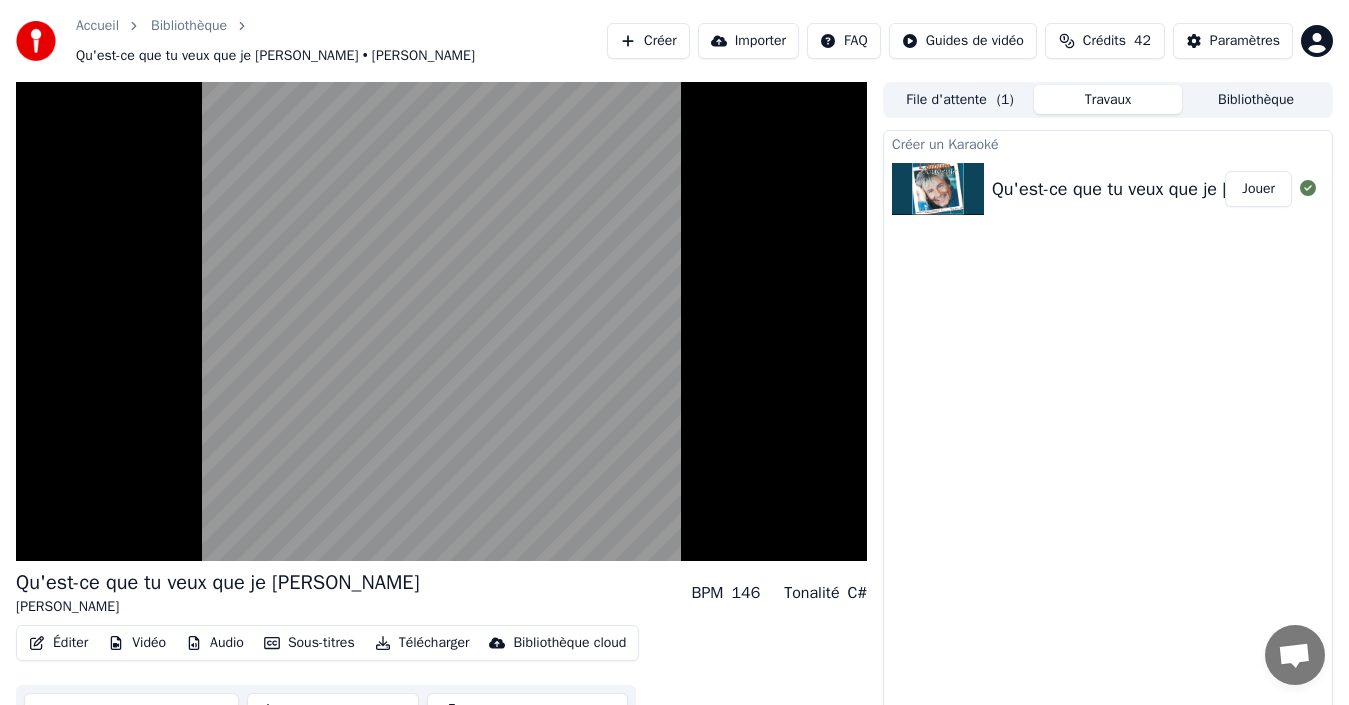 click on "Télécharger" at bounding box center [422, 643] 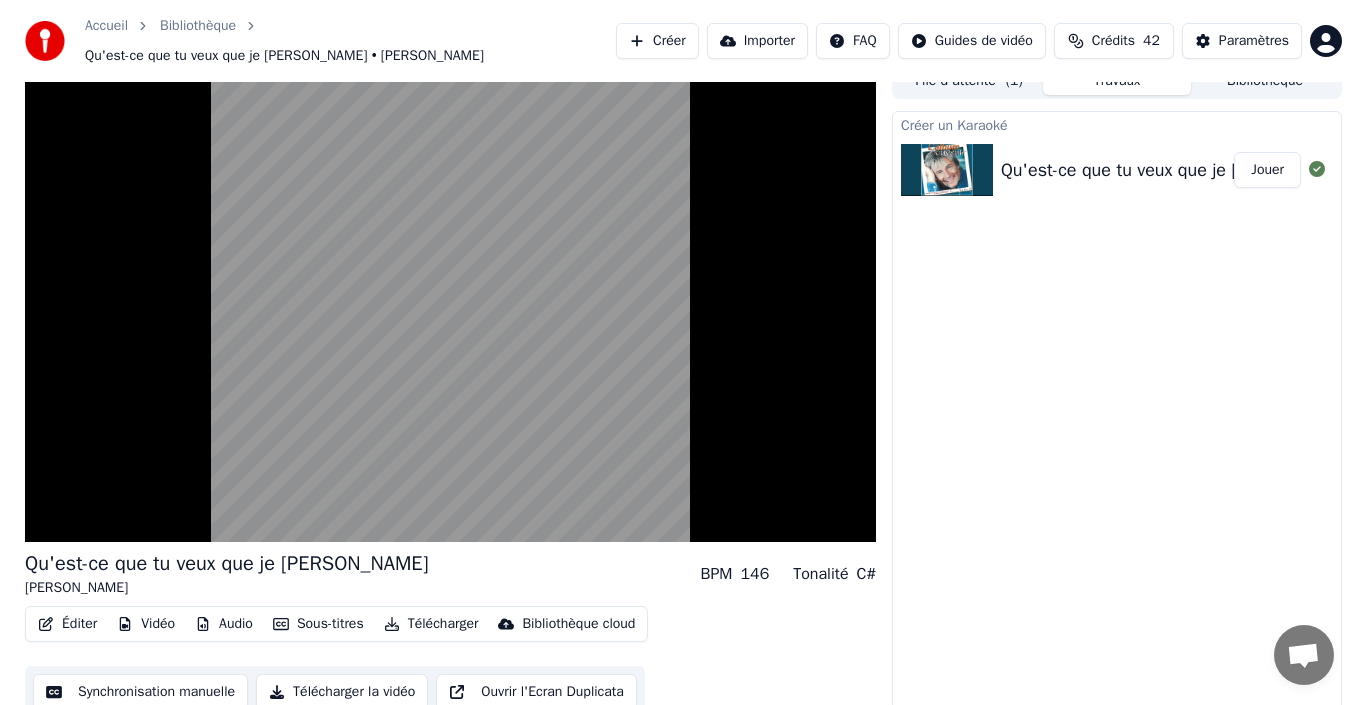 scroll, scrollTop: 0, scrollLeft: 0, axis: both 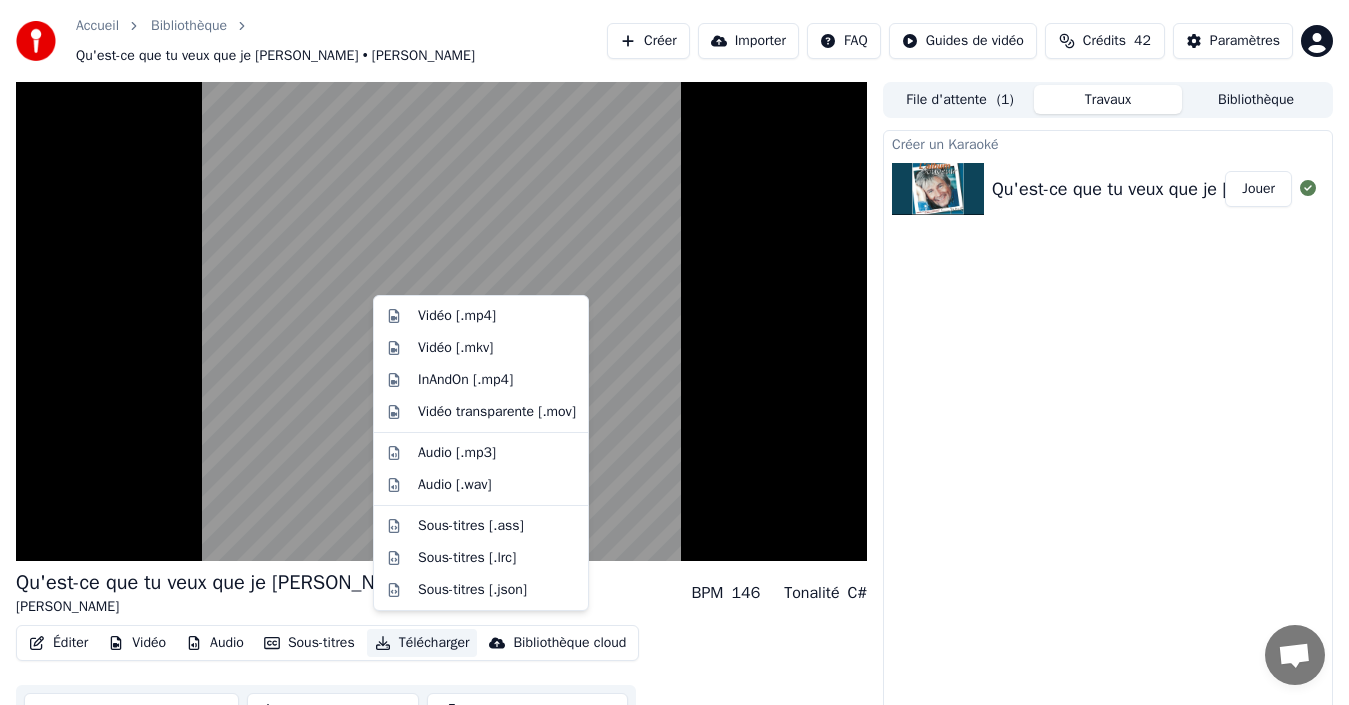 click on "Télécharger" at bounding box center (422, 643) 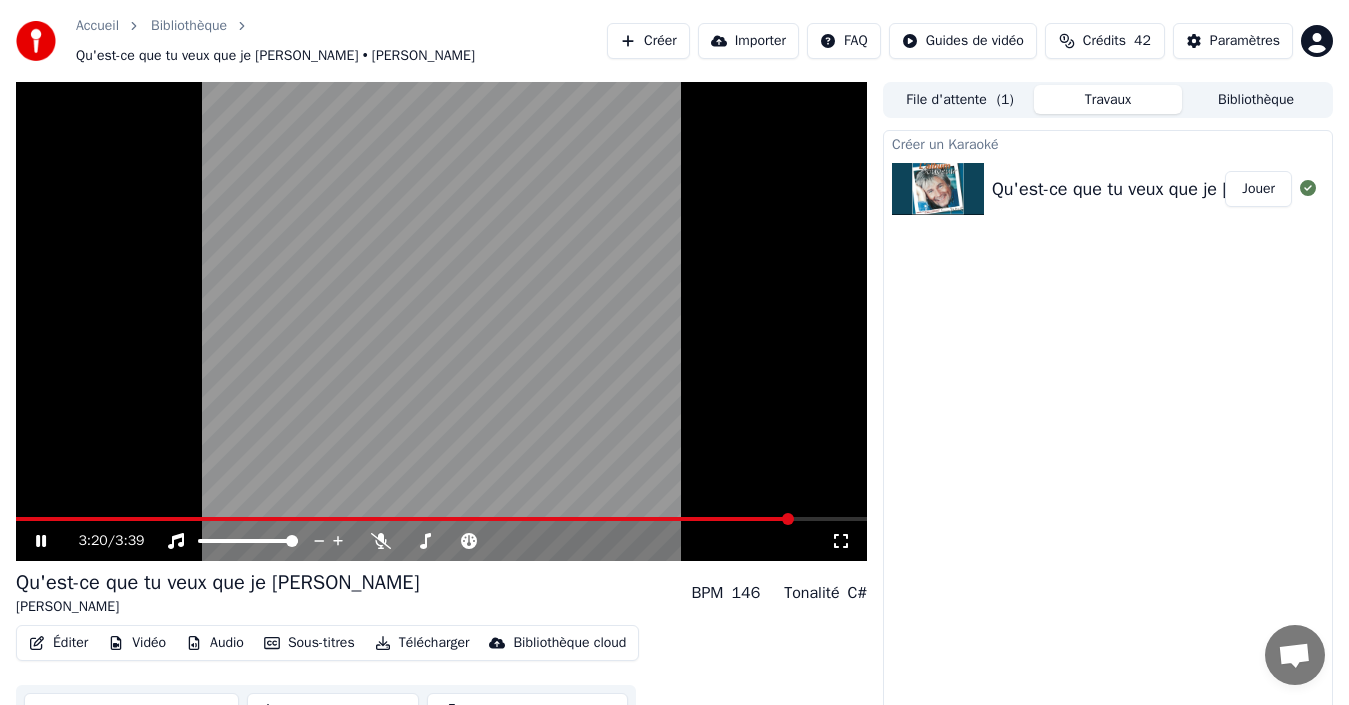 drag, startPoint x: 941, startPoint y: 395, endPoint x: 963, endPoint y: 392, distance: 22.203604 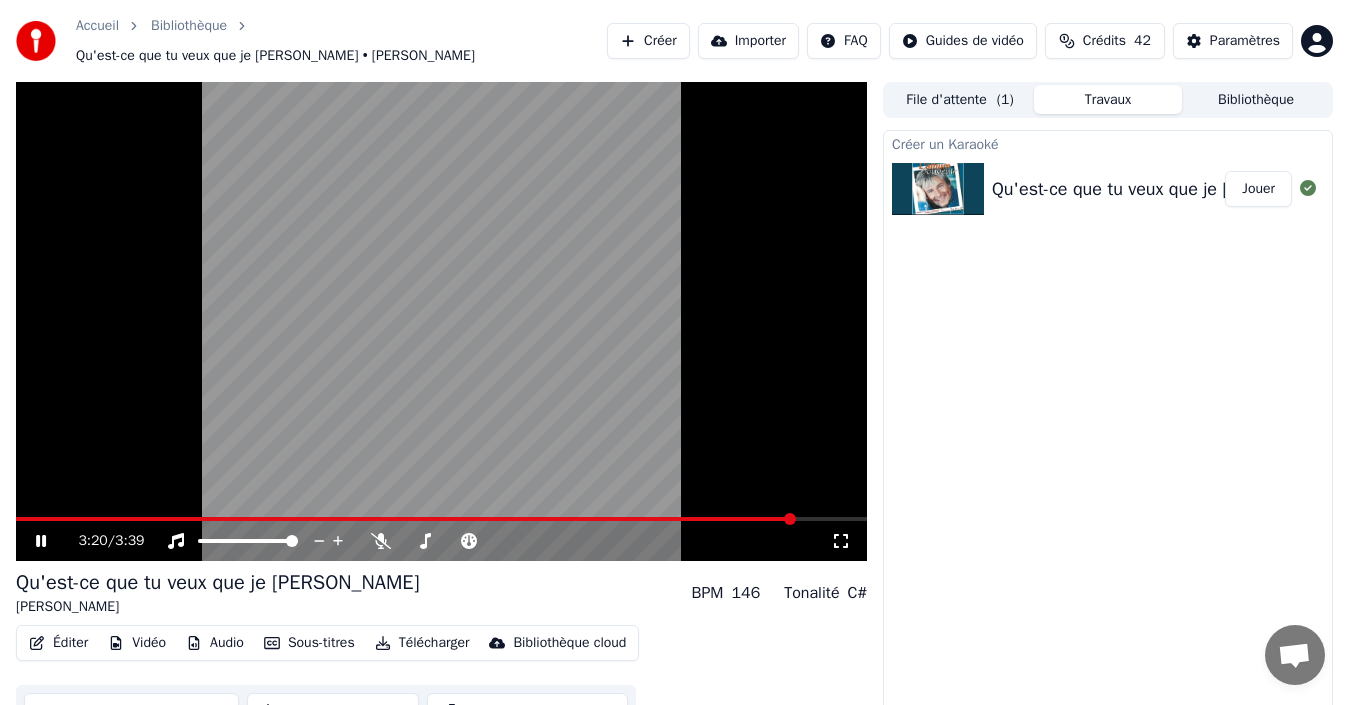 click on "Créer un Karaoké Qu'est-ce que tu veux que je te dise c jerome Jouer" at bounding box center [1108, 429] 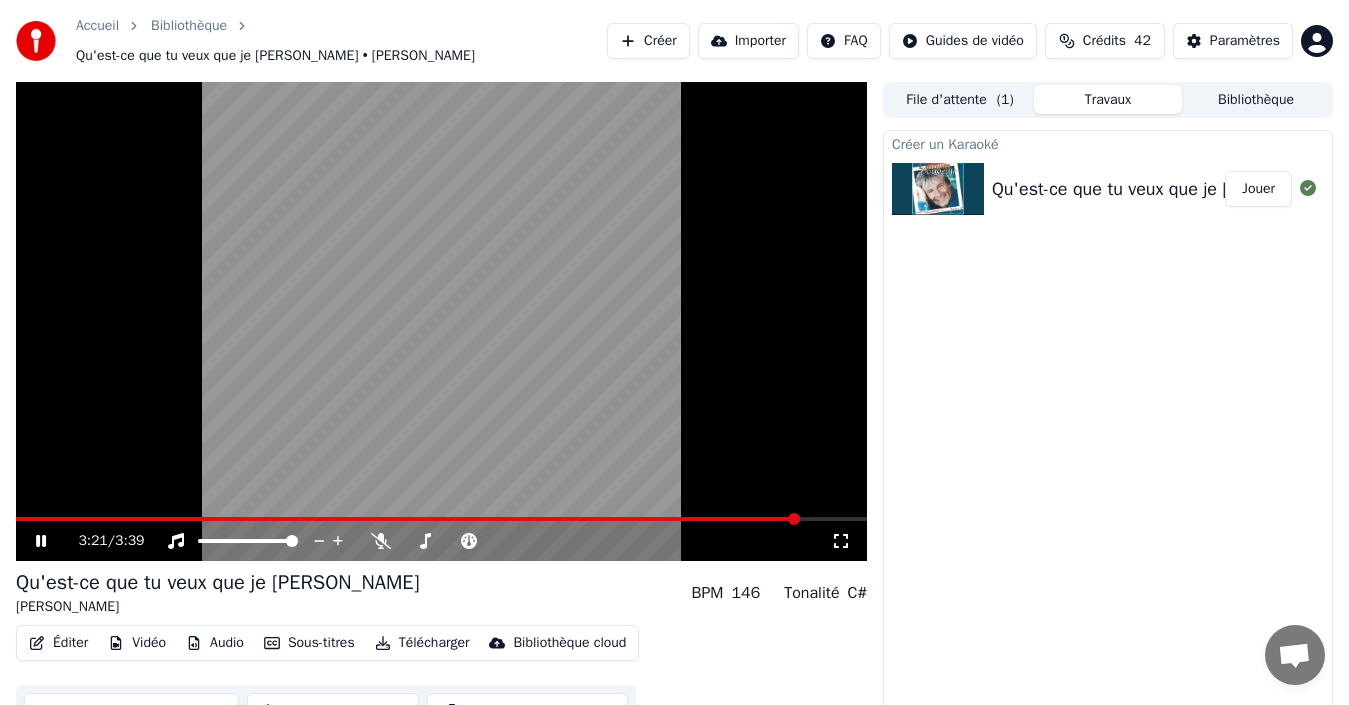 click on "Télécharger la vidéo" at bounding box center (333, 711) 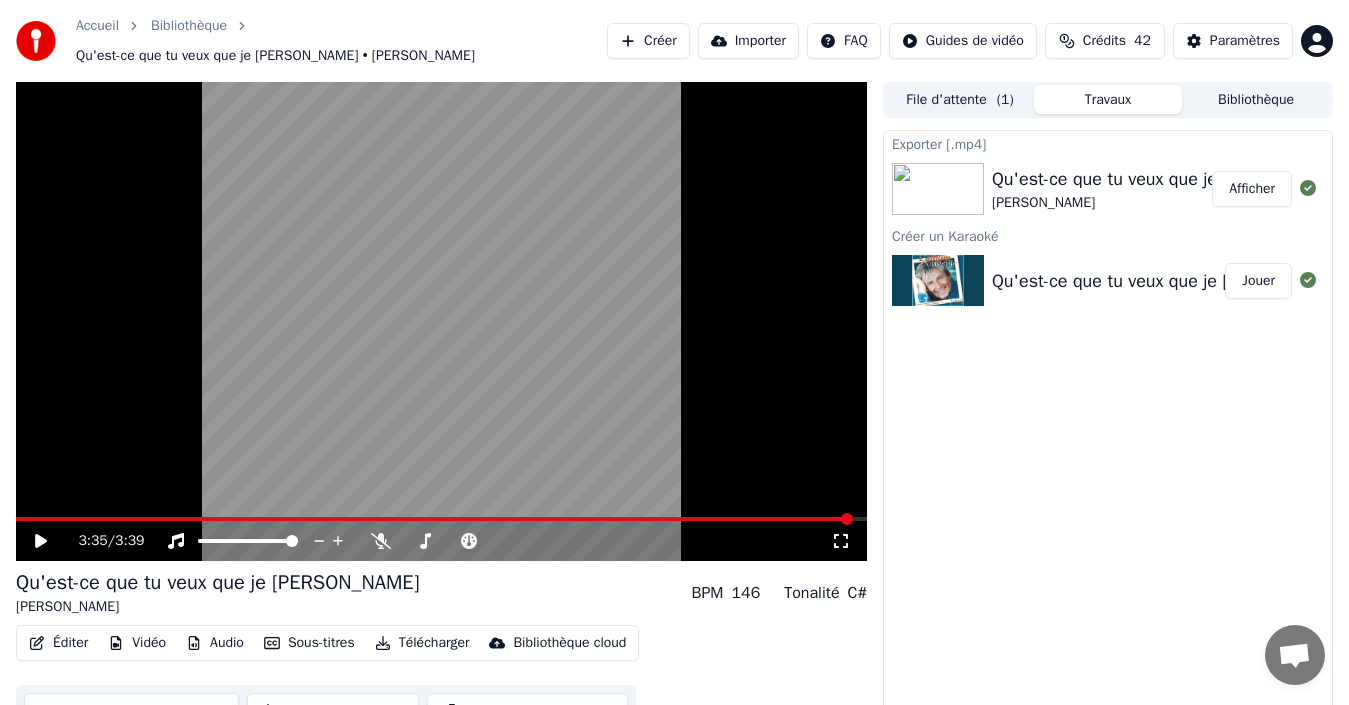 click on "Bibliothèque" at bounding box center (1256, 99) 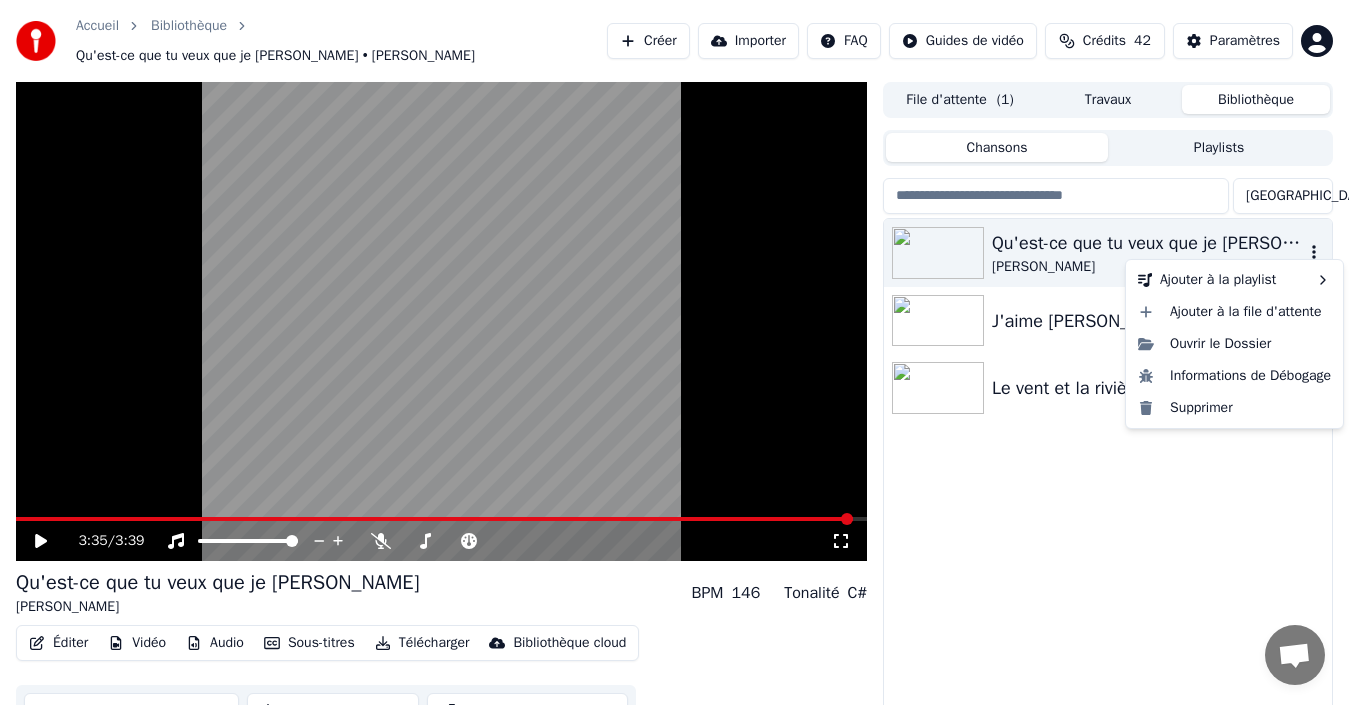 click 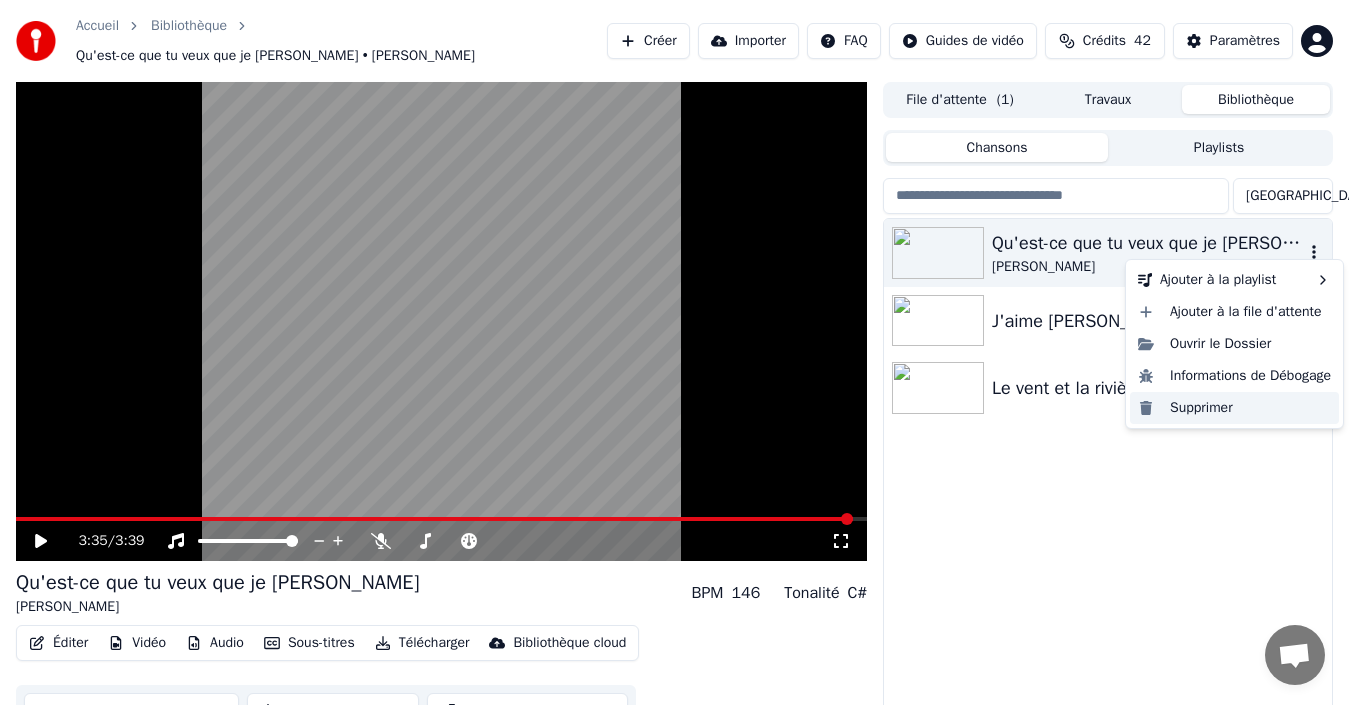 click on "Supprimer" at bounding box center (1234, 408) 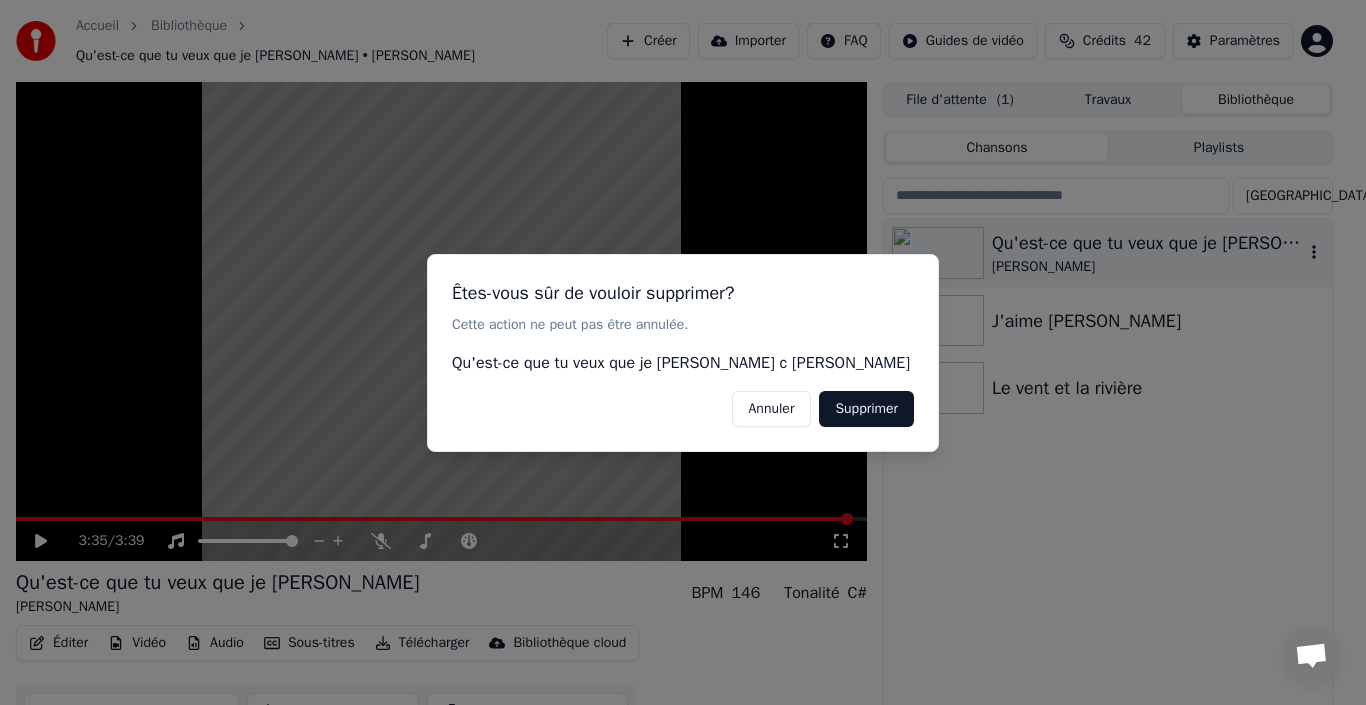 click on "Supprimer" at bounding box center (866, 408) 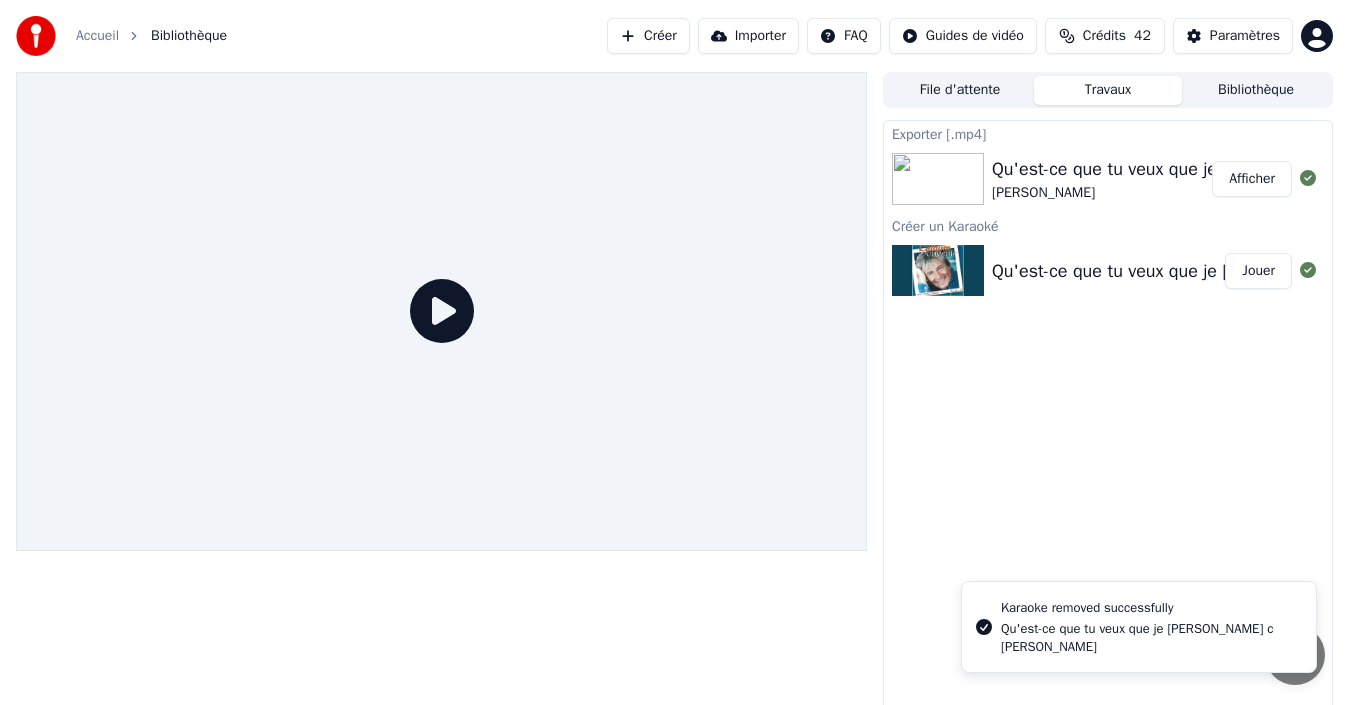 click on "Travaux" at bounding box center [1108, 90] 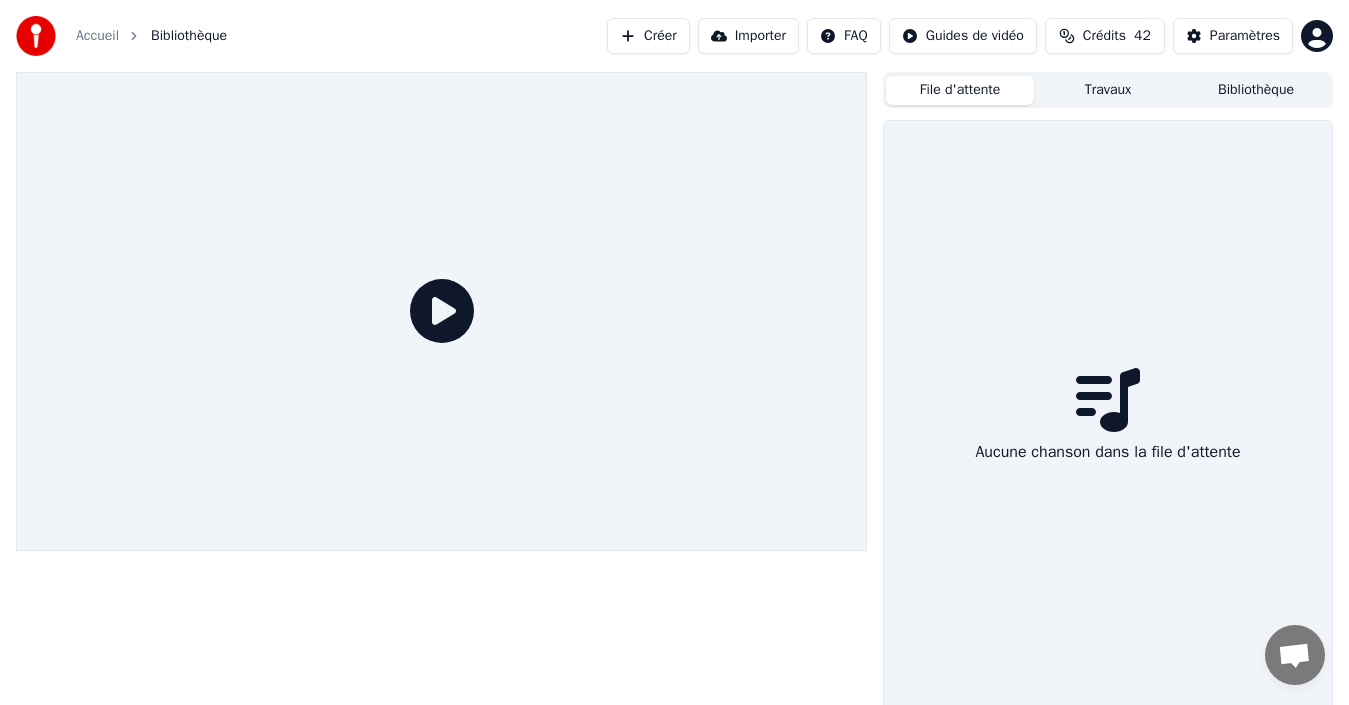 click on "Travaux" at bounding box center (1108, 90) 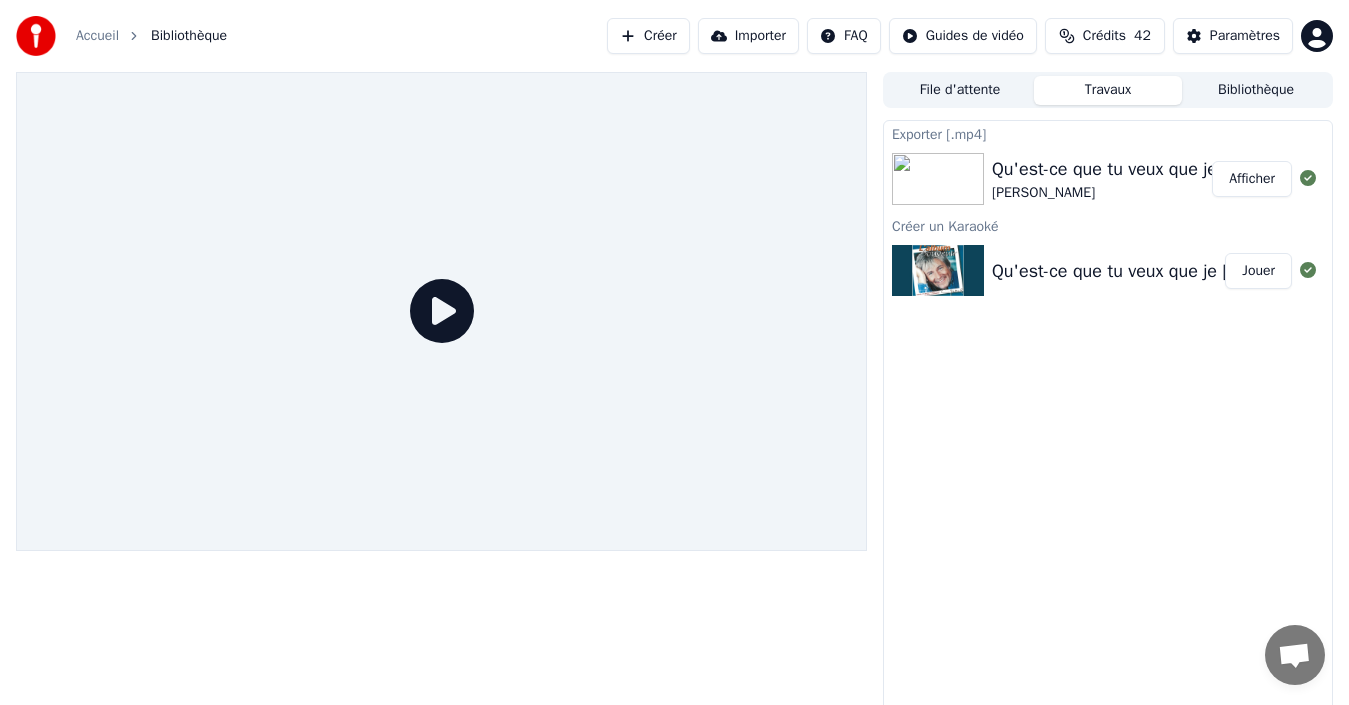 click on "Créer" at bounding box center (648, 36) 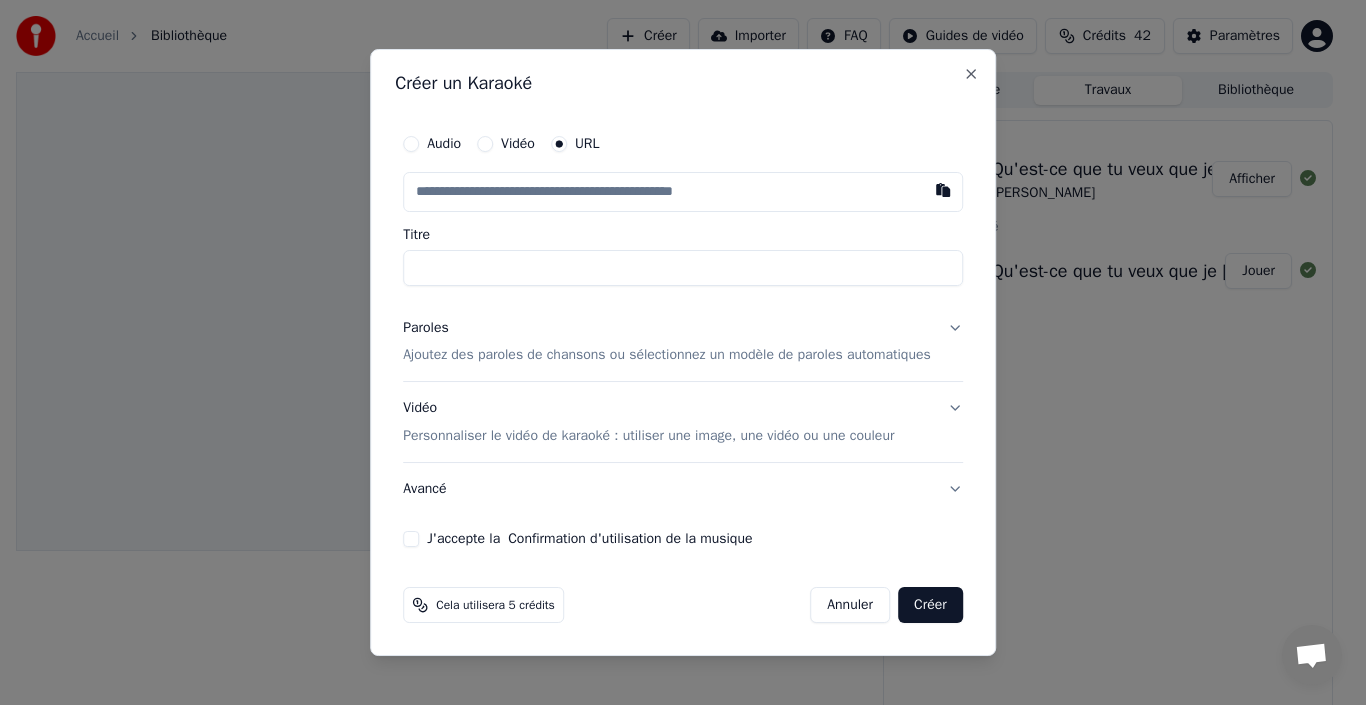 click on "Paroles Ajoutez des paroles de chansons ou sélectionnez un modèle de paroles automatiques" at bounding box center (683, 342) 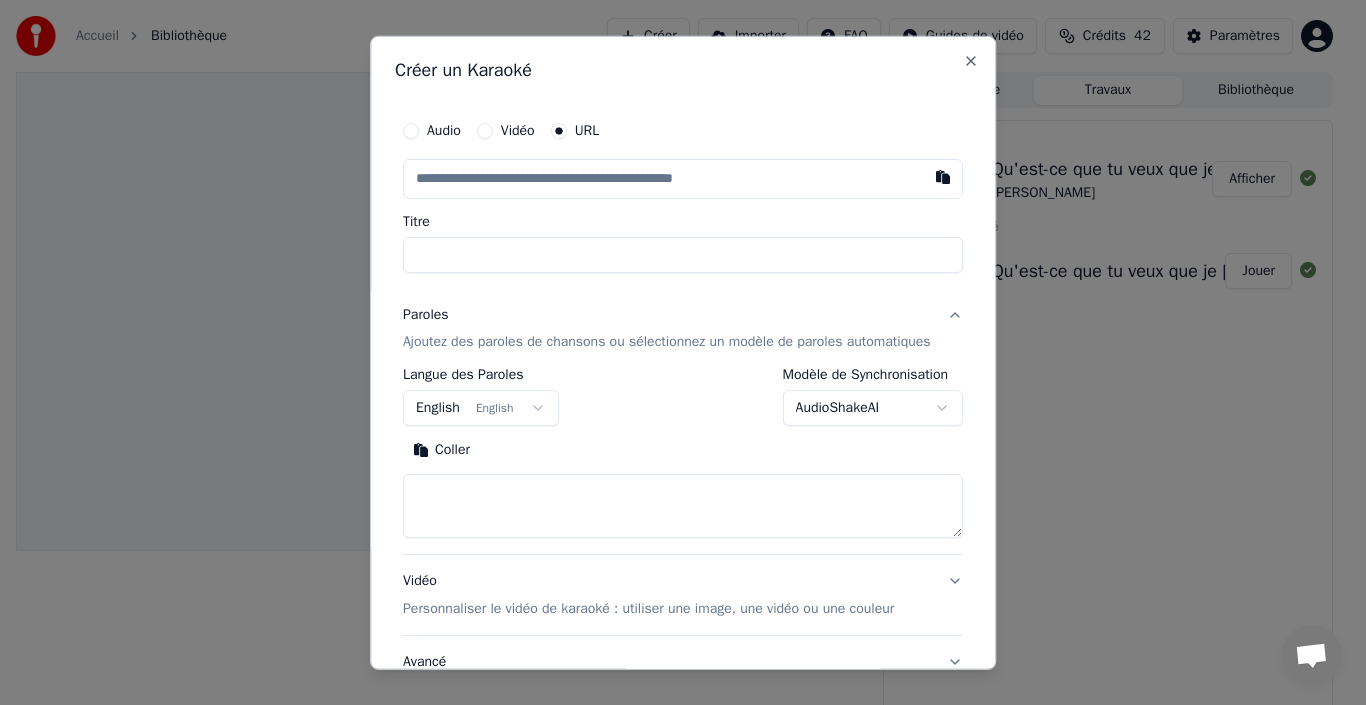 click on "English English" at bounding box center (481, 408) 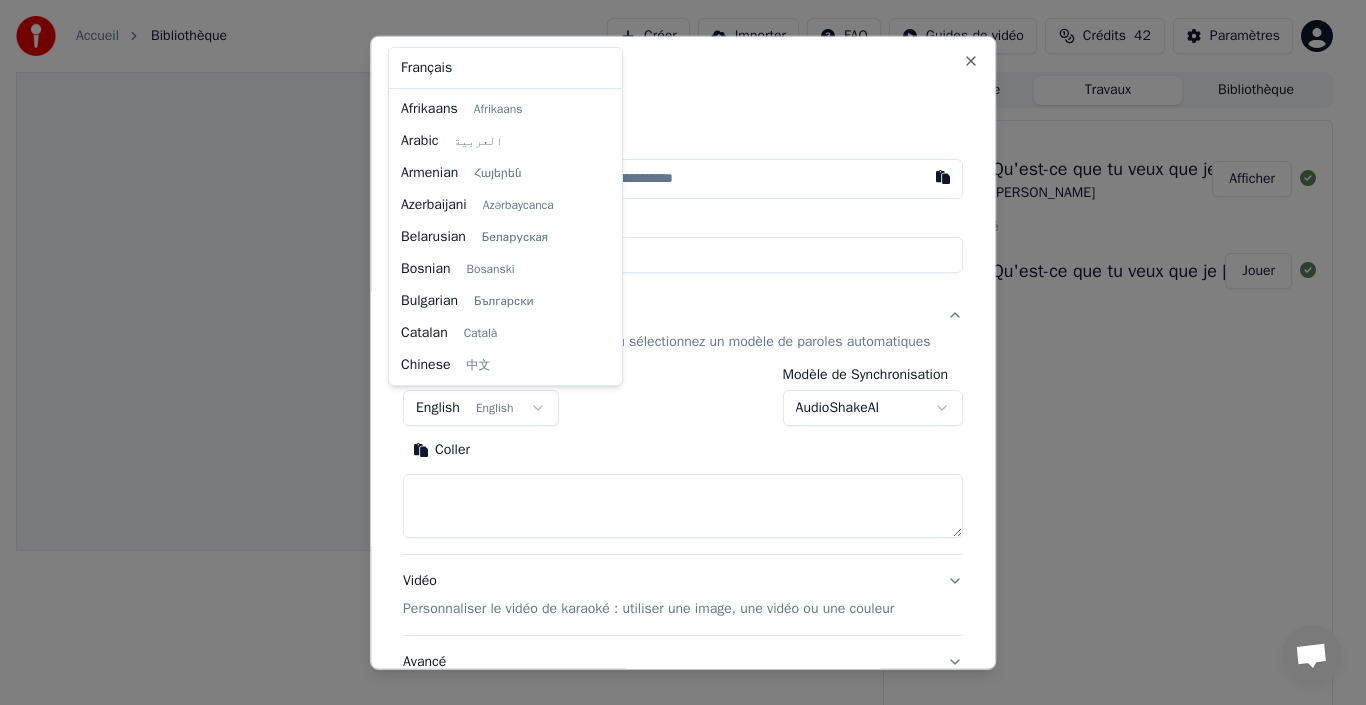 scroll, scrollTop: 160, scrollLeft: 0, axis: vertical 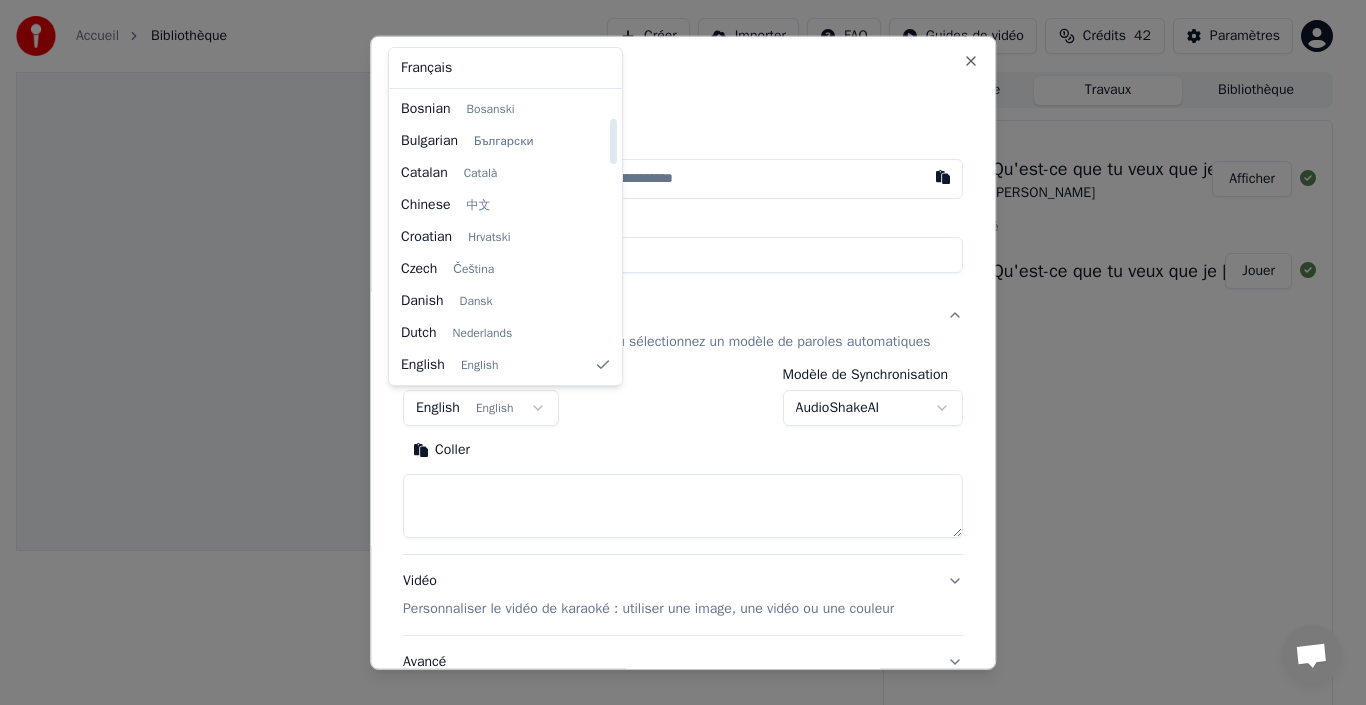 select on "**" 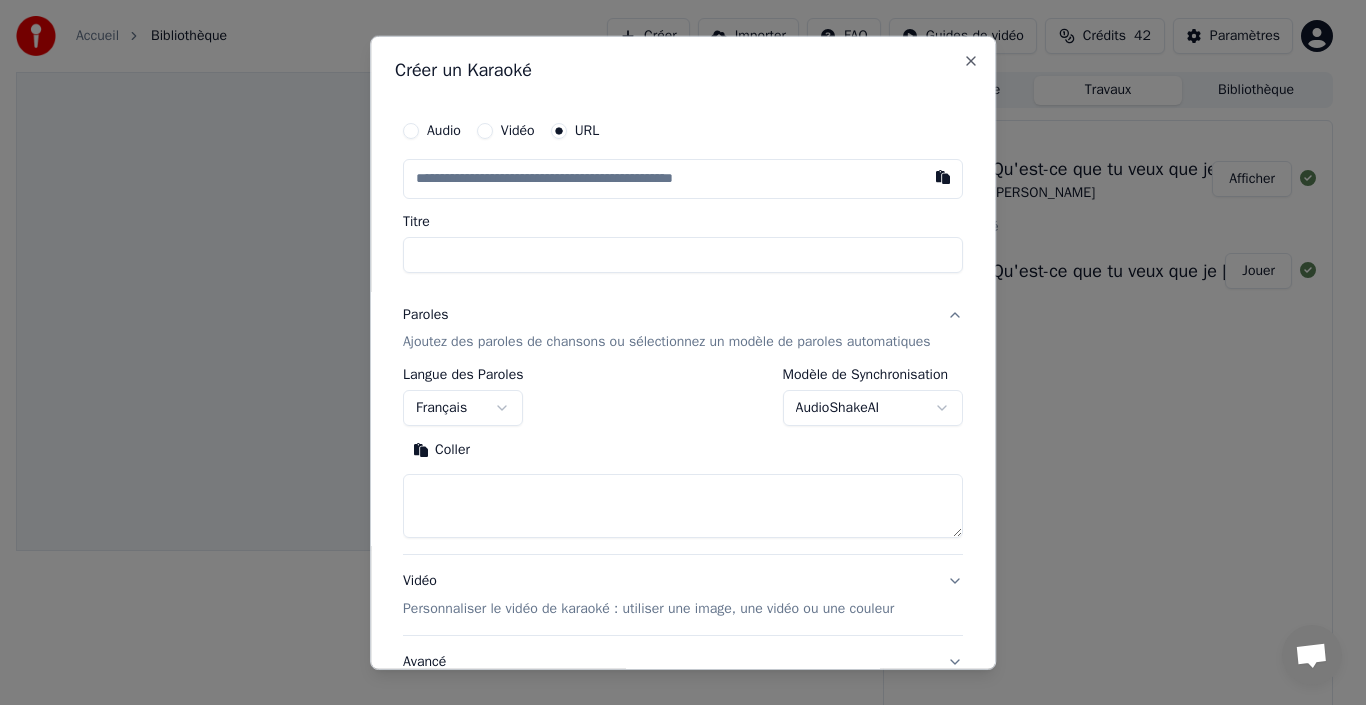 click on "Coller" at bounding box center [441, 450] 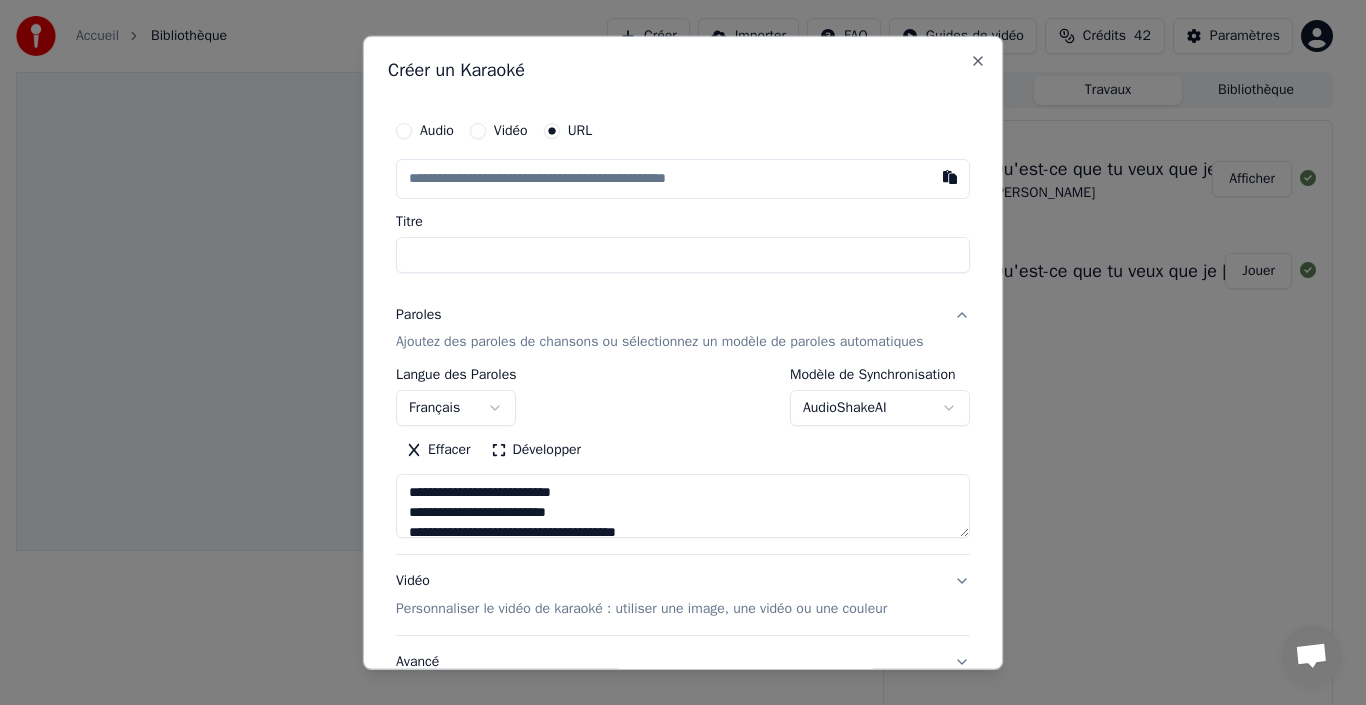type on "**********" 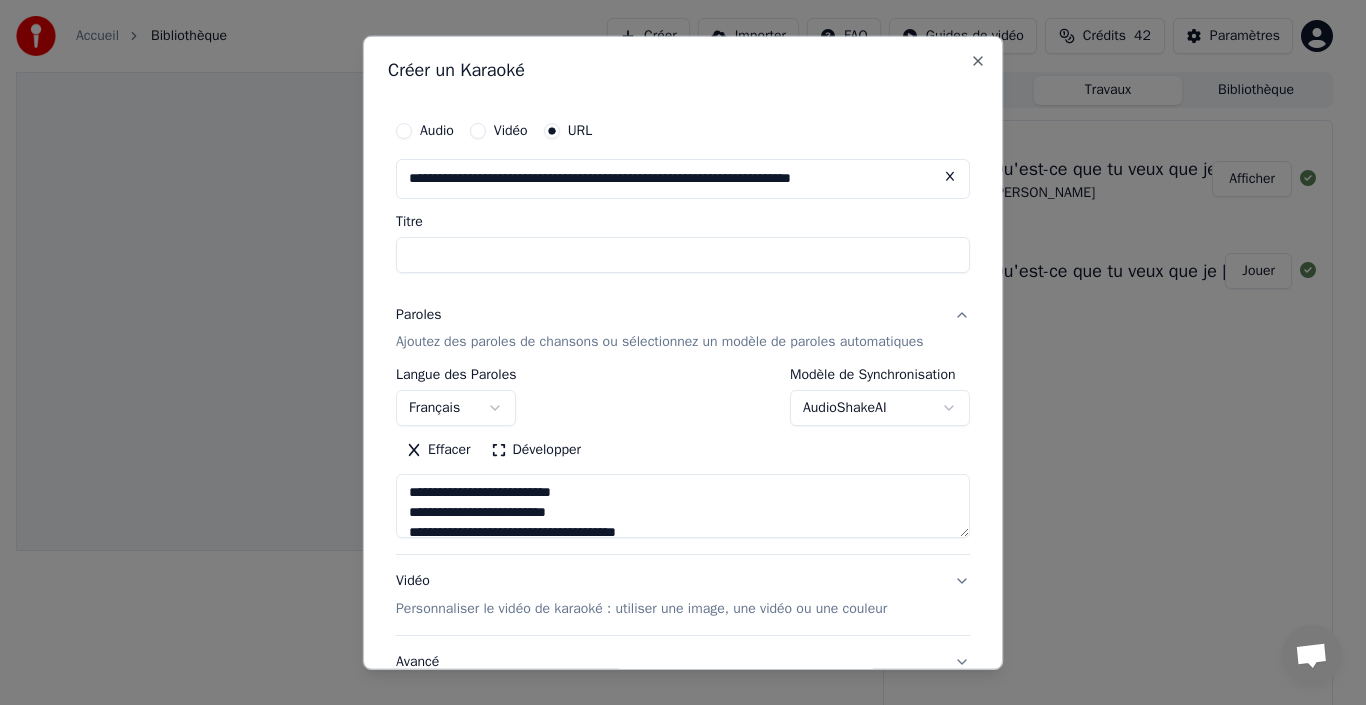 type on "**********" 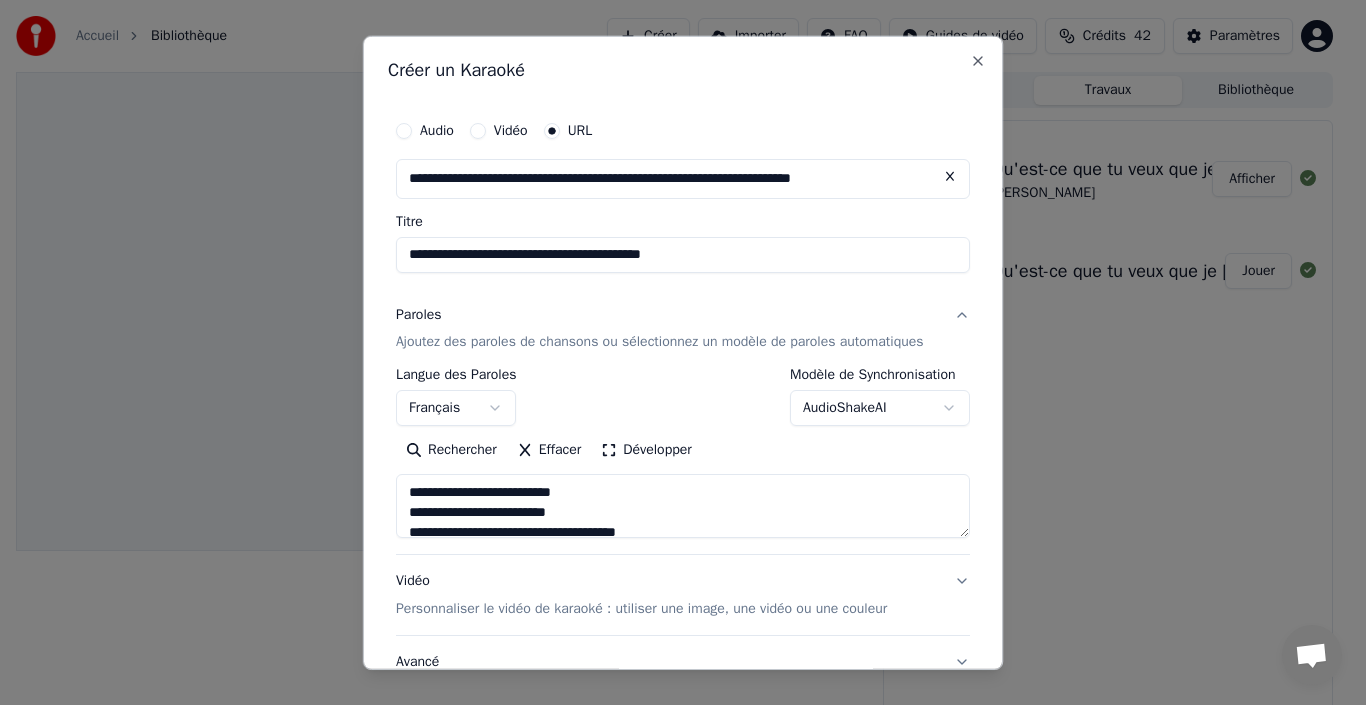 type on "**********" 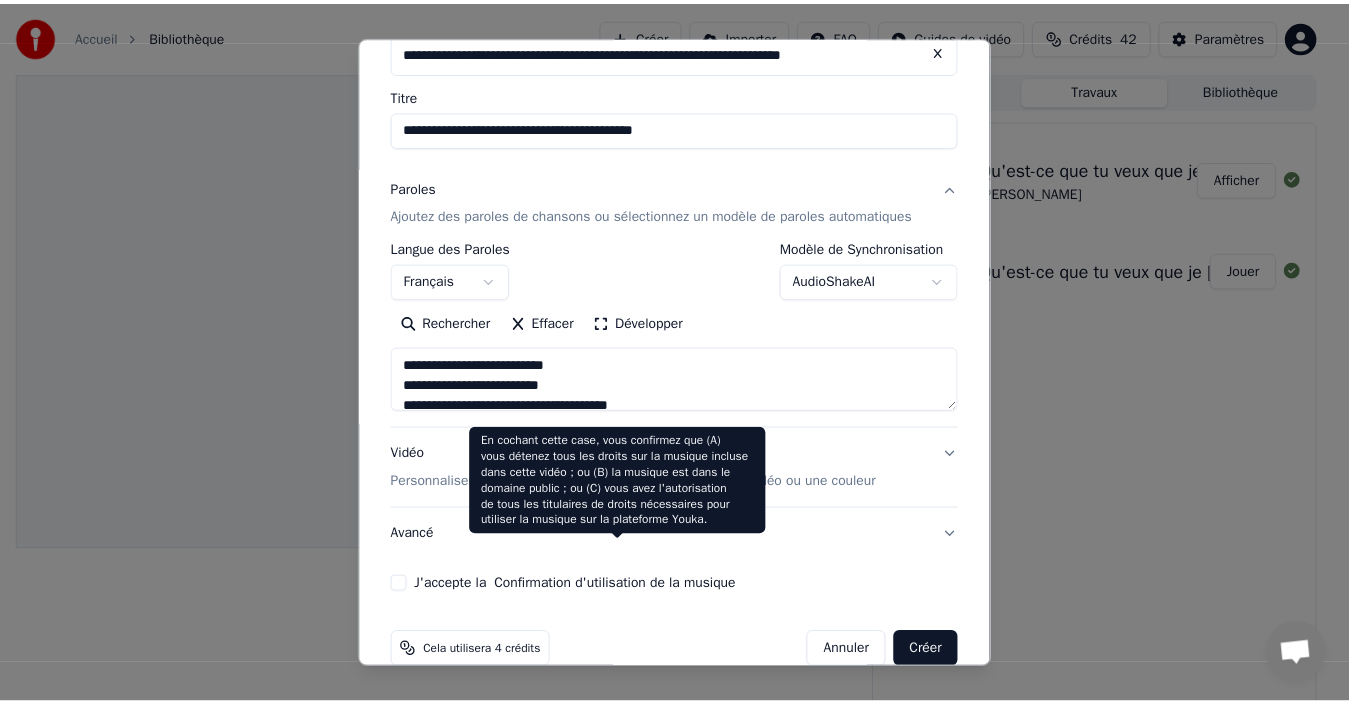 scroll, scrollTop: 159, scrollLeft: 0, axis: vertical 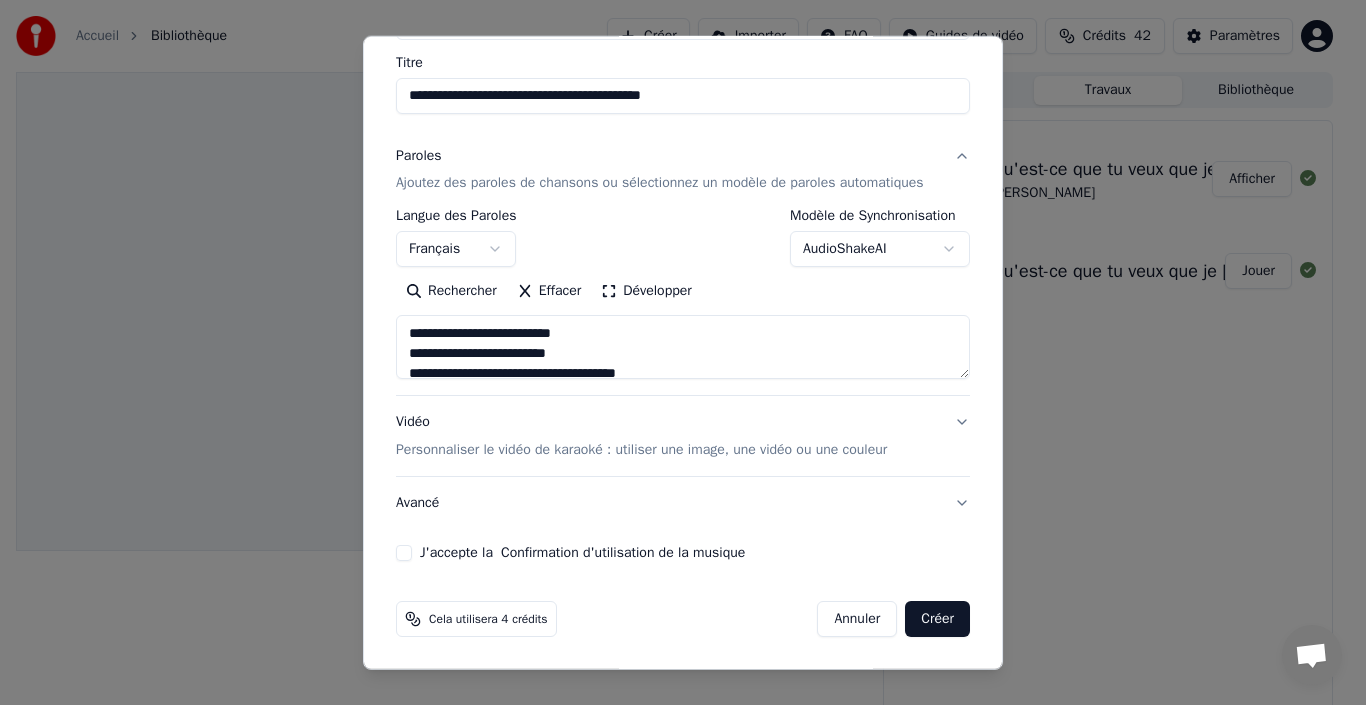 click on "J'accepte la   Confirmation d'utilisation de la musique" at bounding box center [404, 553] 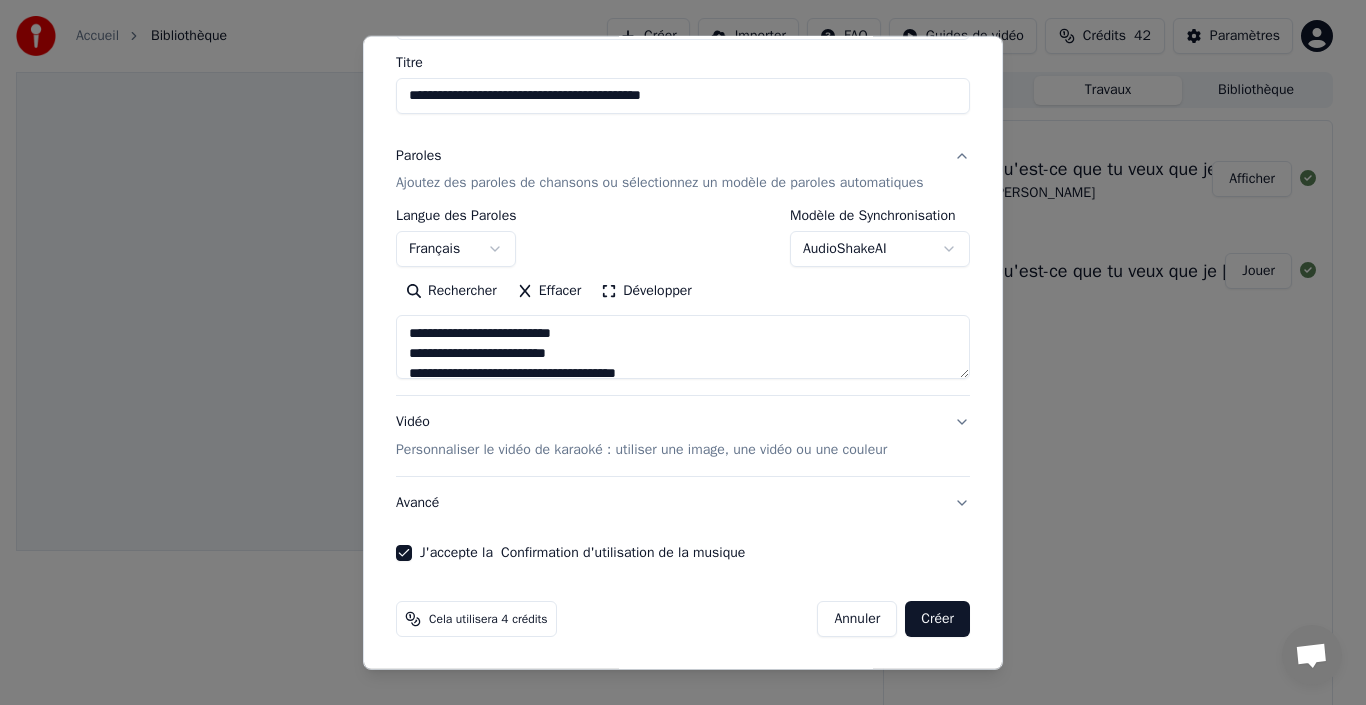 click on "Créer" at bounding box center (937, 619) 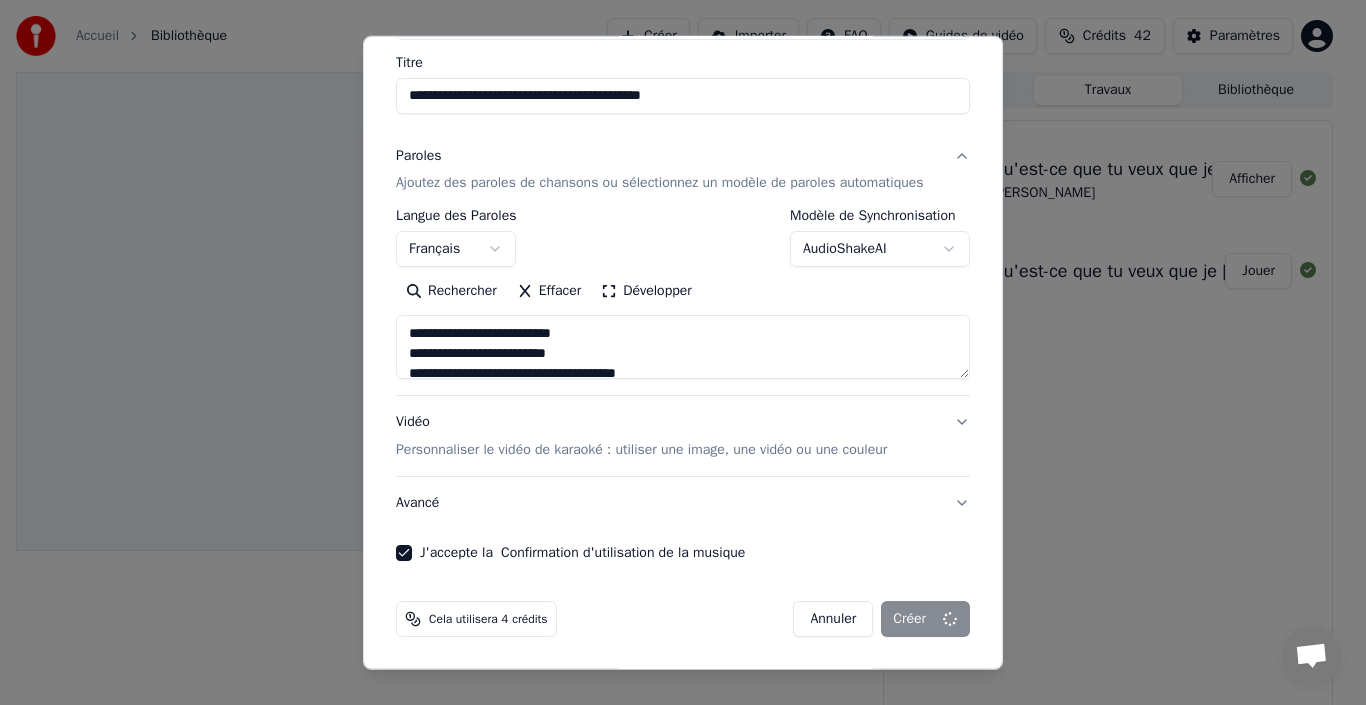 type on "**********" 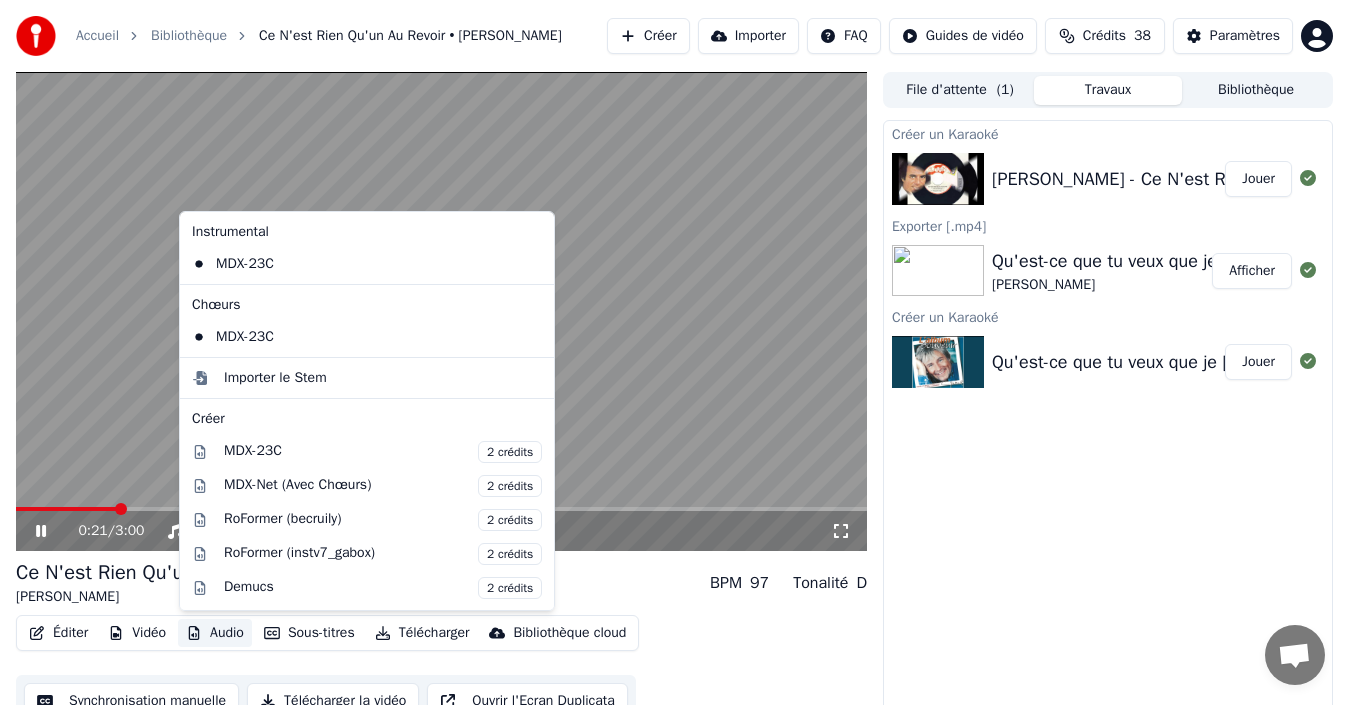 click on "Audio" at bounding box center [215, 633] 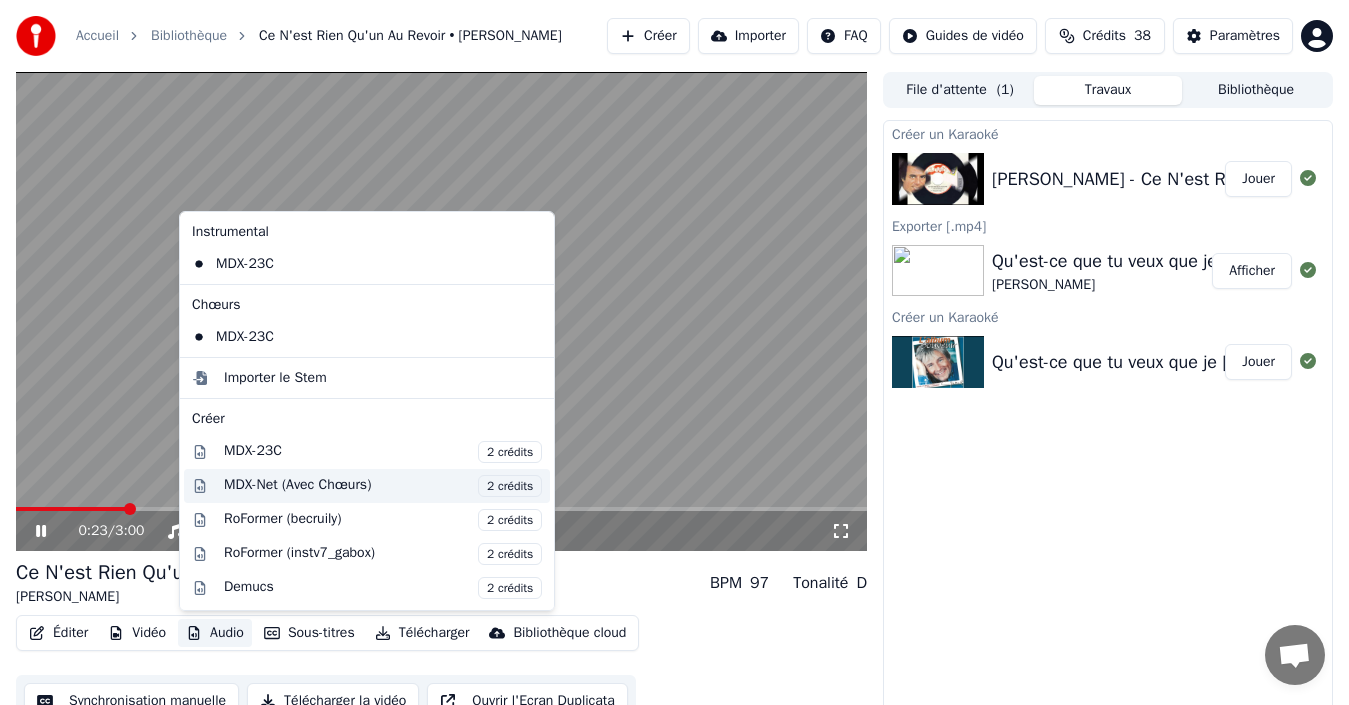 click on "MDX-Net (Avec Chœurs) 2 crédits" at bounding box center (383, 486) 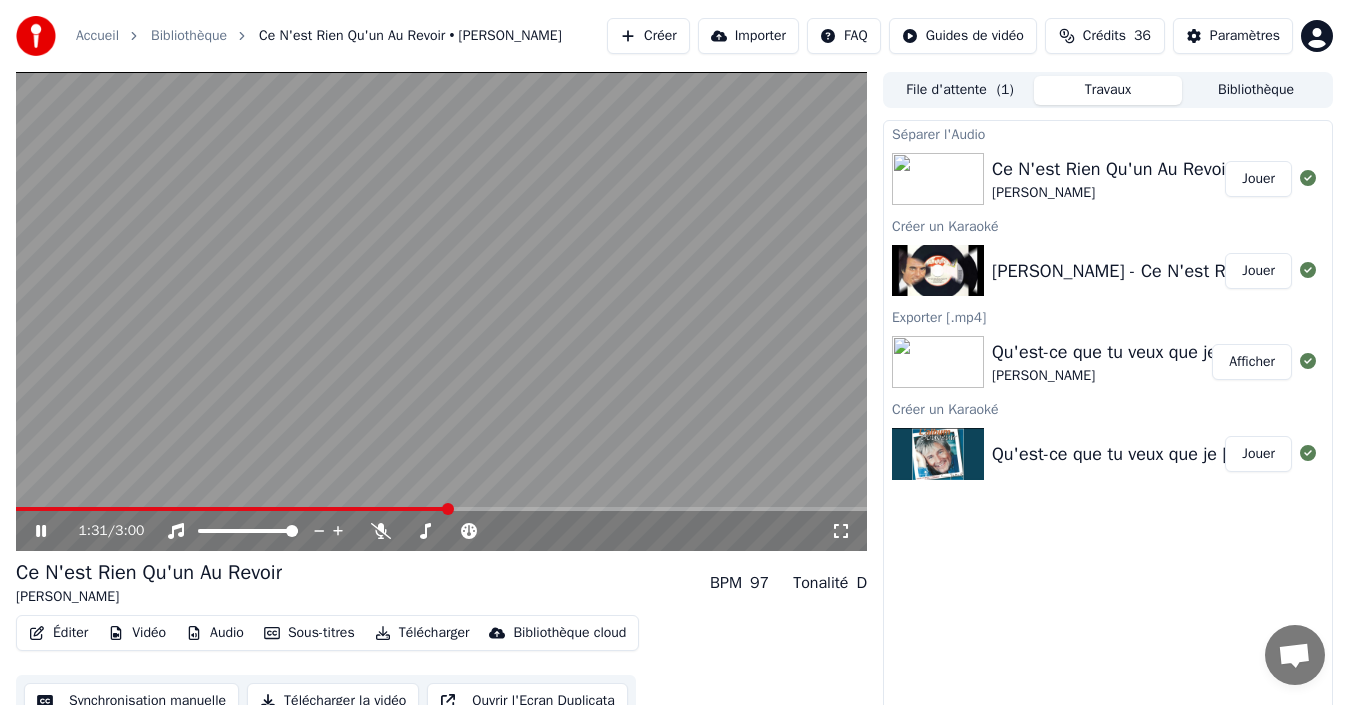 click on "Ce N'est Rien Qu'un Au Revoir" at bounding box center (1111, 169) 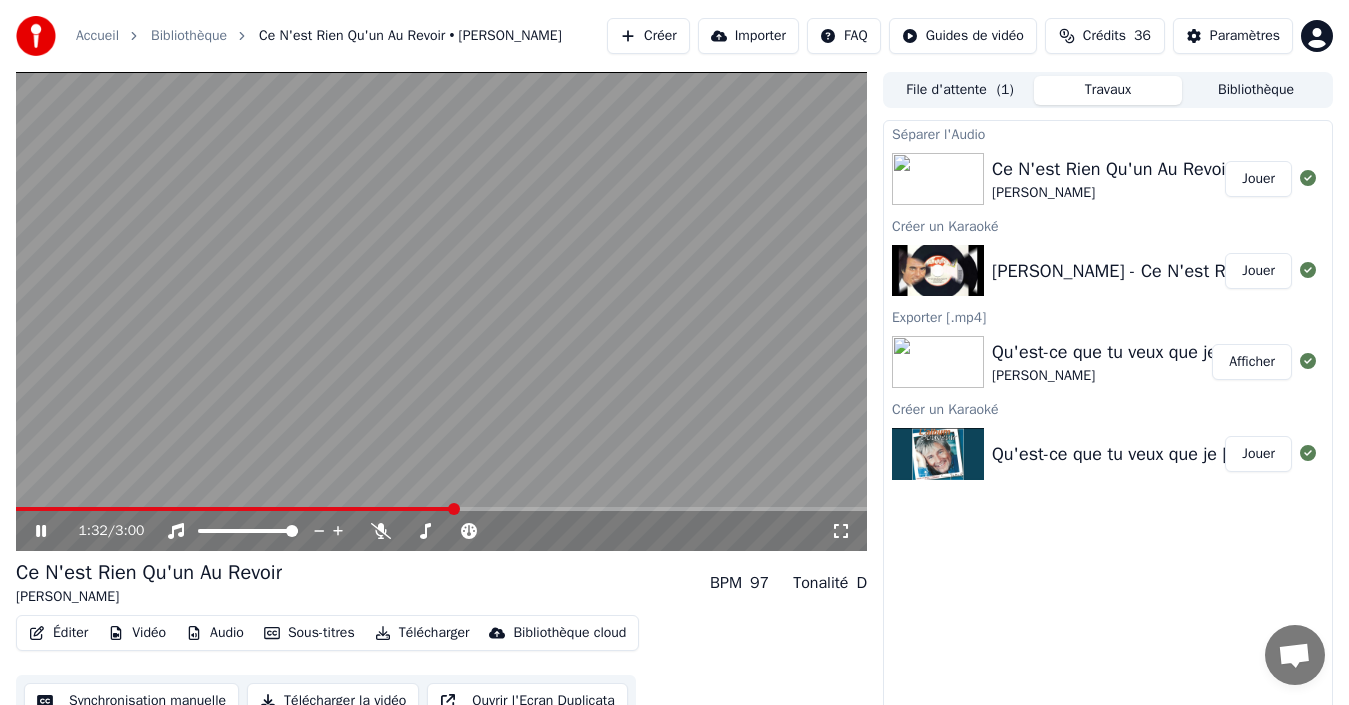 click on "Julio Iglesias" at bounding box center [1111, 193] 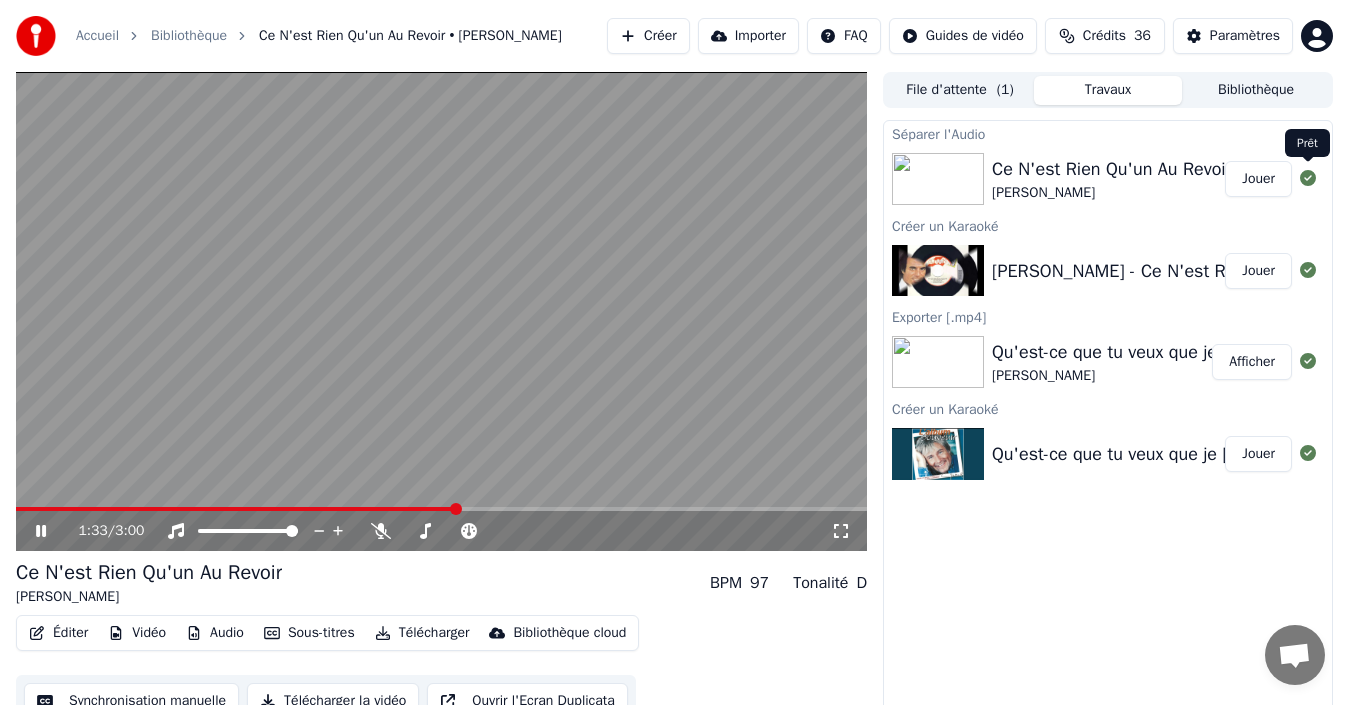 click on "Jouer" at bounding box center (1258, 179) 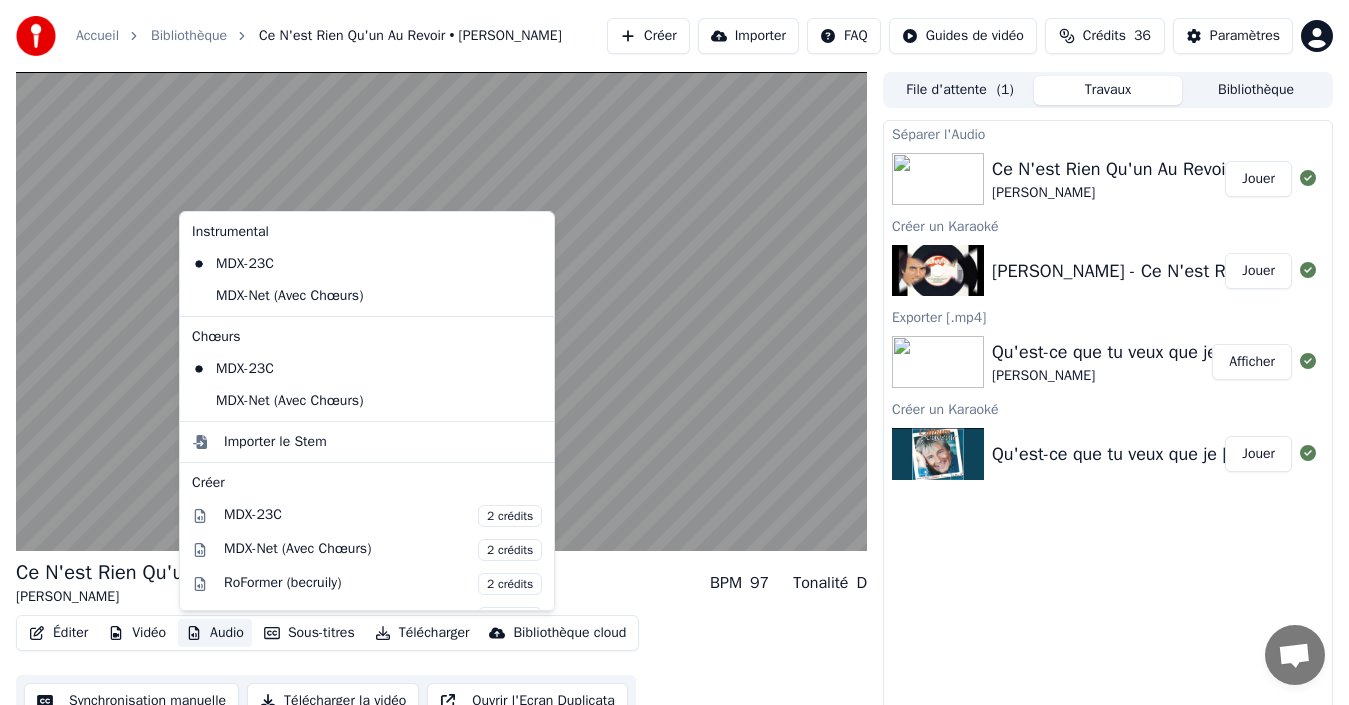 click on "Audio" at bounding box center (215, 633) 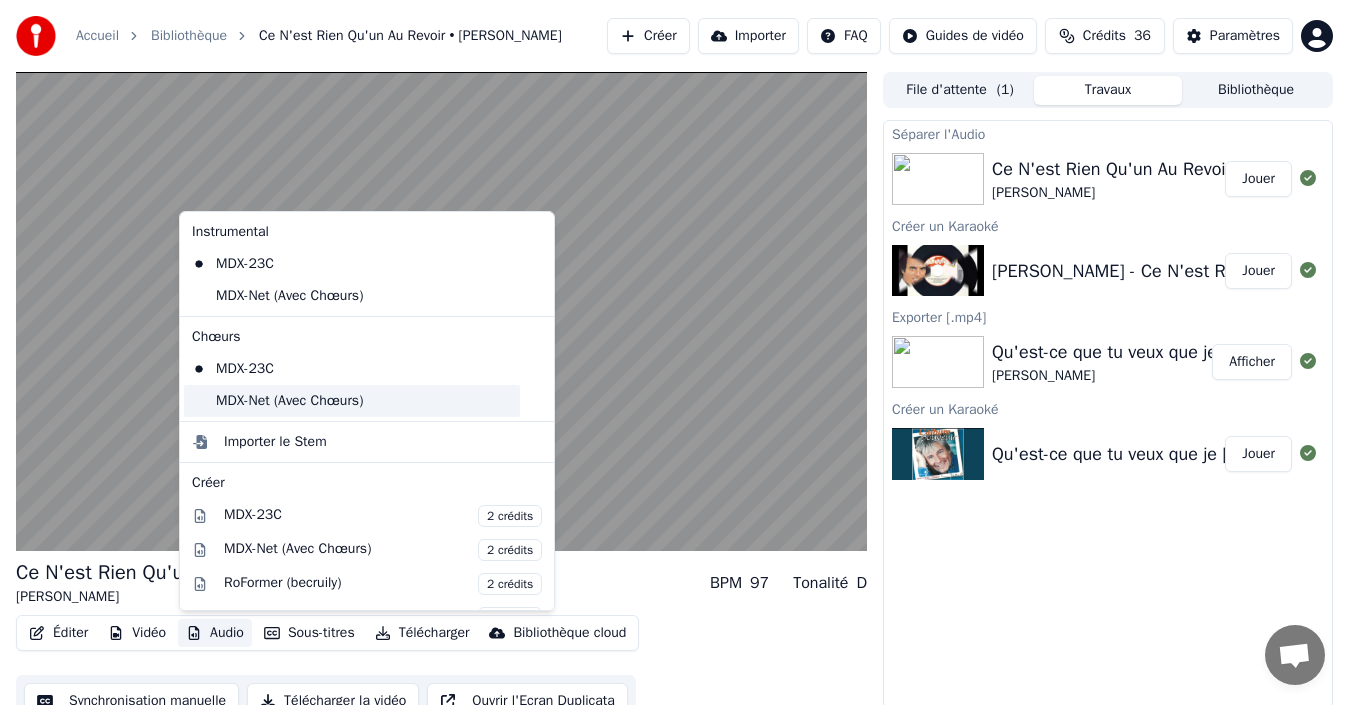 click on "MDX-Net (Avec Chœurs)" at bounding box center [352, 401] 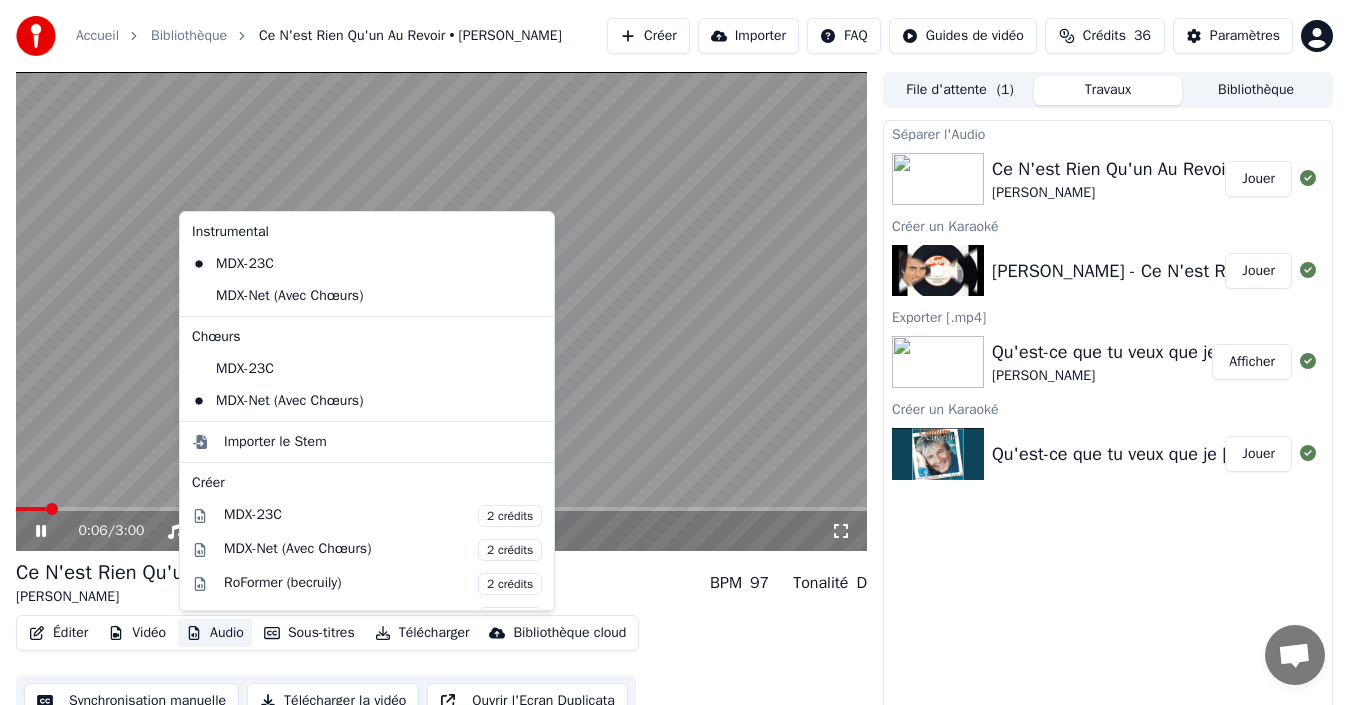 click on "Audio" at bounding box center [215, 633] 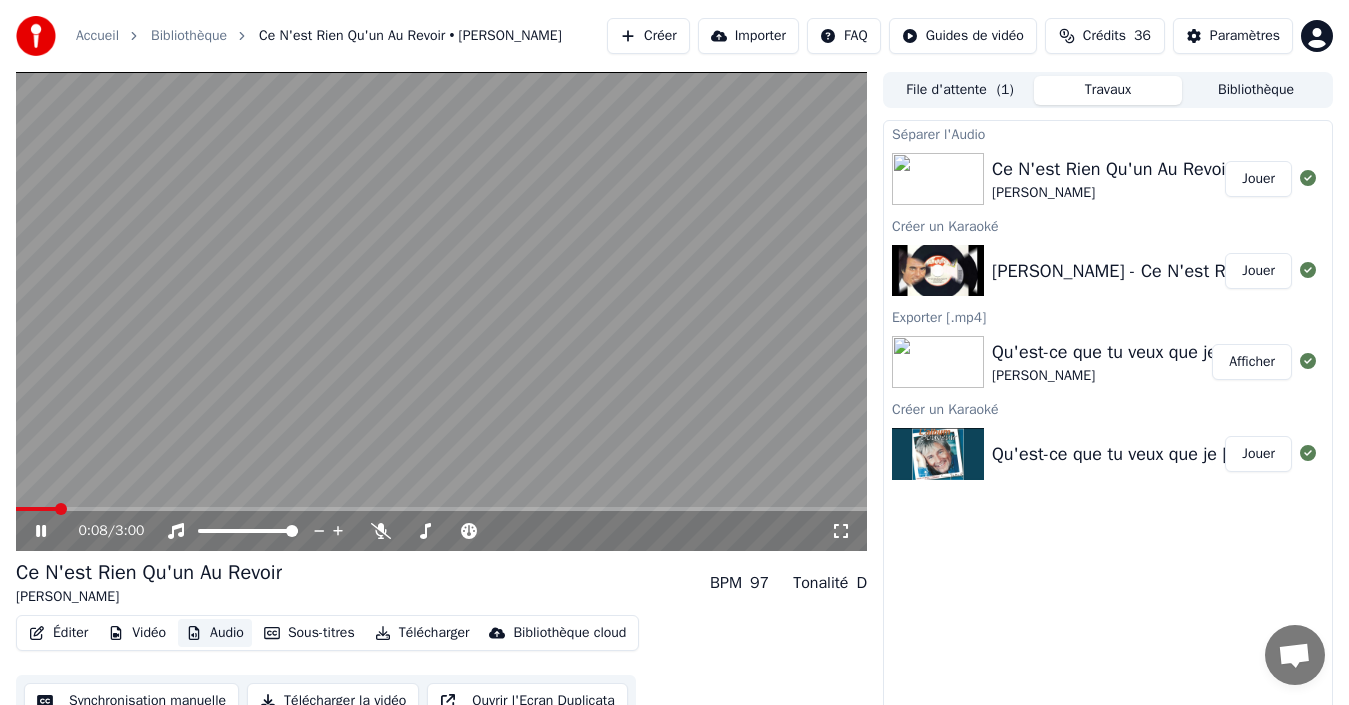 click on "Audio" at bounding box center (215, 633) 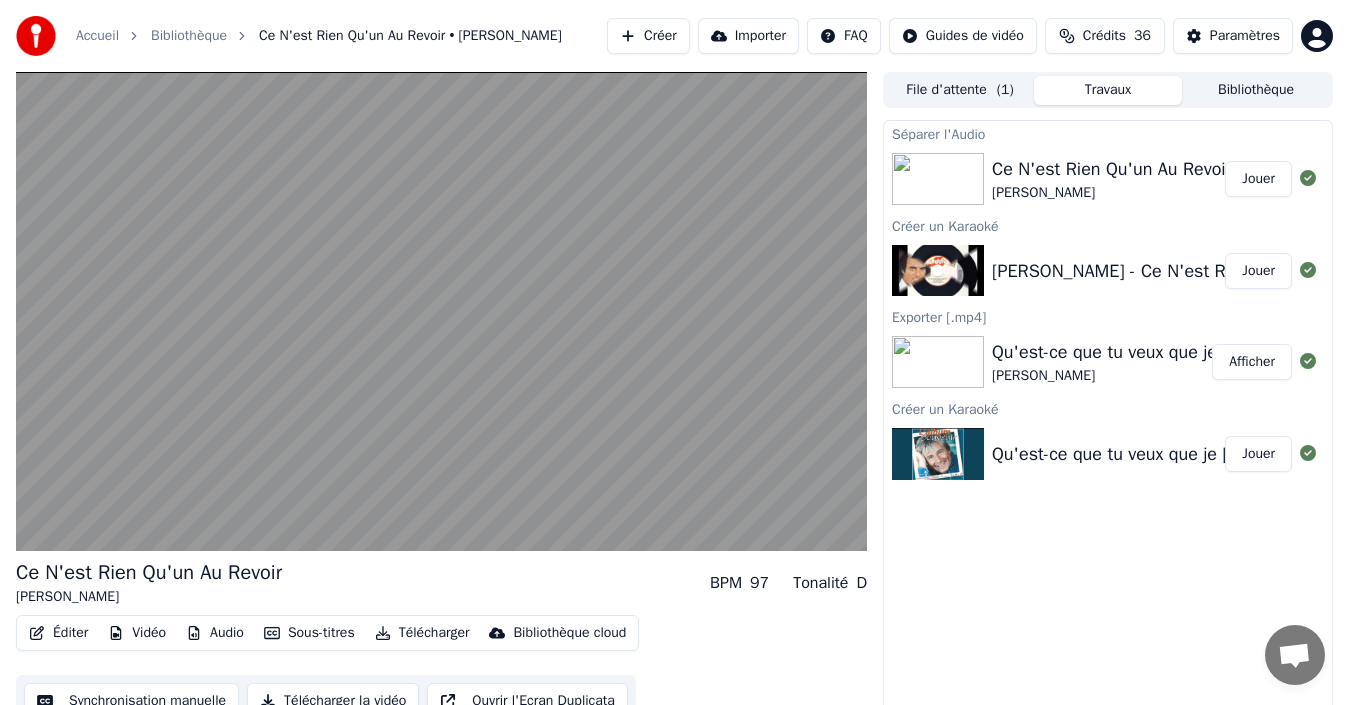 click on "Audio" at bounding box center (215, 633) 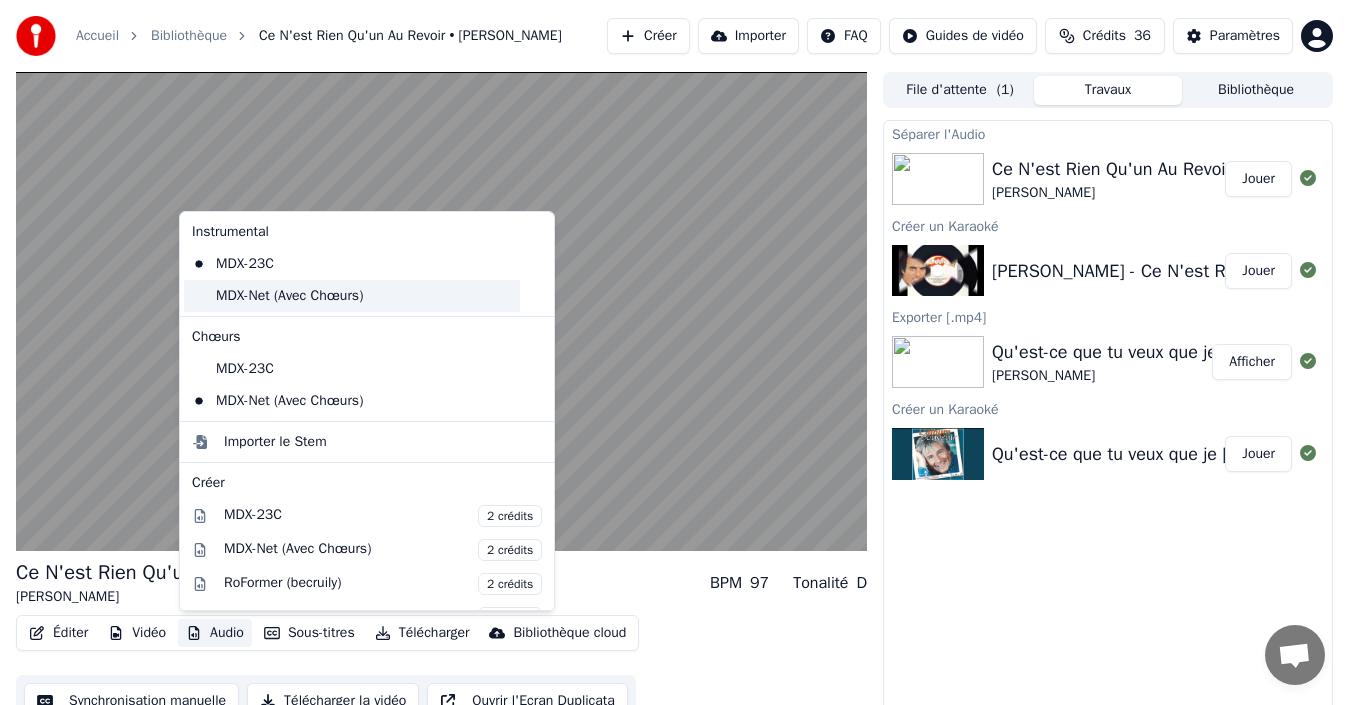 click on "MDX-Net (Avec Chœurs)" at bounding box center (352, 296) 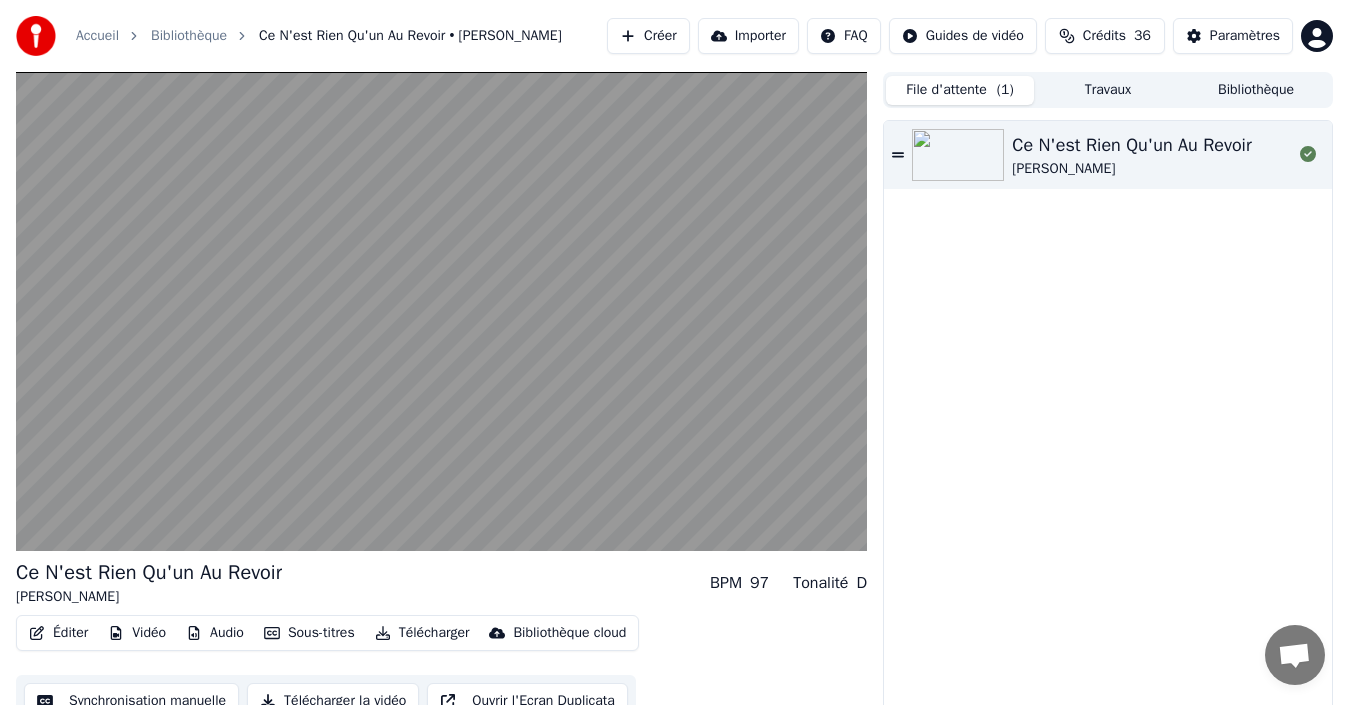 click on "File d'attente ( 1 )" at bounding box center [960, 90] 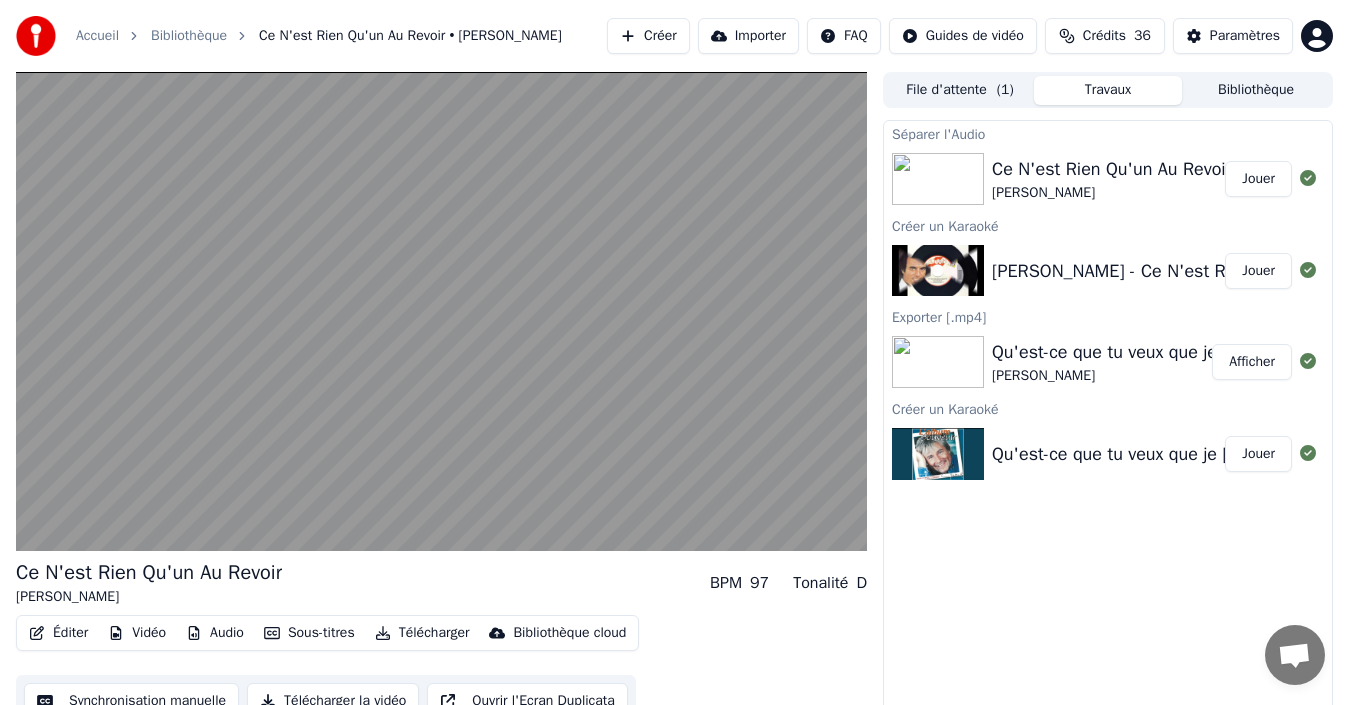 click on "Bibliothèque" at bounding box center (1256, 90) 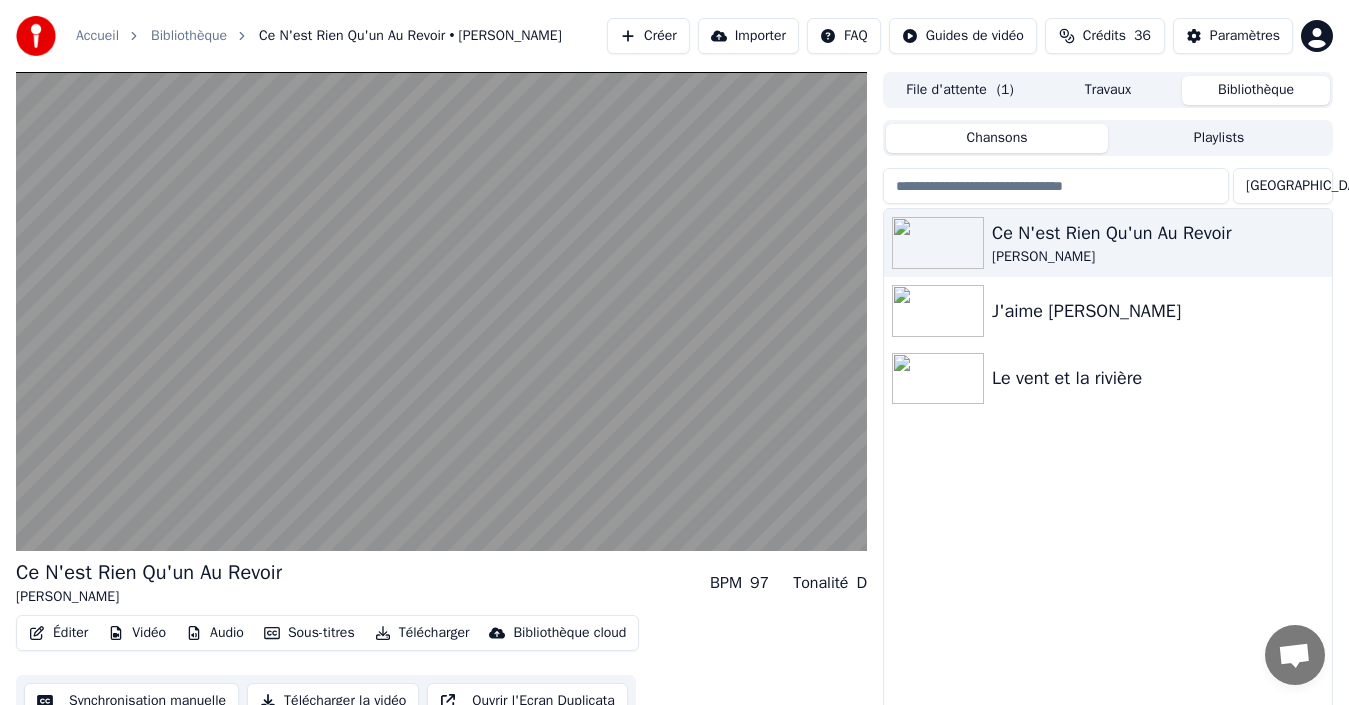 click on "Travaux" at bounding box center (1108, 90) 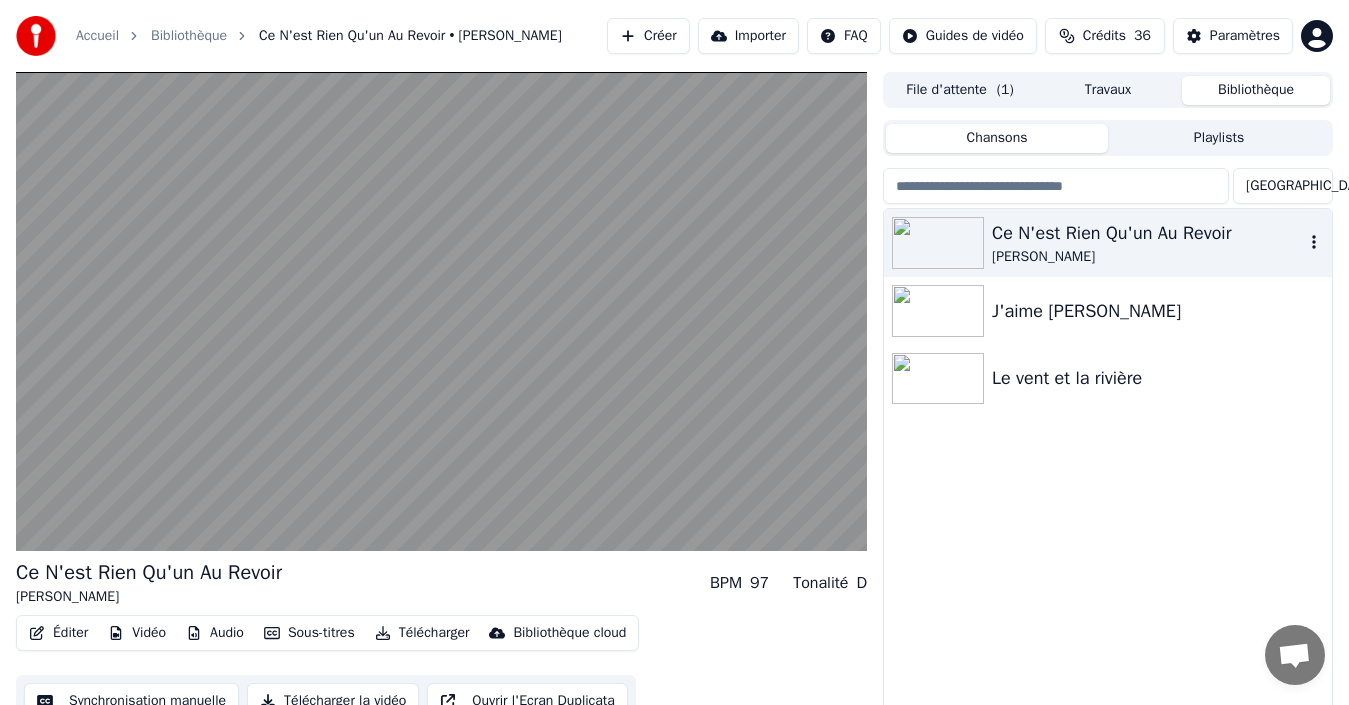 click 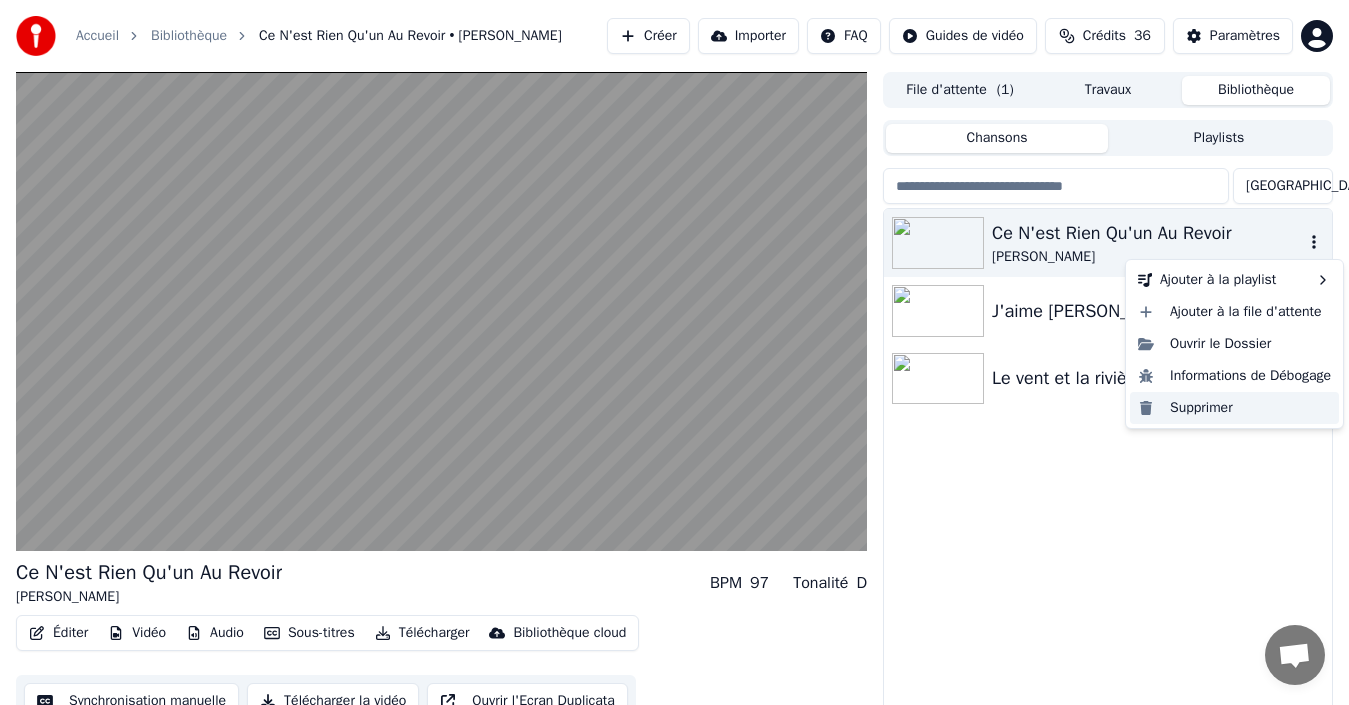 click on "Supprimer" at bounding box center (1234, 408) 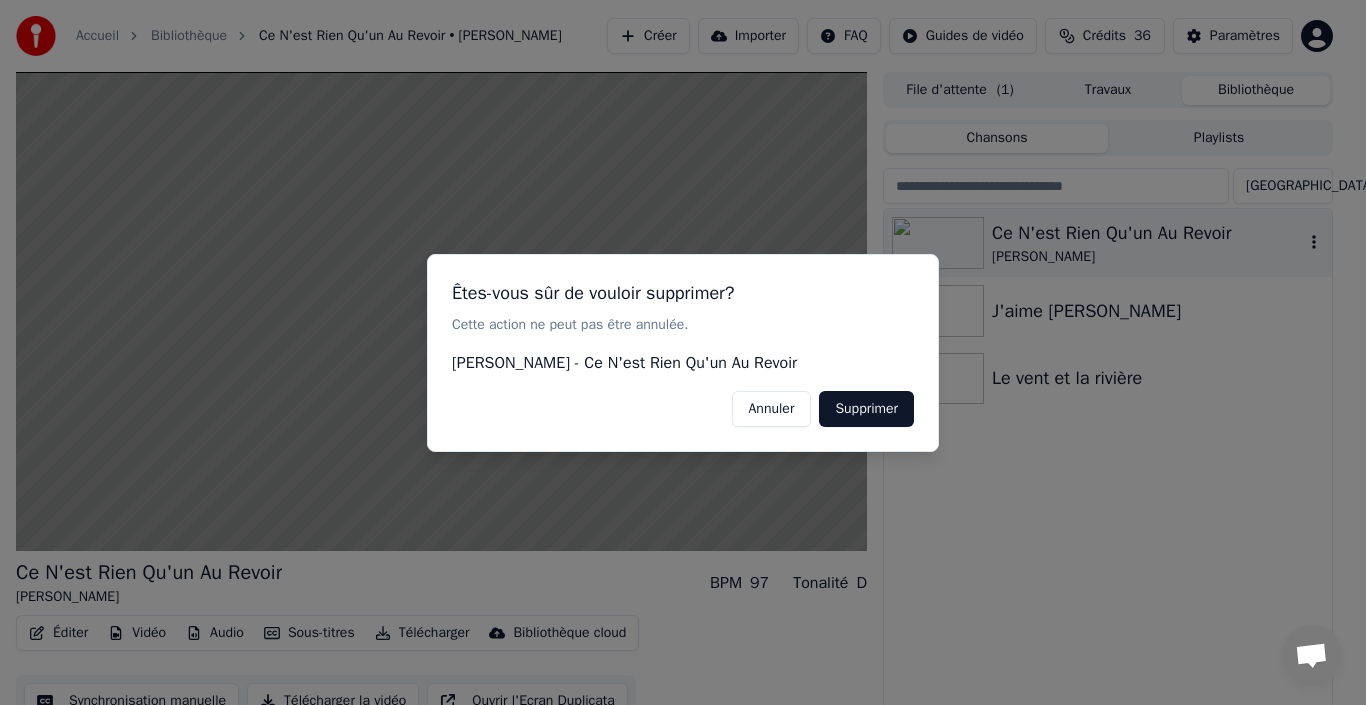 click on "Supprimer" at bounding box center [866, 408] 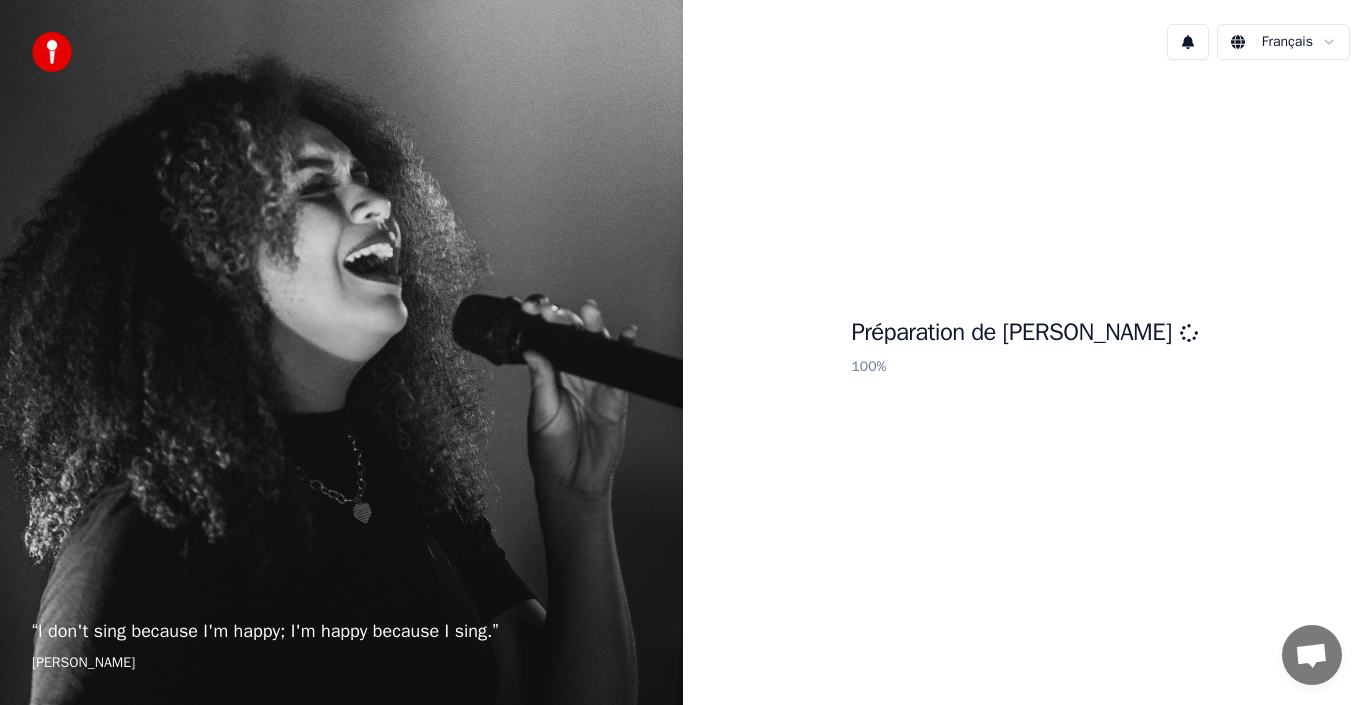 scroll, scrollTop: 0, scrollLeft: 0, axis: both 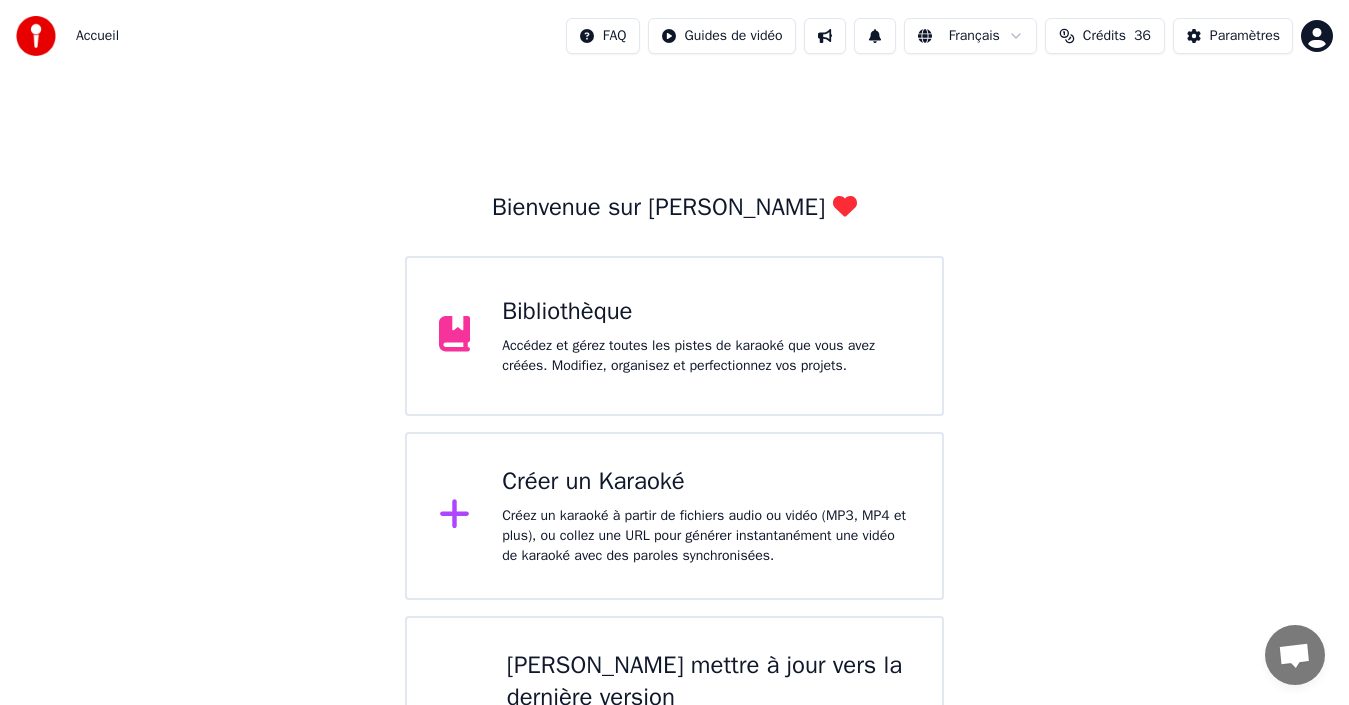 click on "Créer un Karaoké" at bounding box center (706, 482) 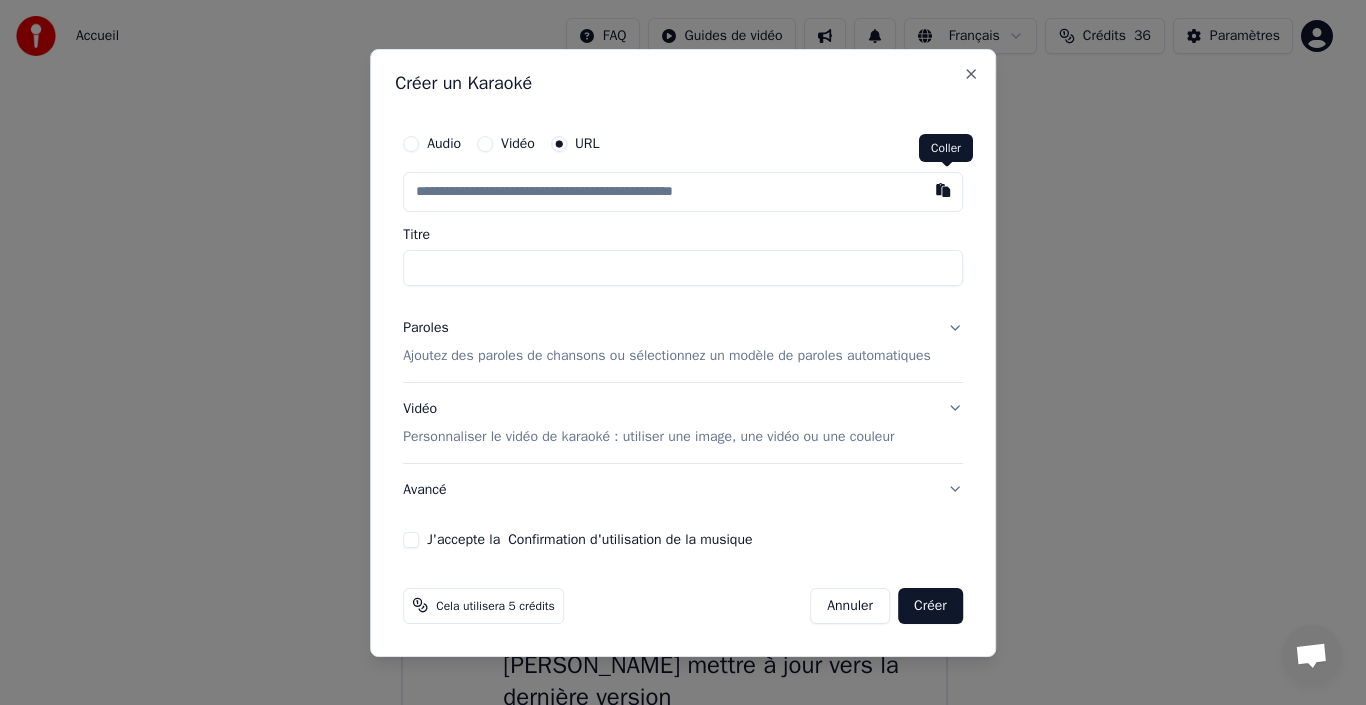 click at bounding box center [943, 190] 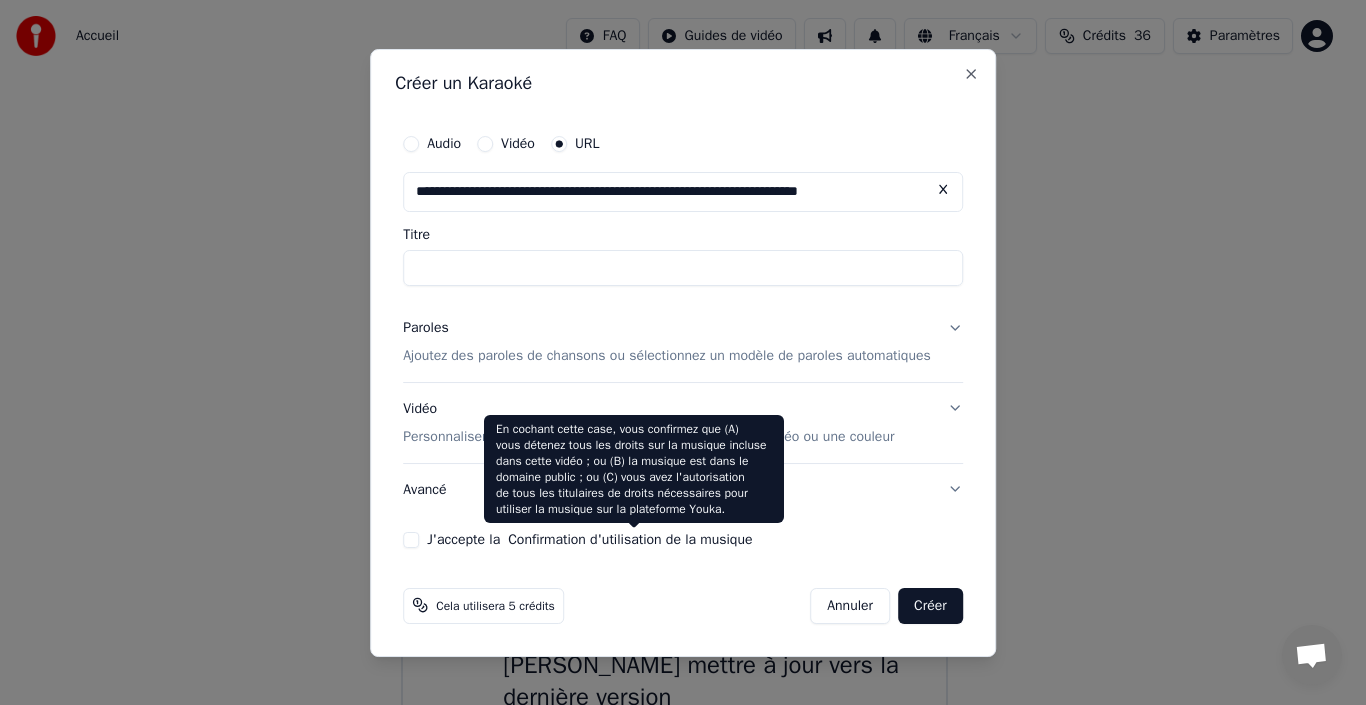 type on "**********" 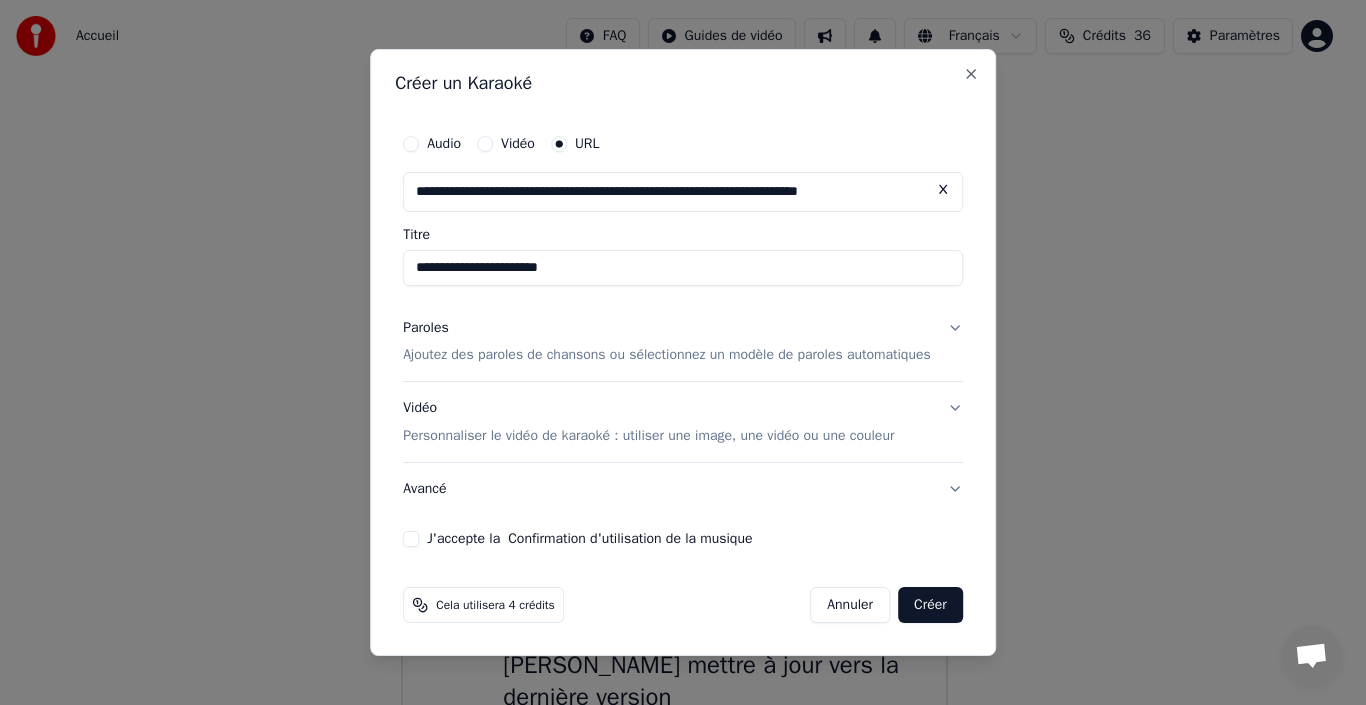 click on "J'accepte la   Confirmation d'utilisation de la musique" at bounding box center [411, 539] 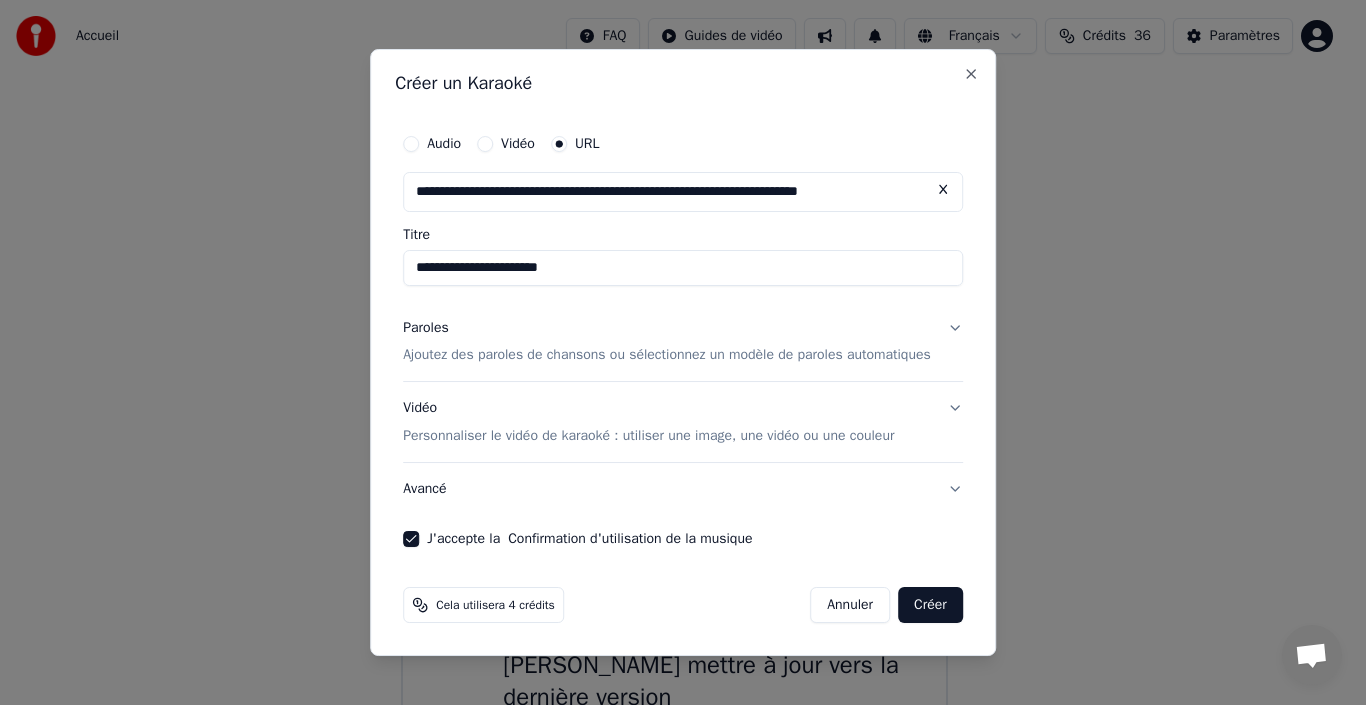 click on "Créer" at bounding box center (930, 605) 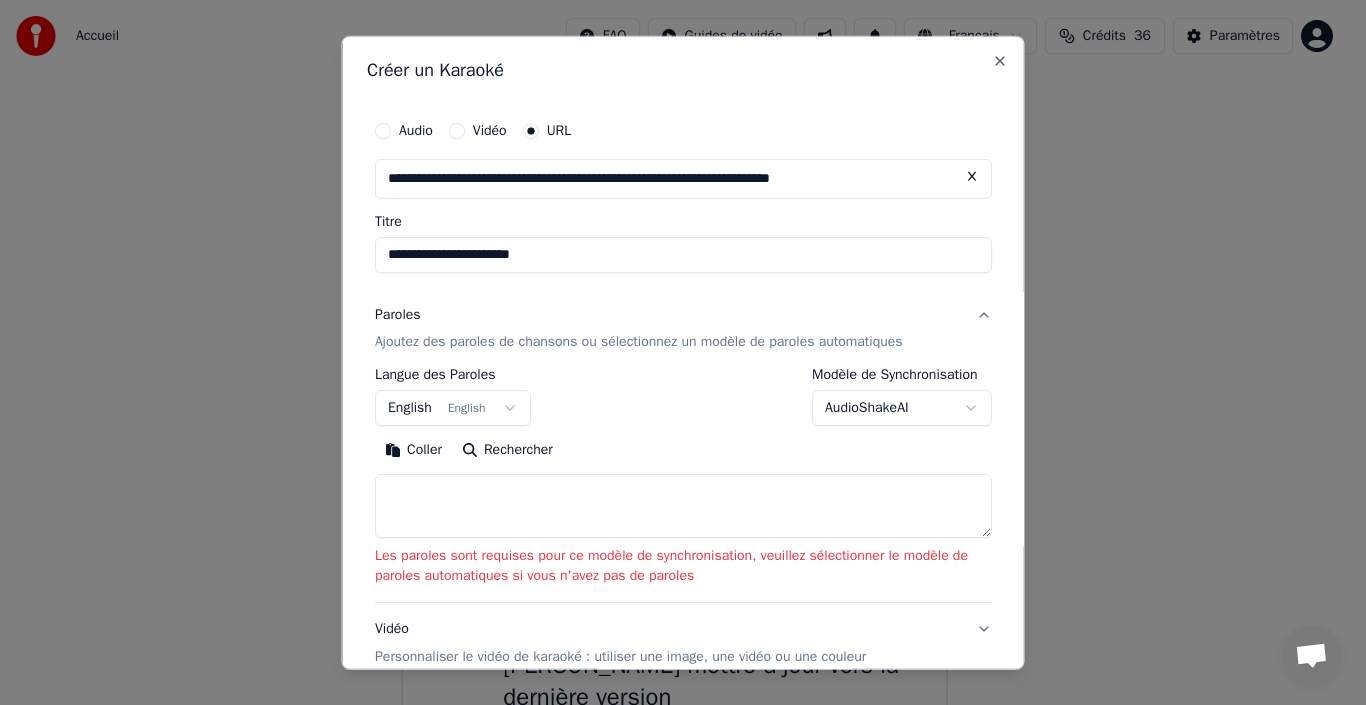 click on "**********" at bounding box center (902, 397) 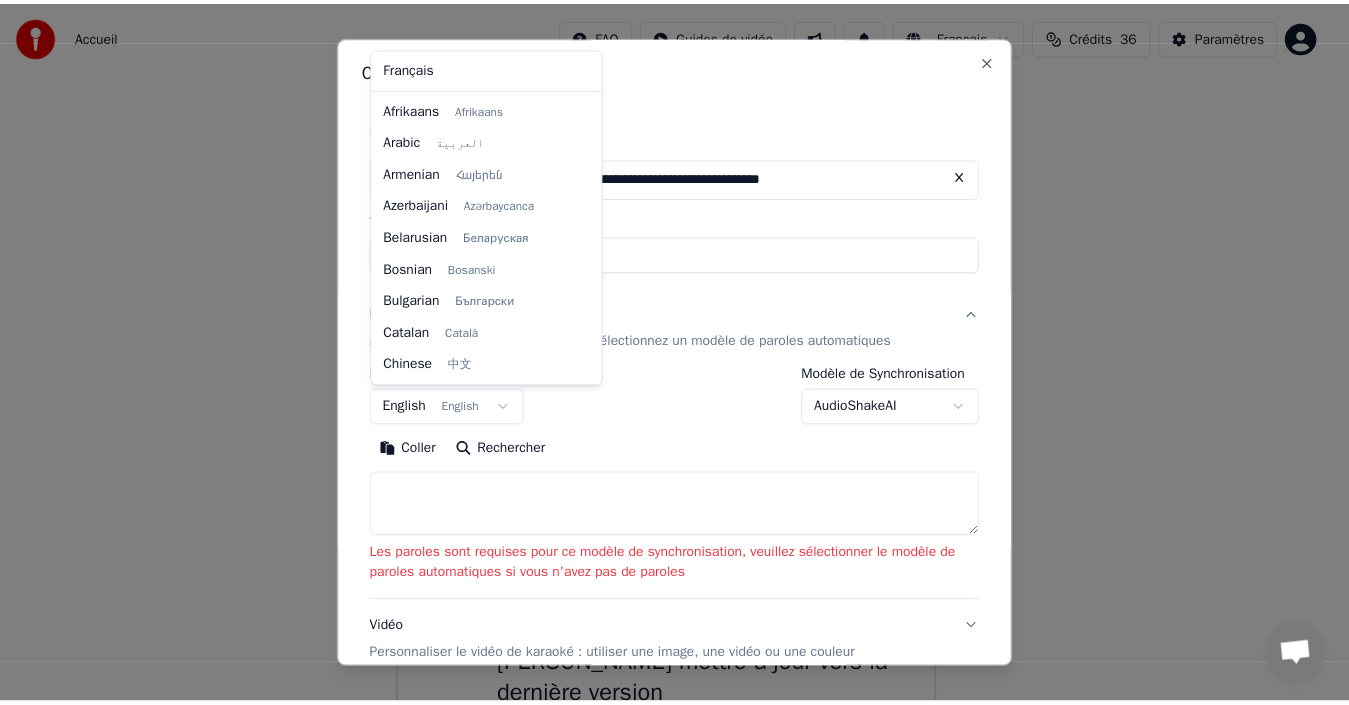 scroll, scrollTop: 160, scrollLeft: 0, axis: vertical 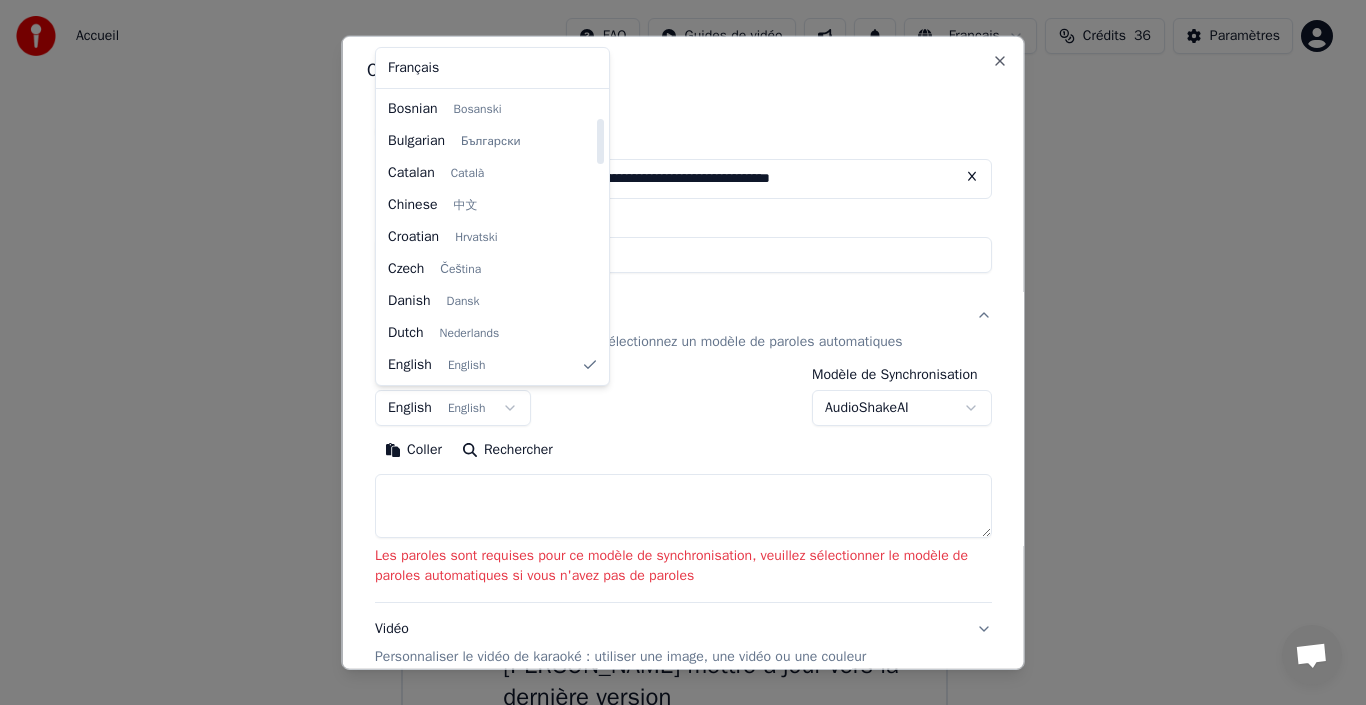 select on "**" 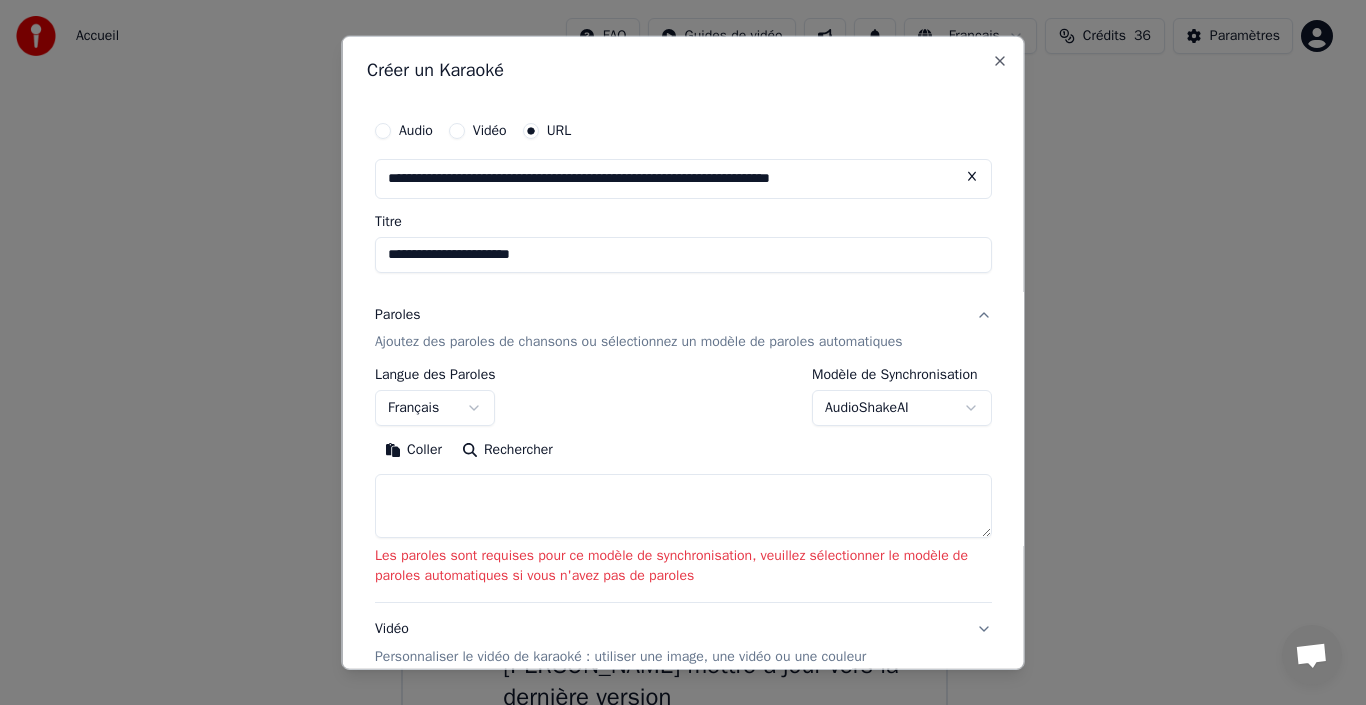click on "Ajoutez des paroles de chansons ou sélectionnez un modèle de paroles automatiques" at bounding box center (639, 342) 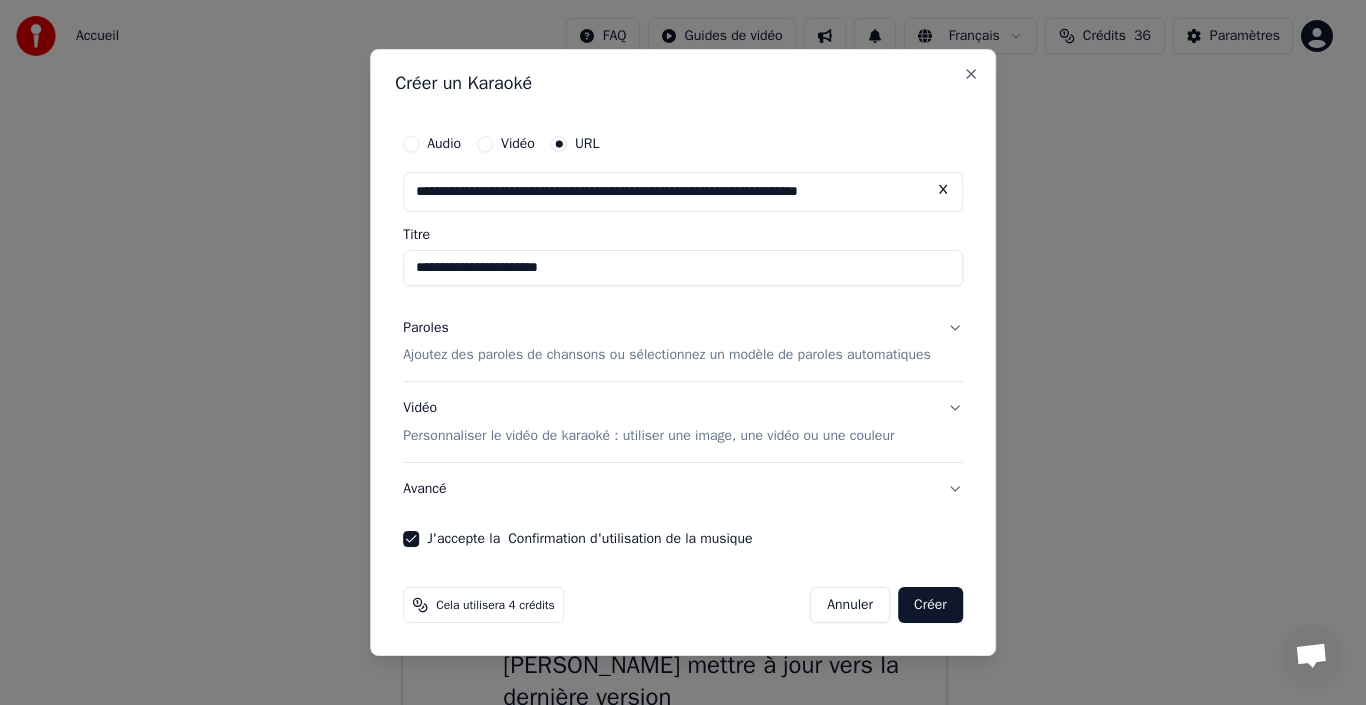 click on "Ajoutez des paroles de chansons ou sélectionnez un modèle de paroles automatiques" at bounding box center [667, 356] 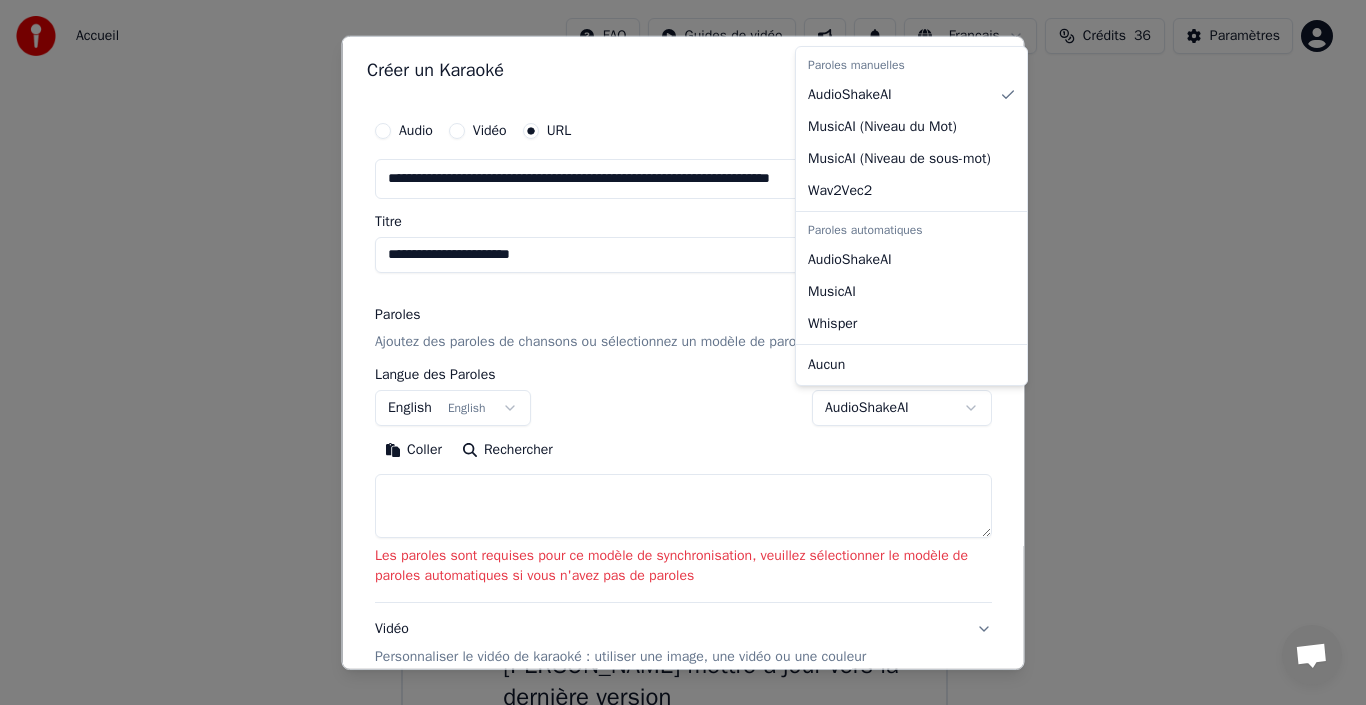 click on "**********" at bounding box center [674, 418] 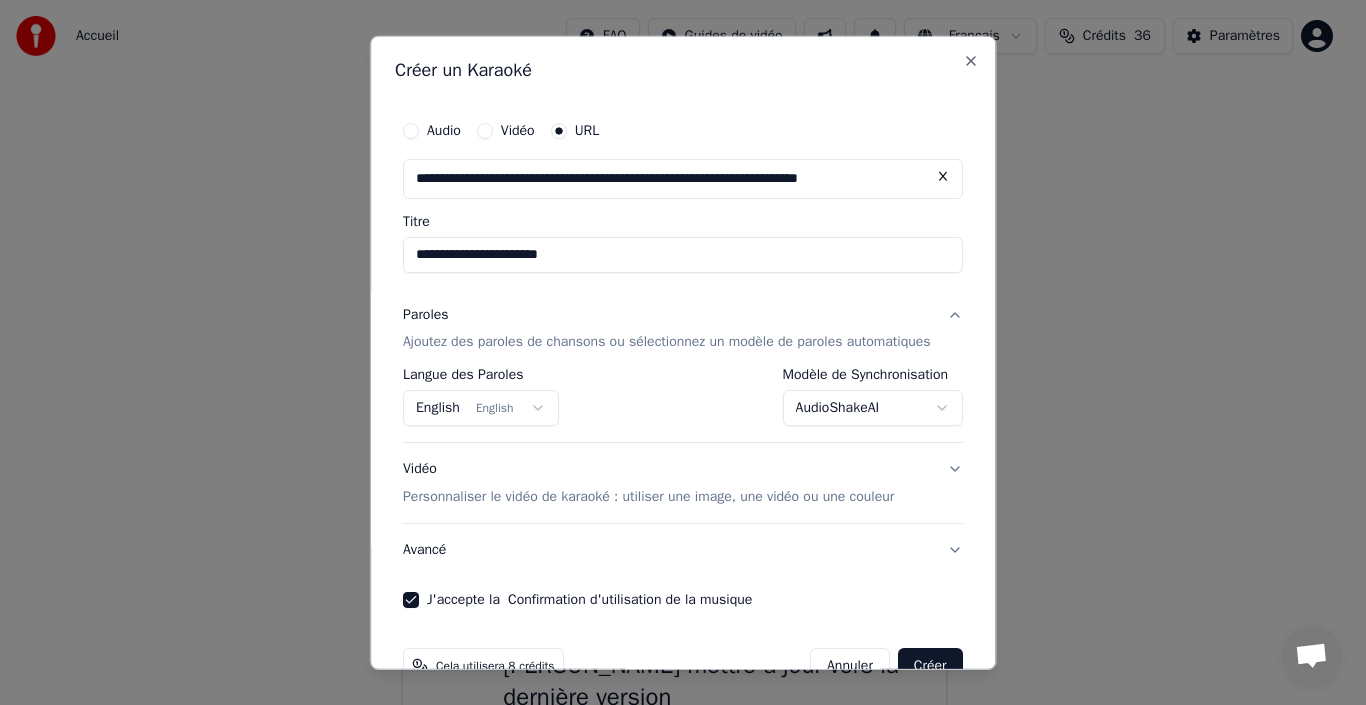 click on "Créer" at bounding box center (930, 666) 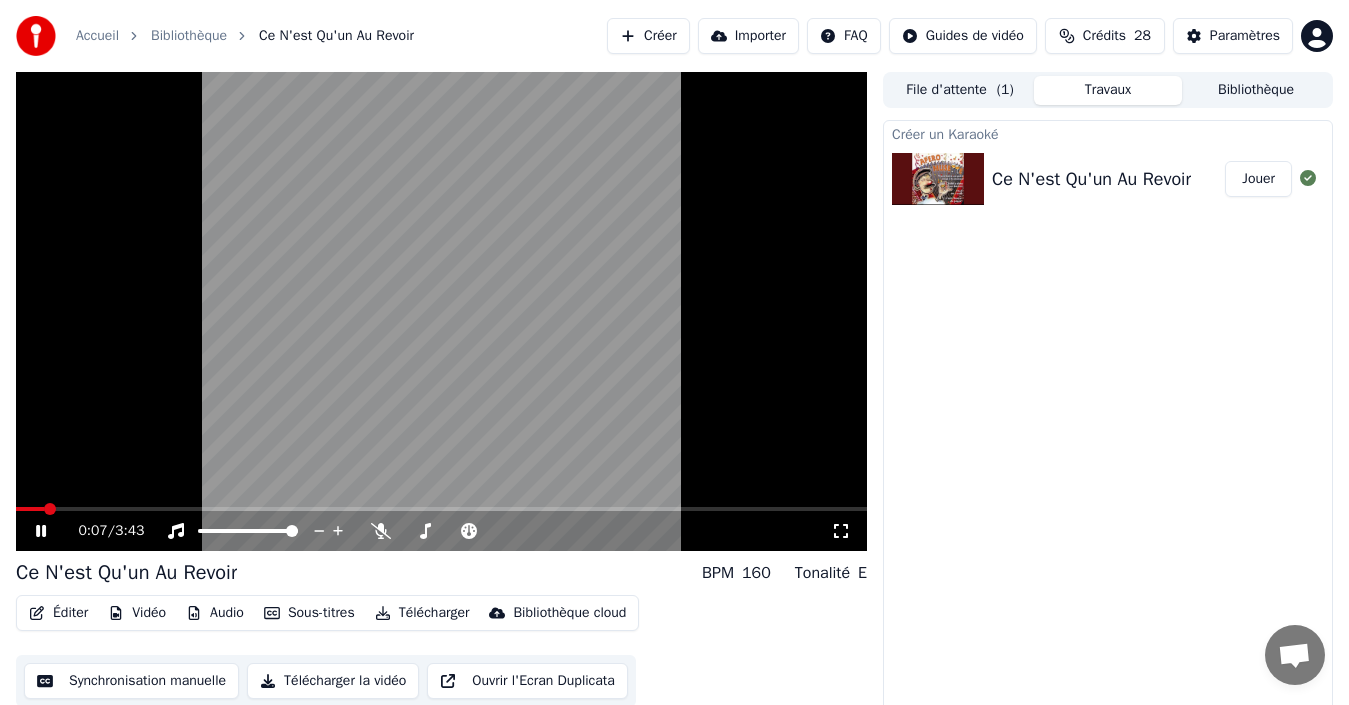 click at bounding box center (441, 311) 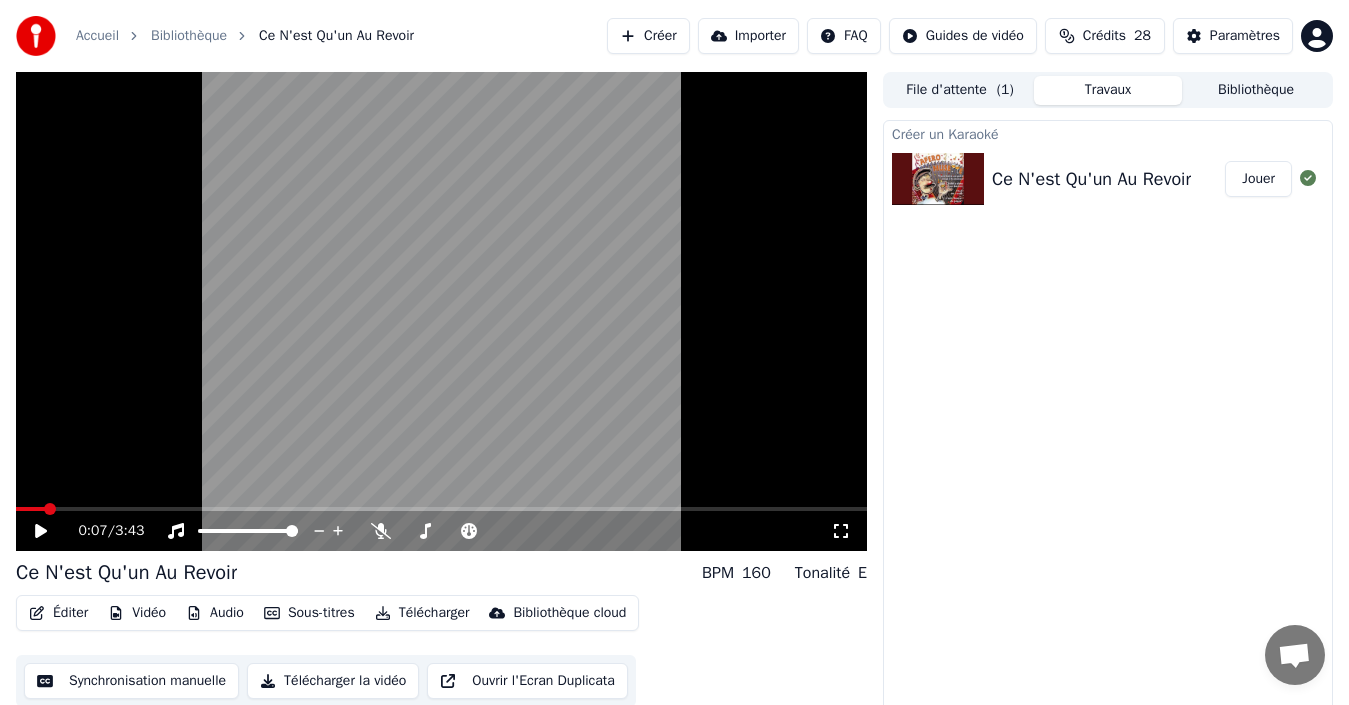 click at bounding box center (441, 311) 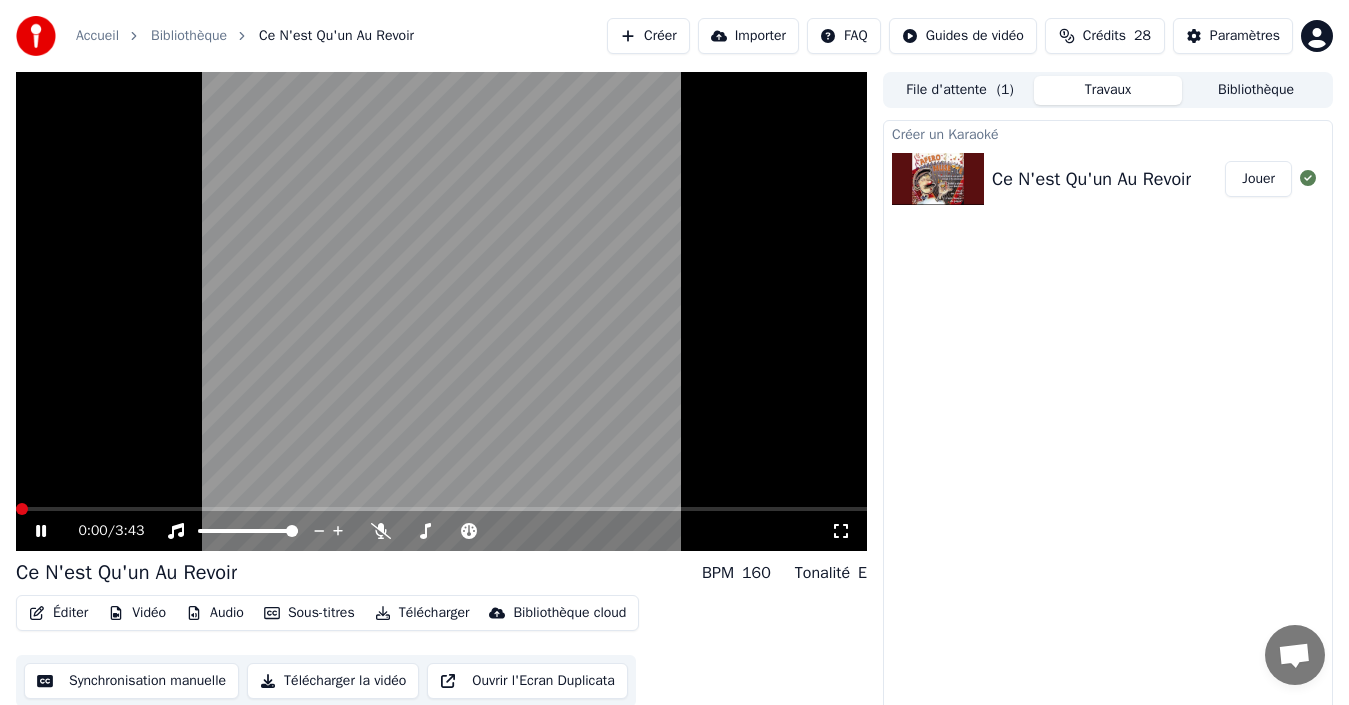 click at bounding box center [22, 509] 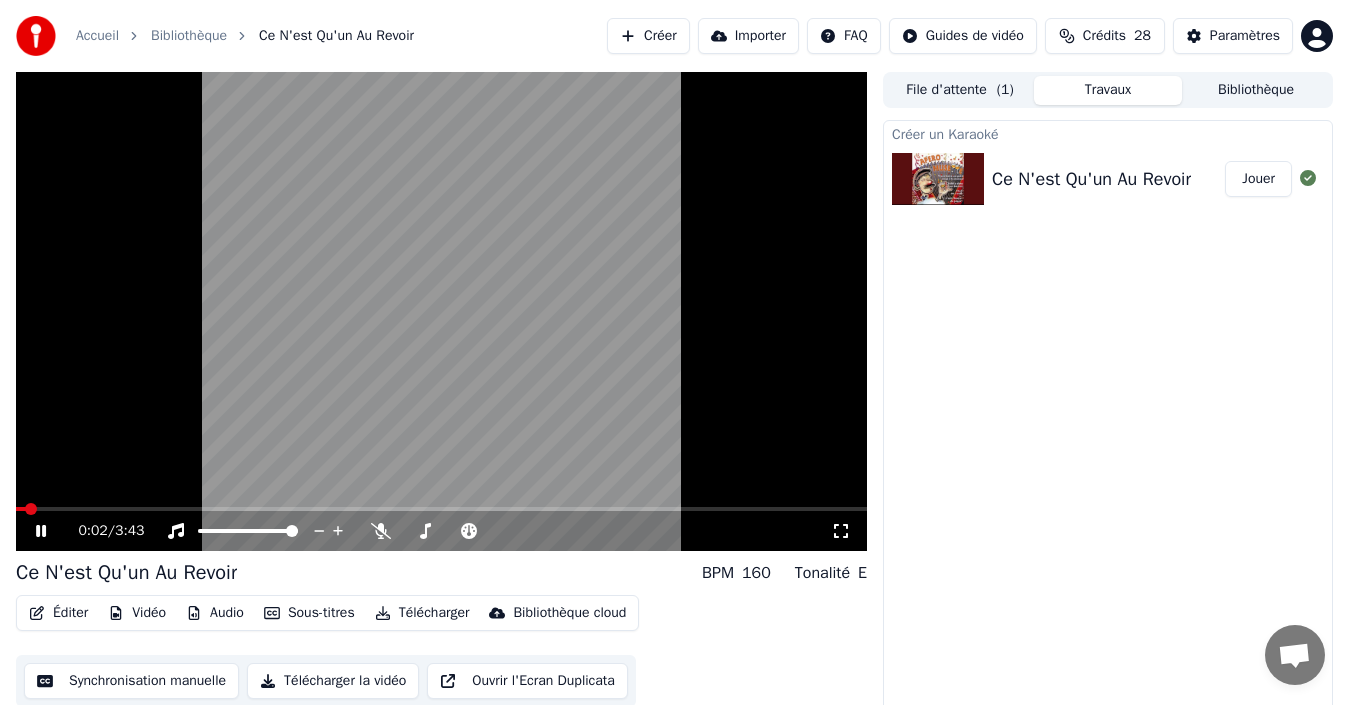 click 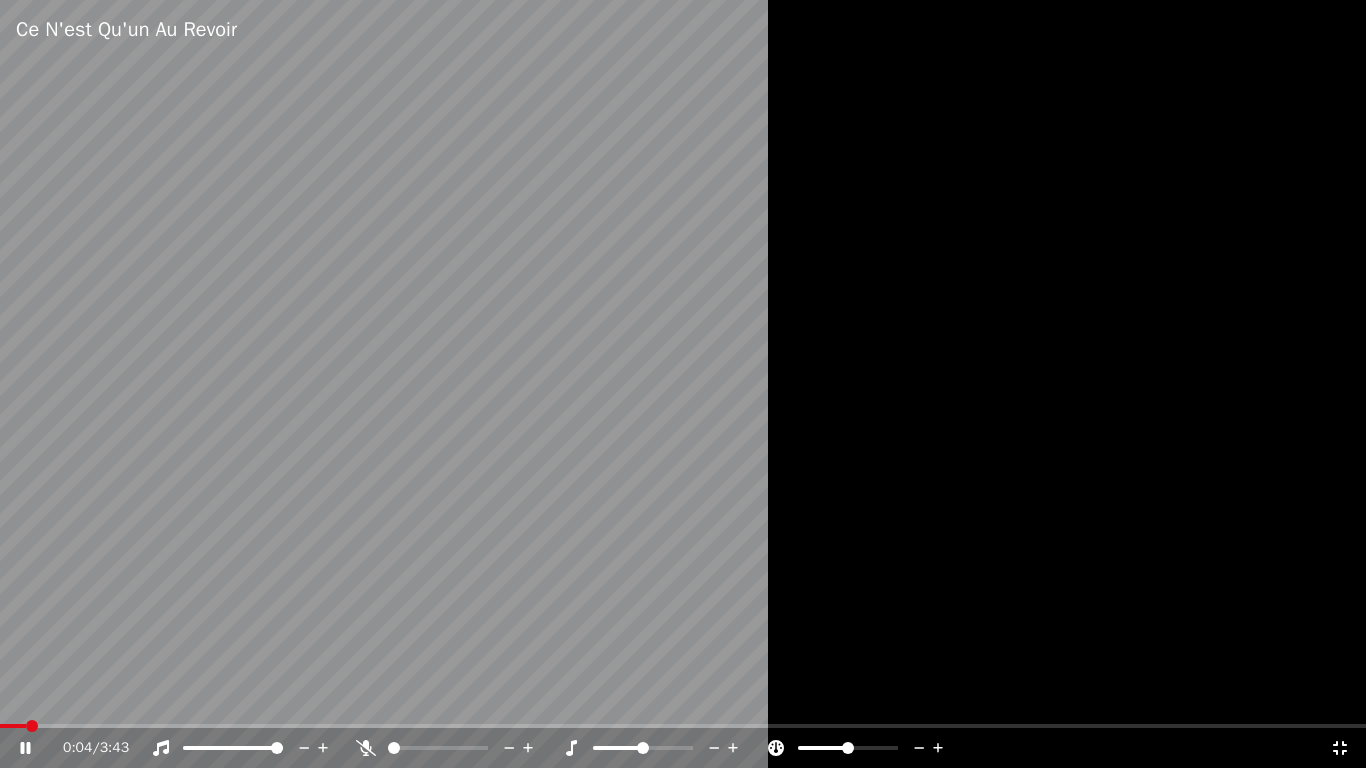 click 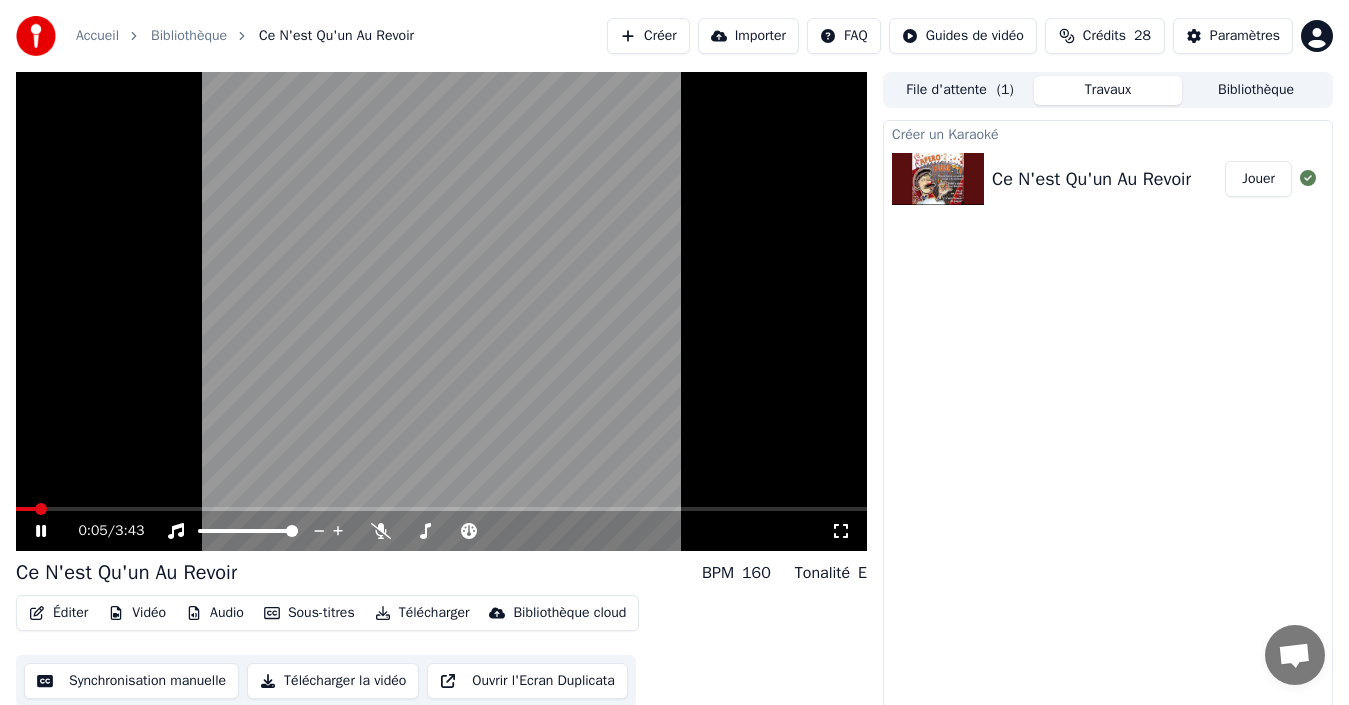 drag, startPoint x: 1119, startPoint y: 325, endPoint x: 1103, endPoint y: 331, distance: 17.088007 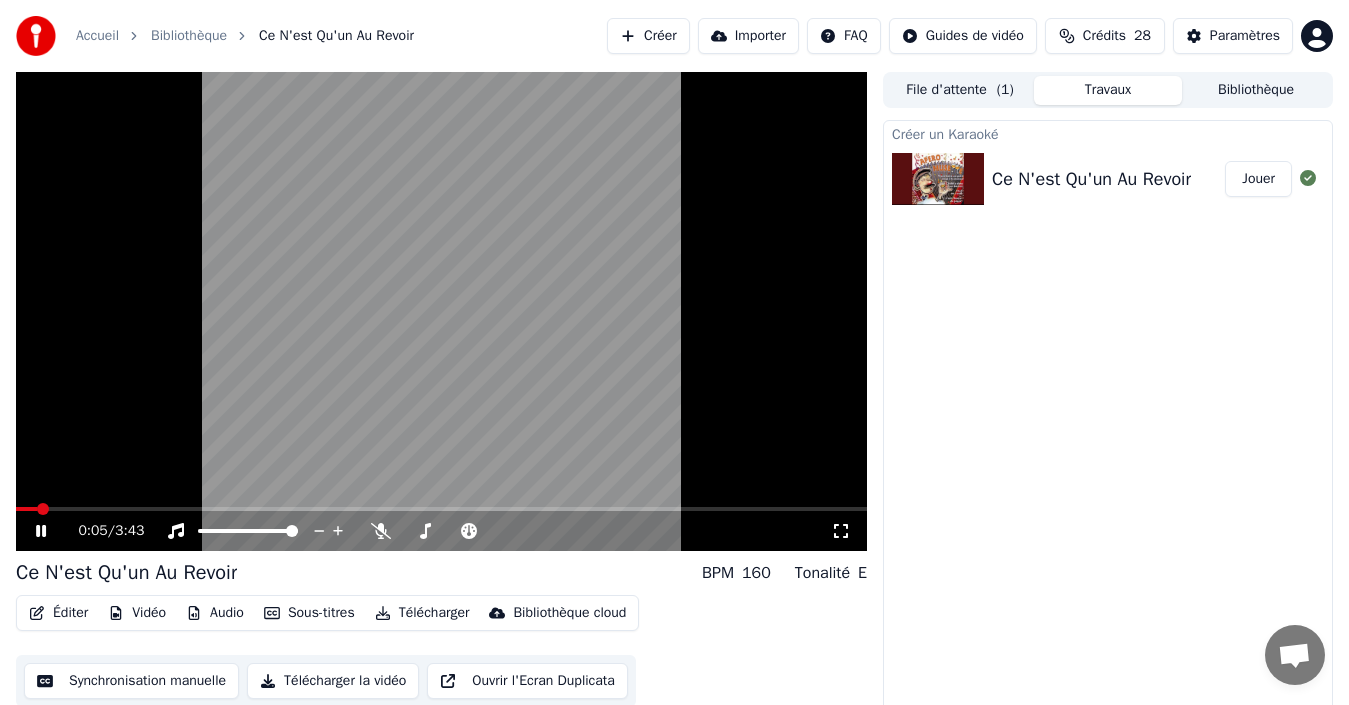 click on "Créer un Karaoké Ce N'est Qu'un Au Revoir Jouer" at bounding box center [1108, 419] 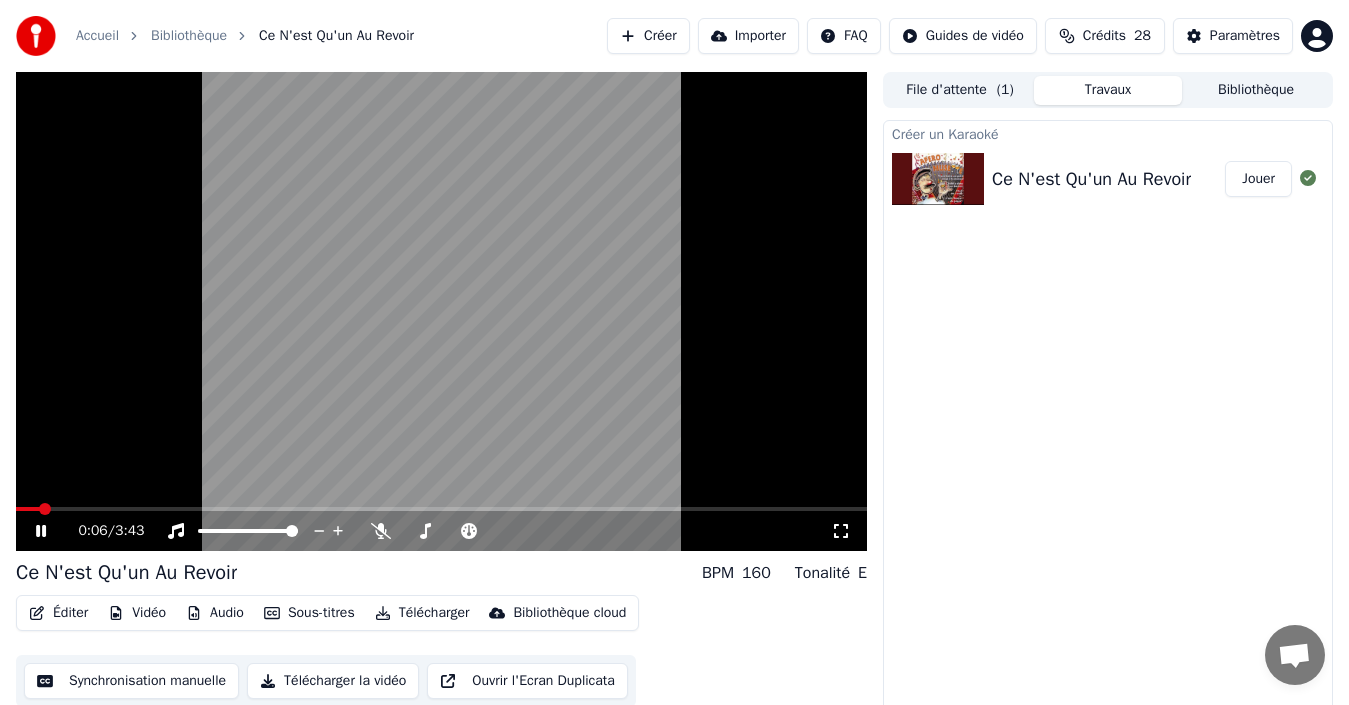 click on "Créer un Karaoké Ce N'est Qu'un Au Revoir Jouer" at bounding box center [1108, 419] 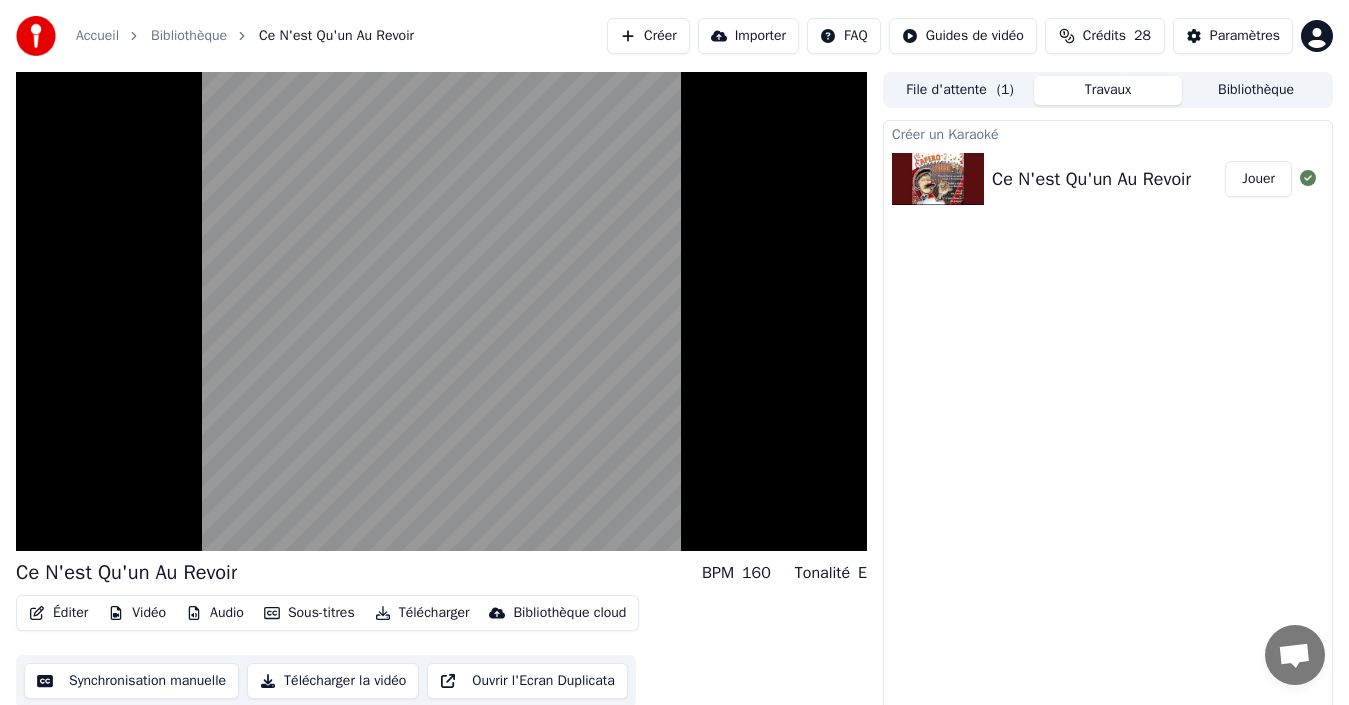click on "Créer un Karaoké Ce N'est Qu'un Au Revoir Jouer" at bounding box center (1108, 419) 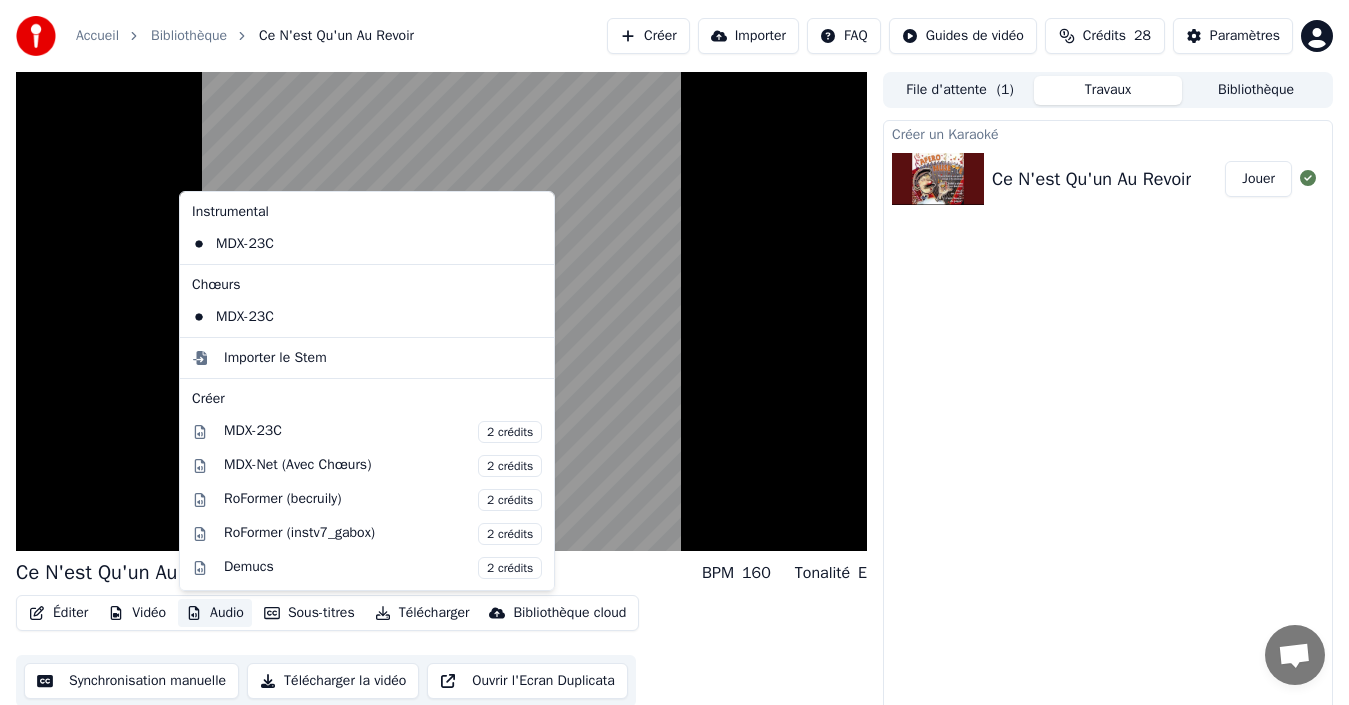 click on "Audio" at bounding box center [215, 613] 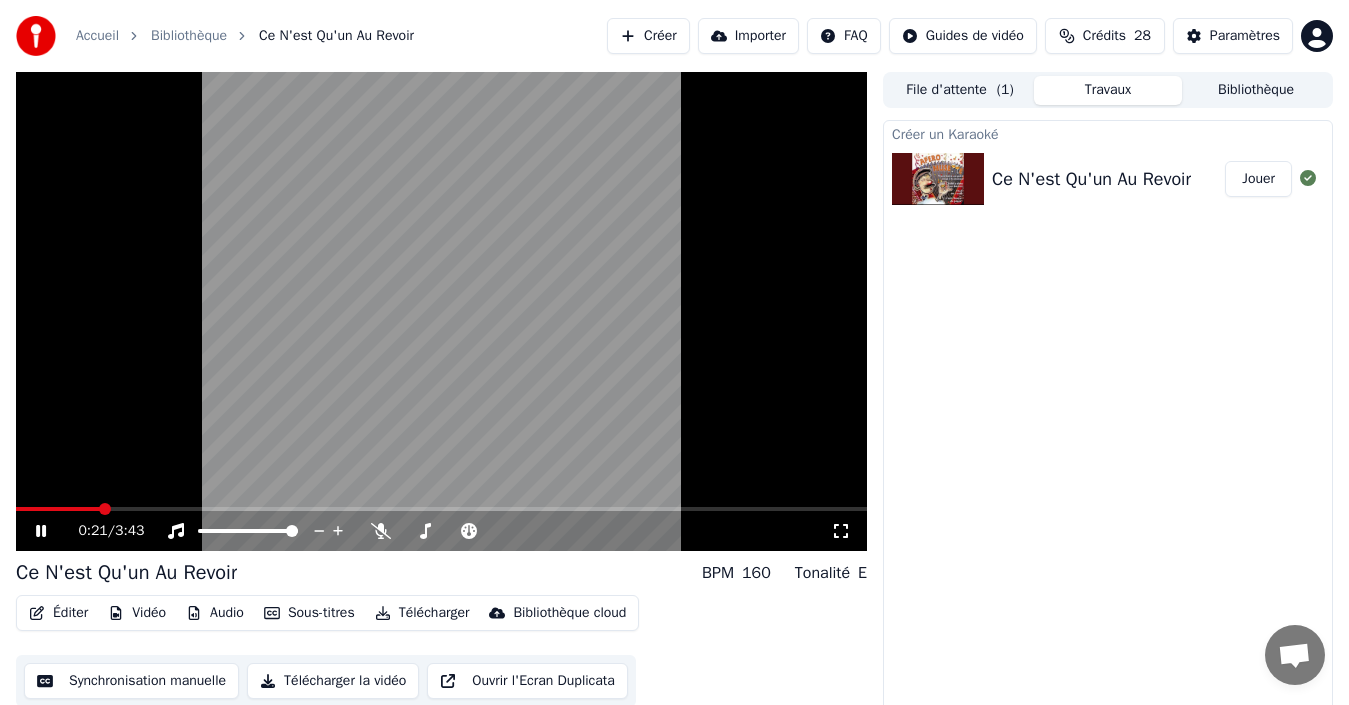 click on "Créer un Karaoké Ce N'est Qu'un Au Revoir Jouer" at bounding box center [1108, 419] 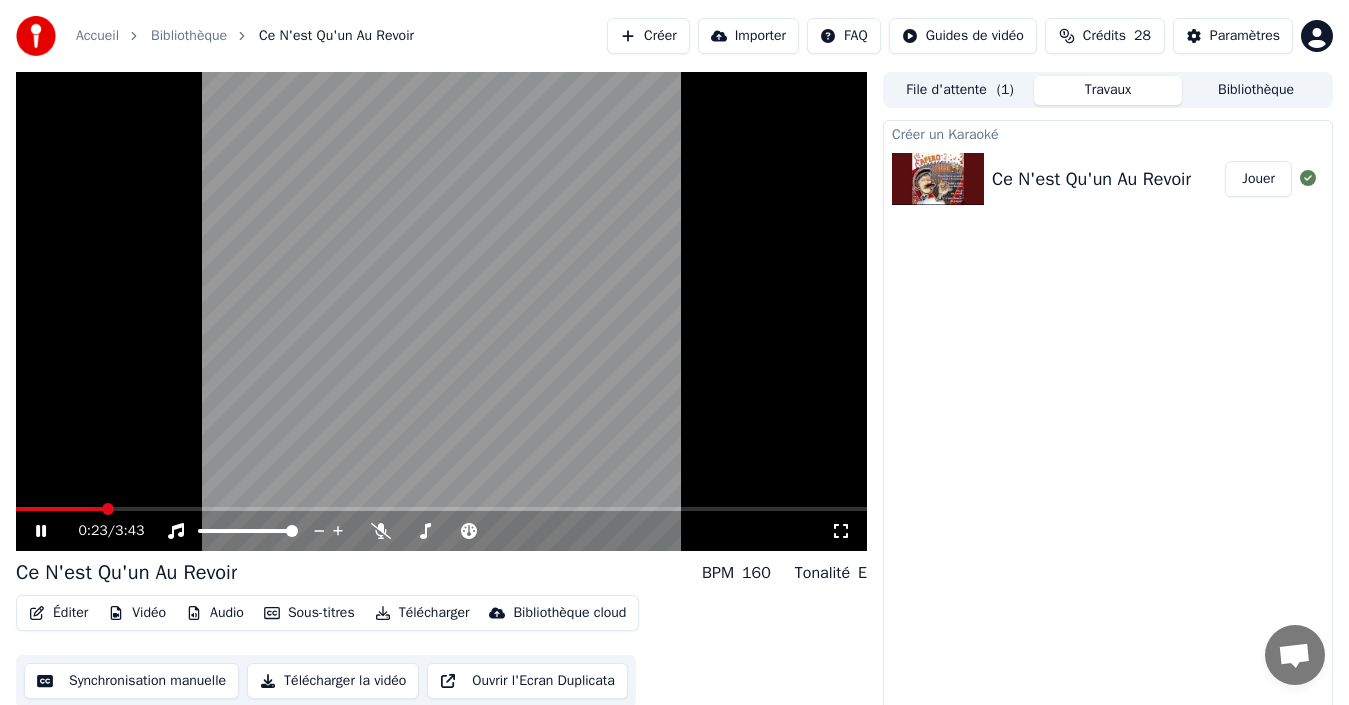drag, startPoint x: 1136, startPoint y: 333, endPoint x: 1111, endPoint y: 328, distance: 25.495098 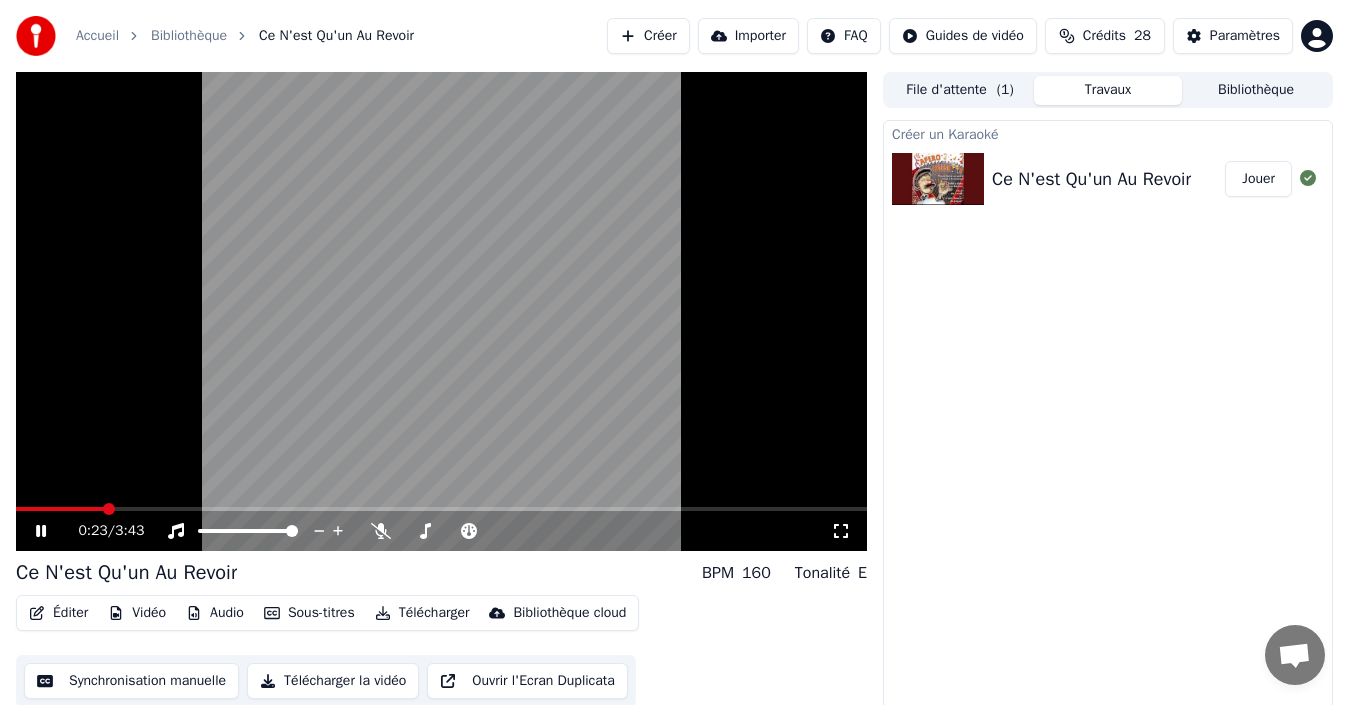 click on "Créer un Karaoké Ce N'est Qu'un Au Revoir Jouer" at bounding box center [1108, 419] 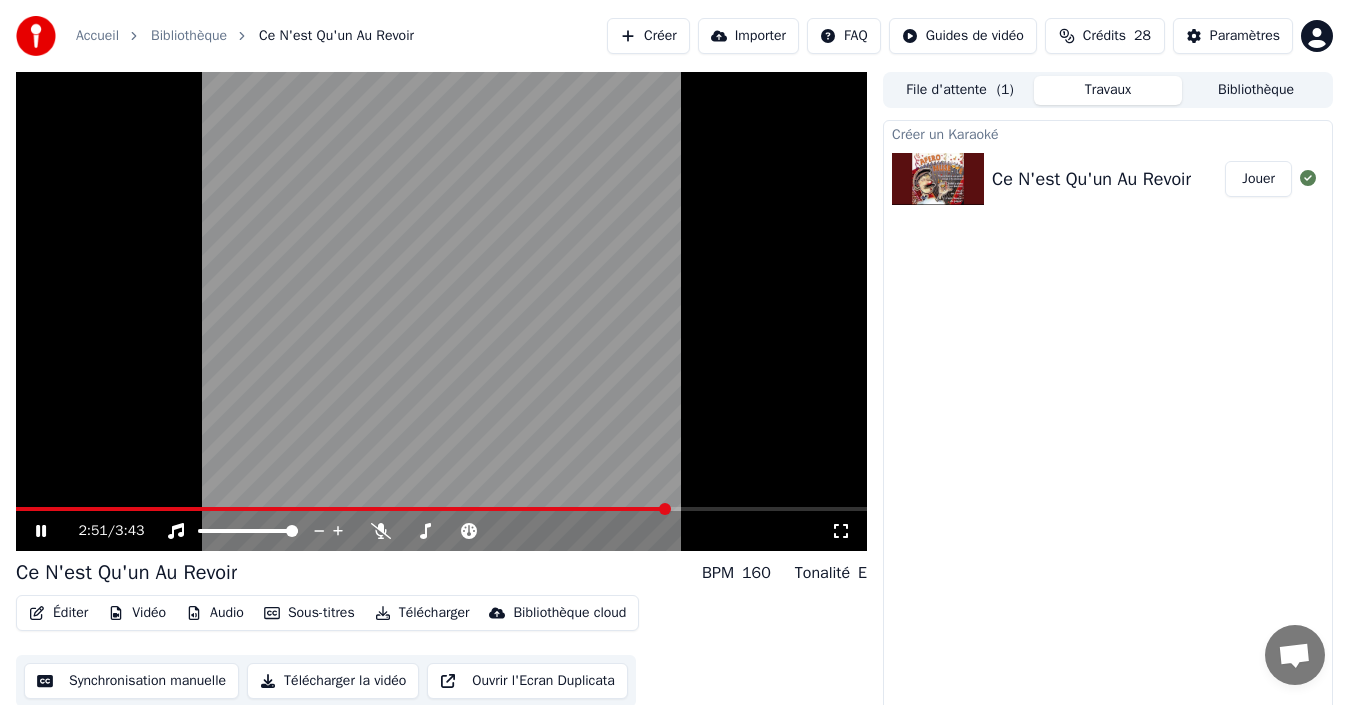 click on "Télécharger la vidéo" at bounding box center [333, 681] 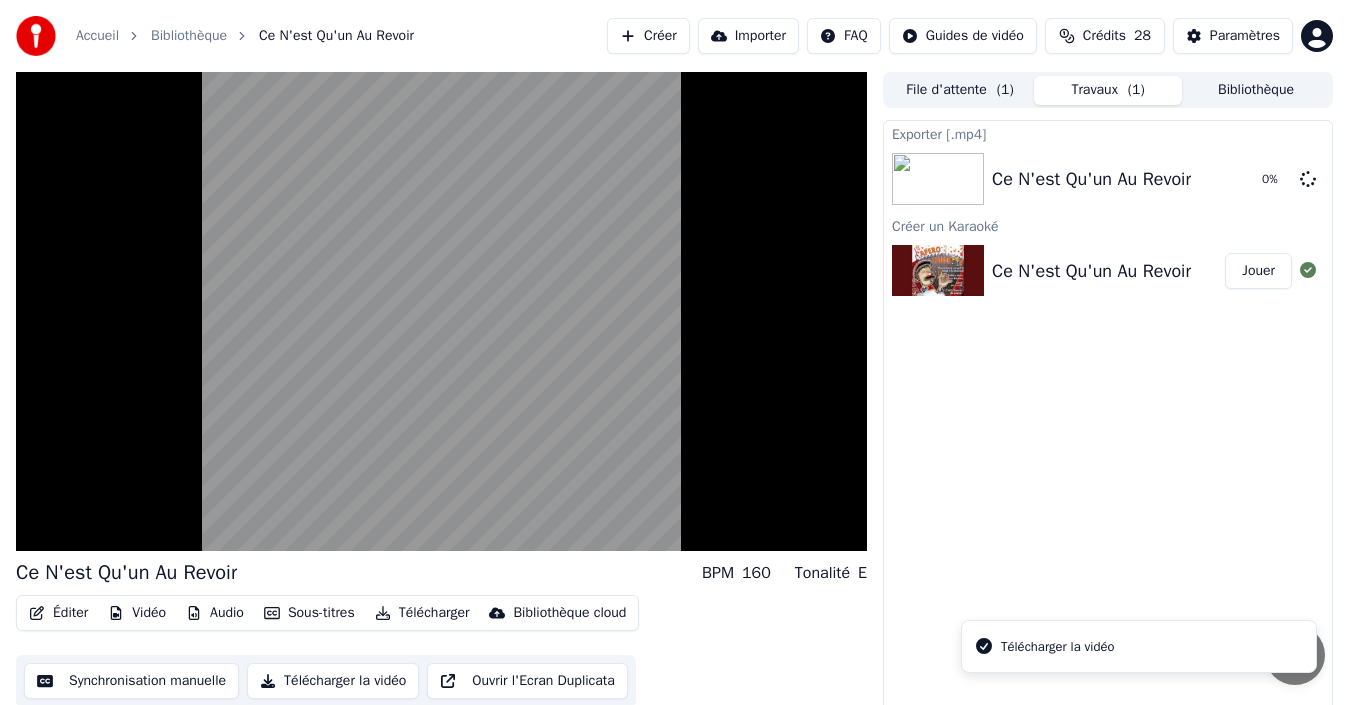 click on "Exporter [.mp4] Ce N'est Qu'un Au Revoir 0 % Créer un Karaoké Ce N'est Qu'un Au Revoir Jouer" at bounding box center (1108, 419) 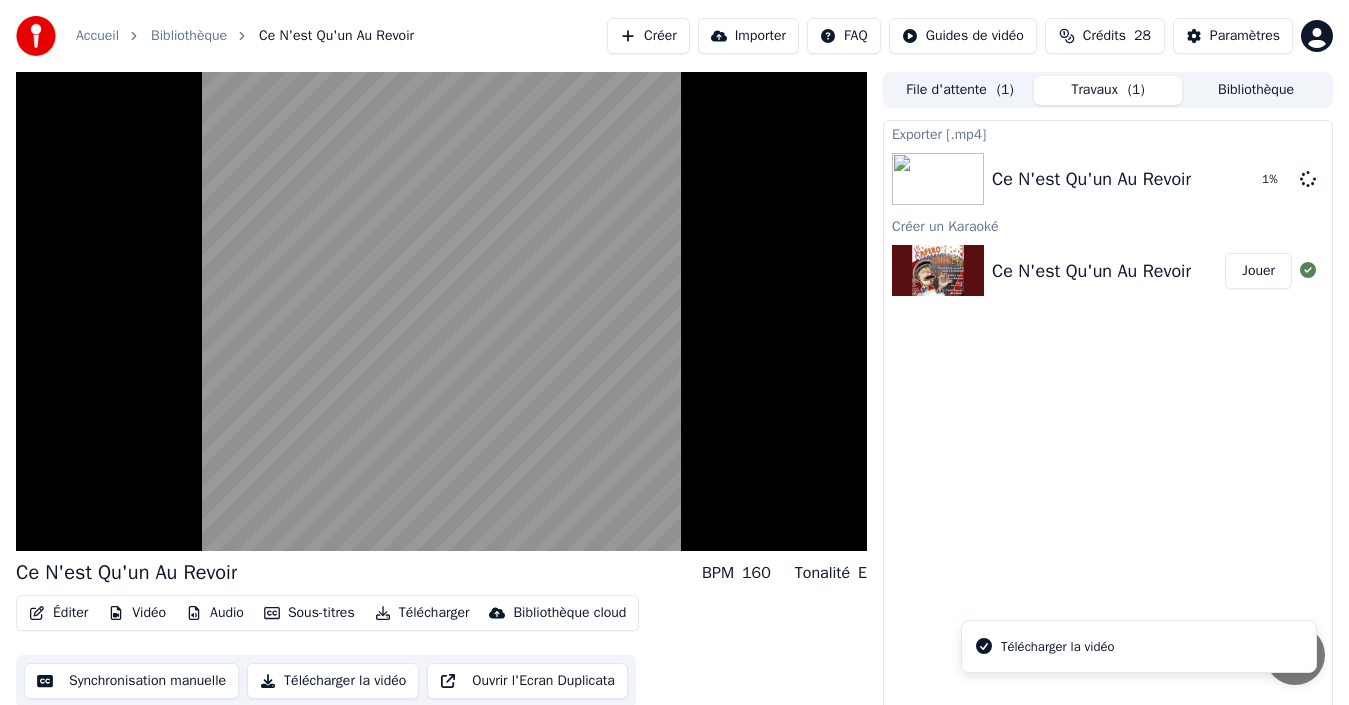 click on "Exporter [.mp4] Ce N'est Qu'un Au Revoir 1 % Créer un Karaoké Ce N'est Qu'un Au Revoir Jouer" at bounding box center (1108, 419) 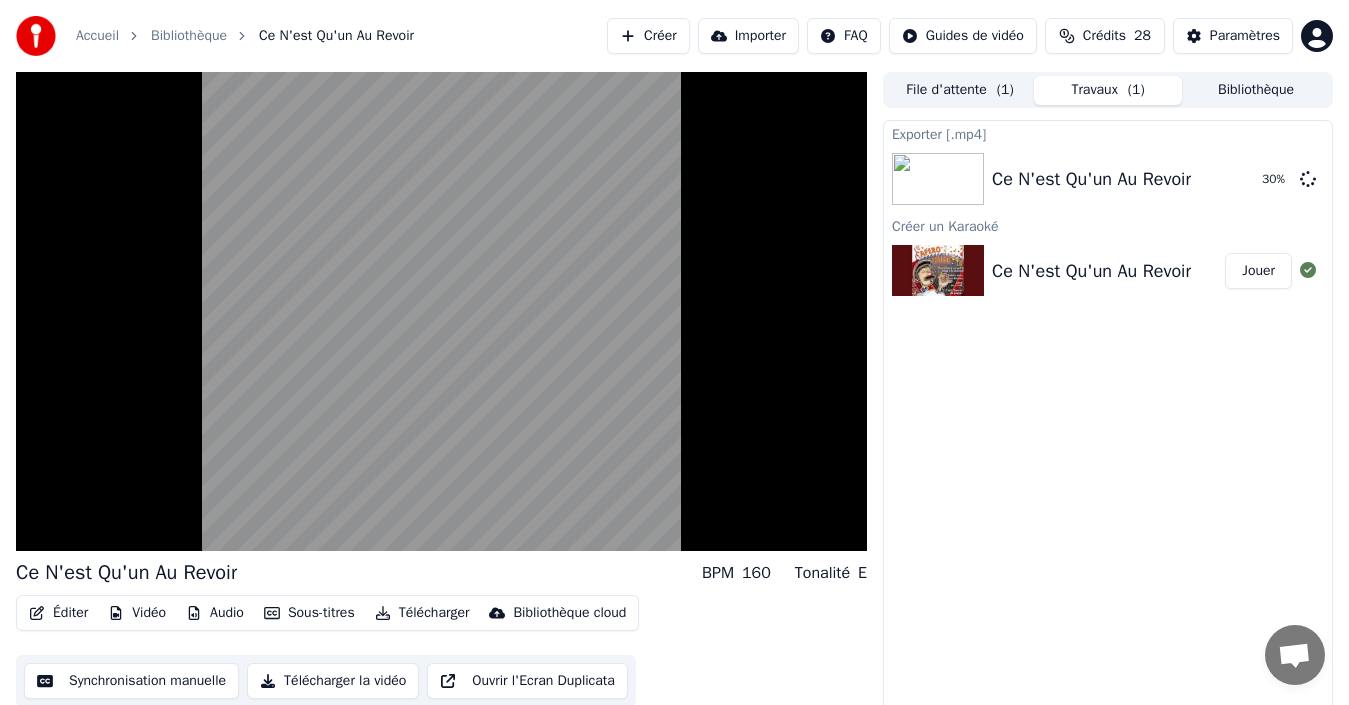 click on "Bibliothèque" at bounding box center (1256, 90) 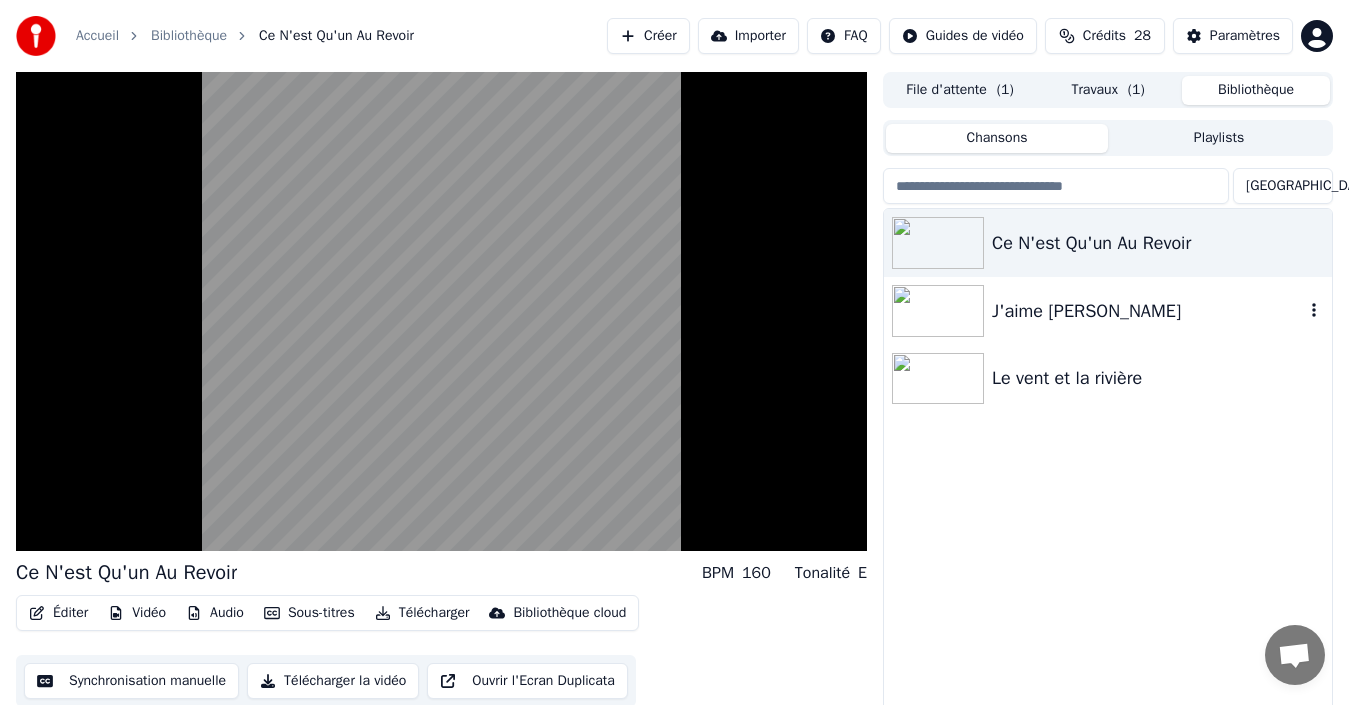 click on "J'aime [PERSON_NAME]" at bounding box center [1148, 311] 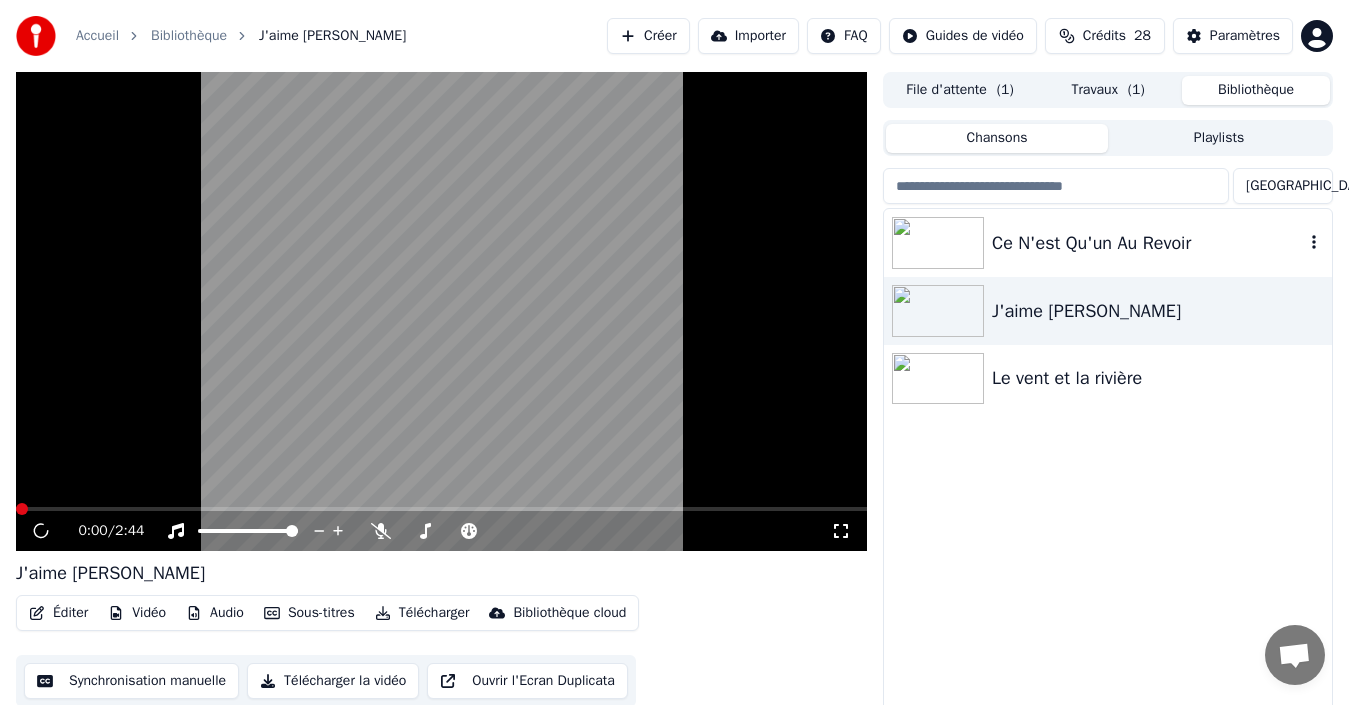 click on "Ce N'est Qu'un Au Revoir" at bounding box center (1148, 243) 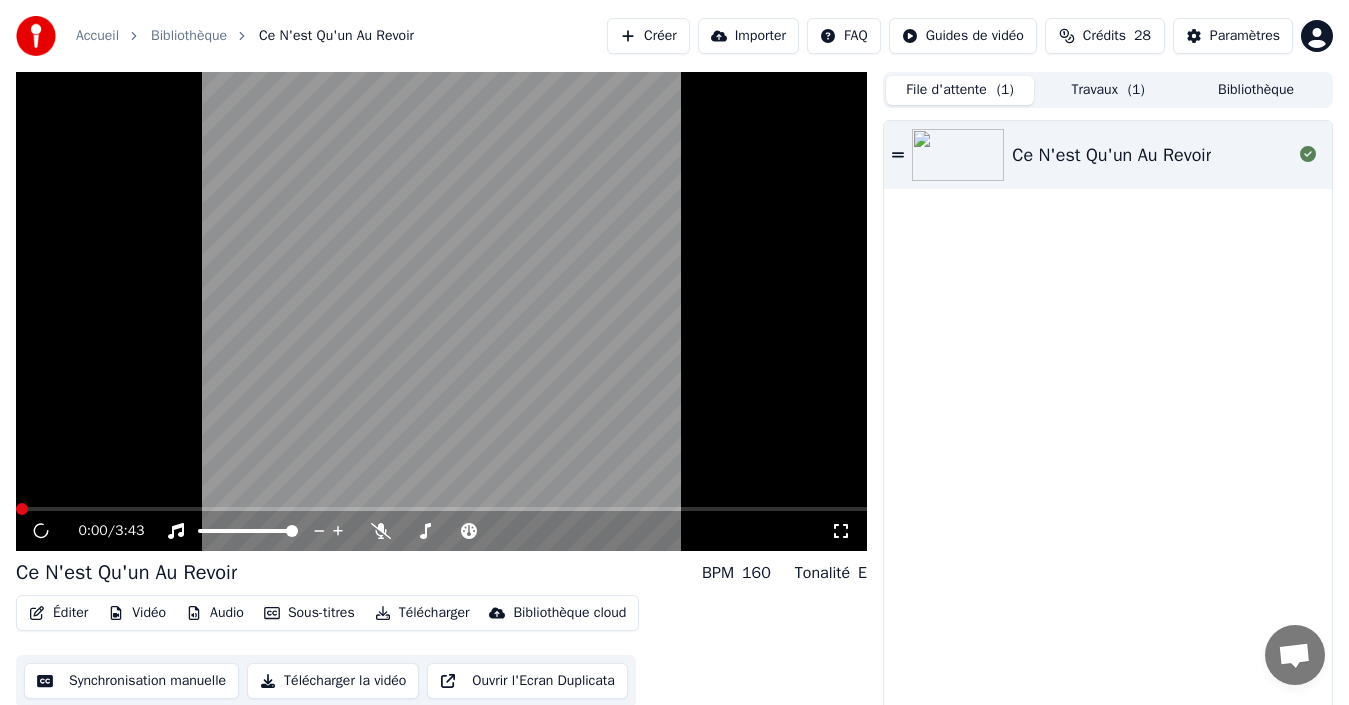 click on "File d'attente ( 1 )" at bounding box center [960, 90] 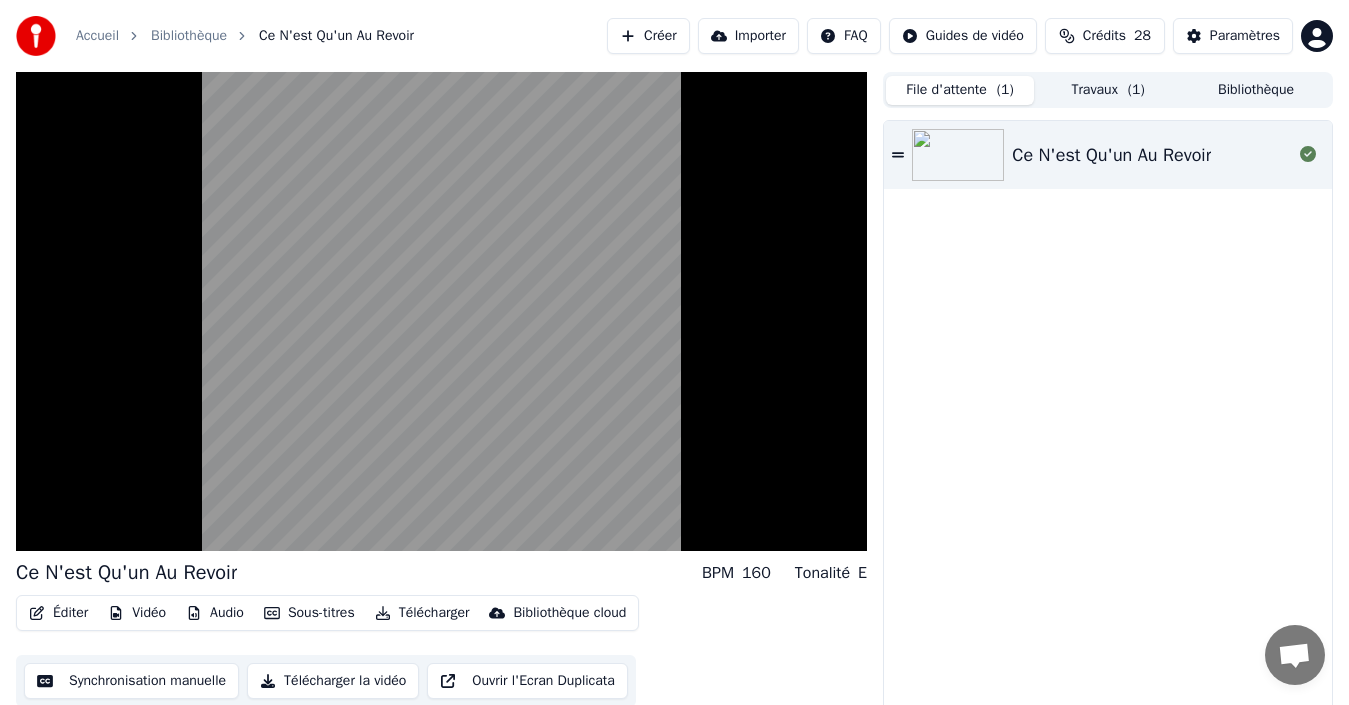 drag, startPoint x: 1106, startPoint y: 87, endPoint x: 1104, endPoint y: 100, distance: 13.152946 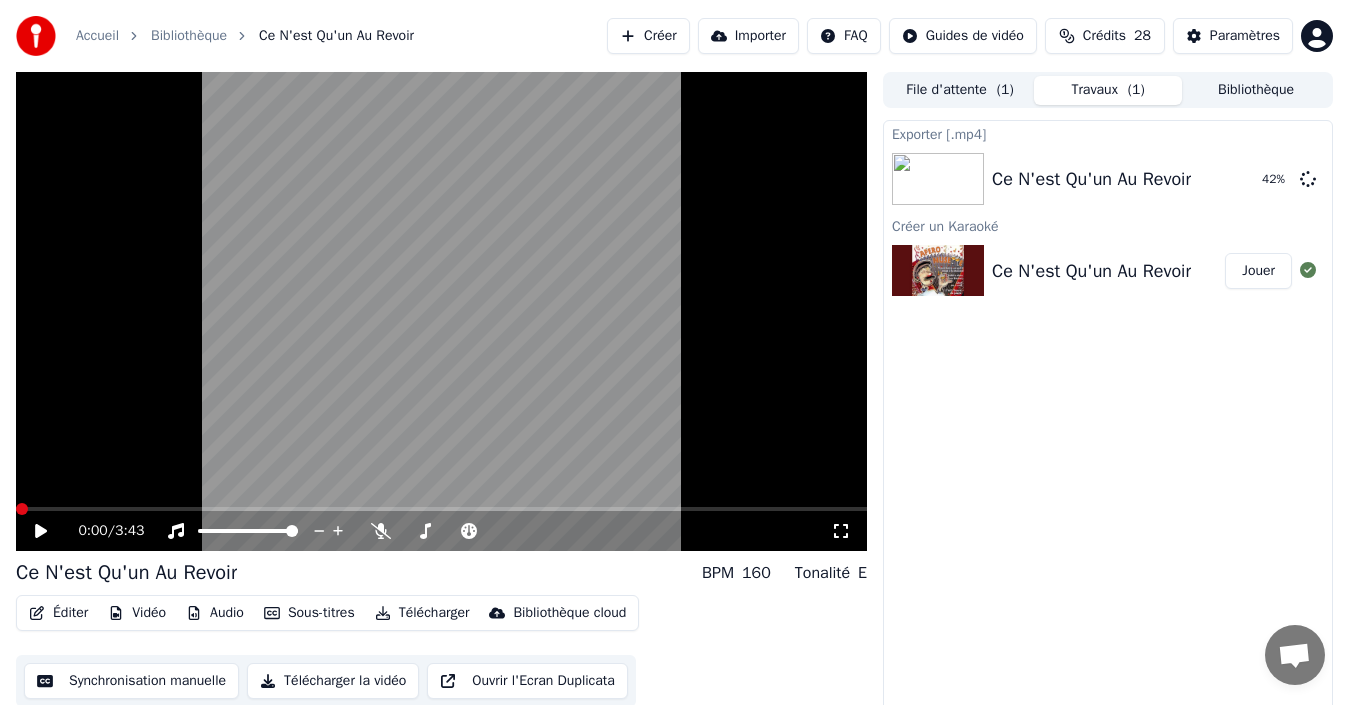 click at bounding box center (441, 311) 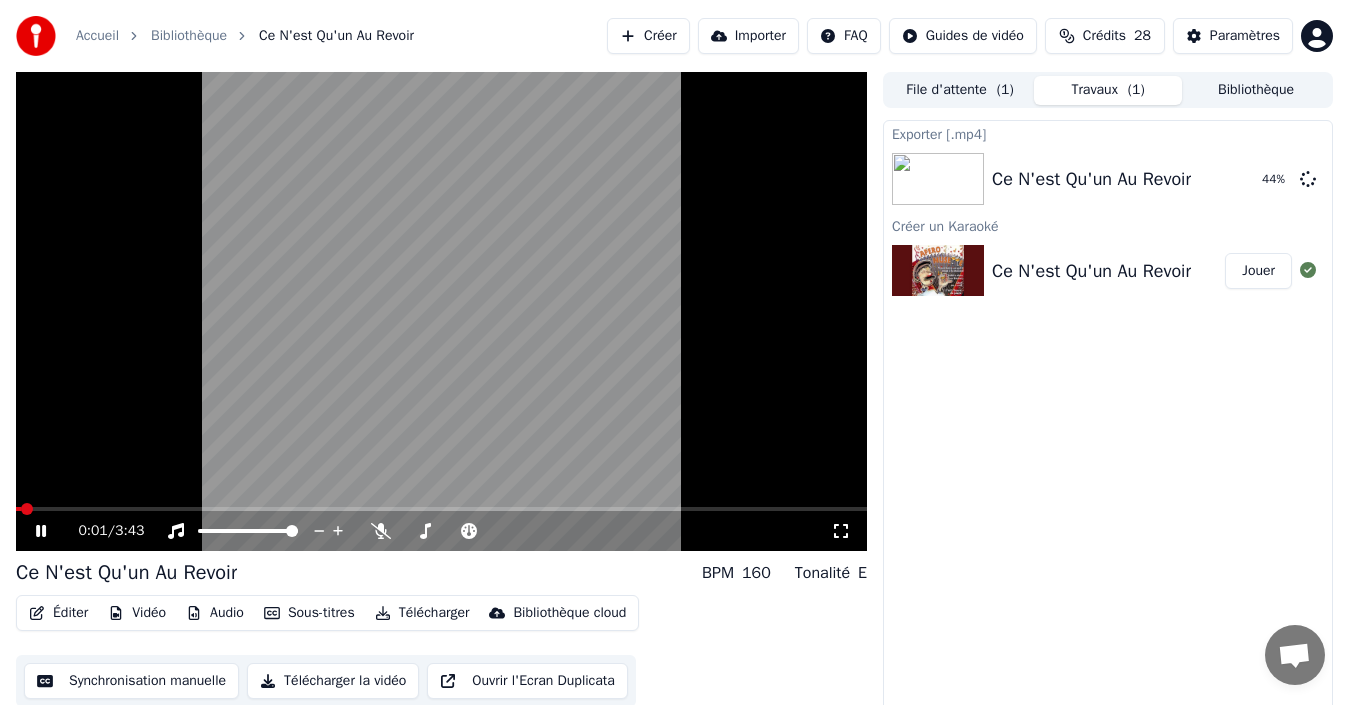 click at bounding box center [441, 311] 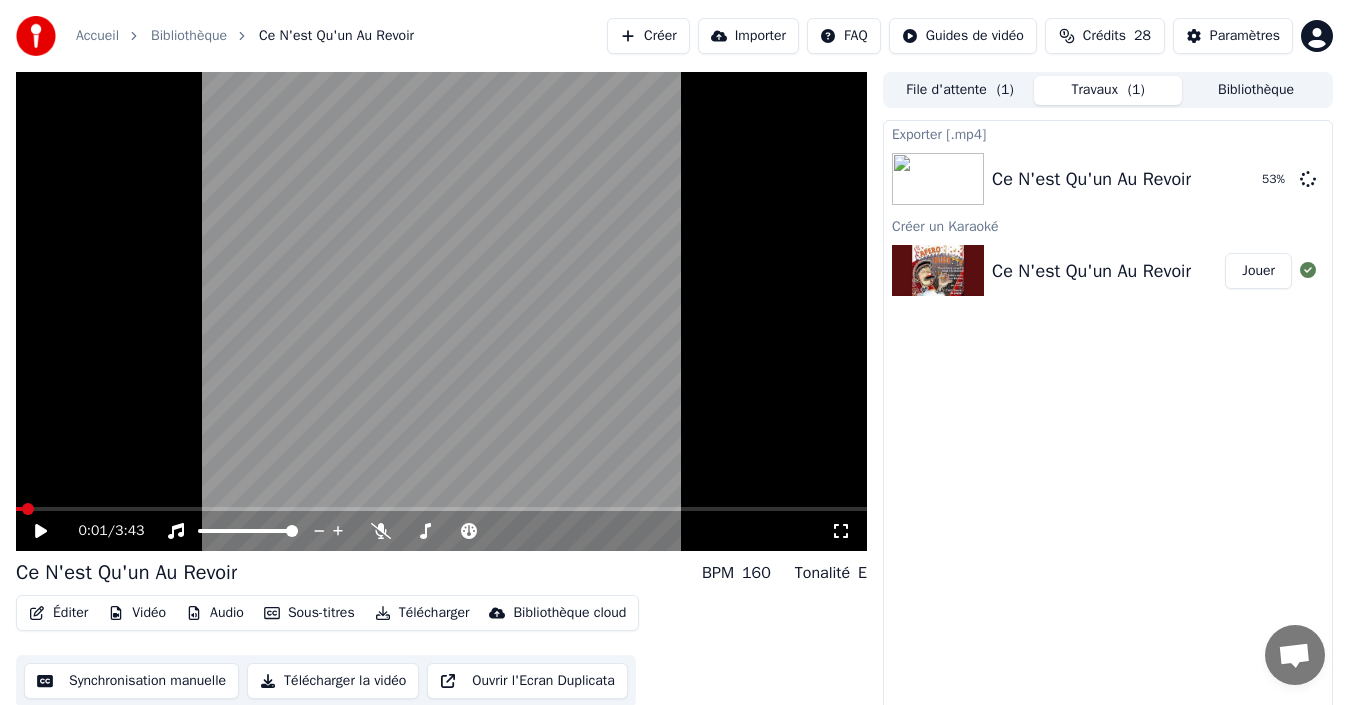 click on "Bibliothèque" at bounding box center (1256, 90) 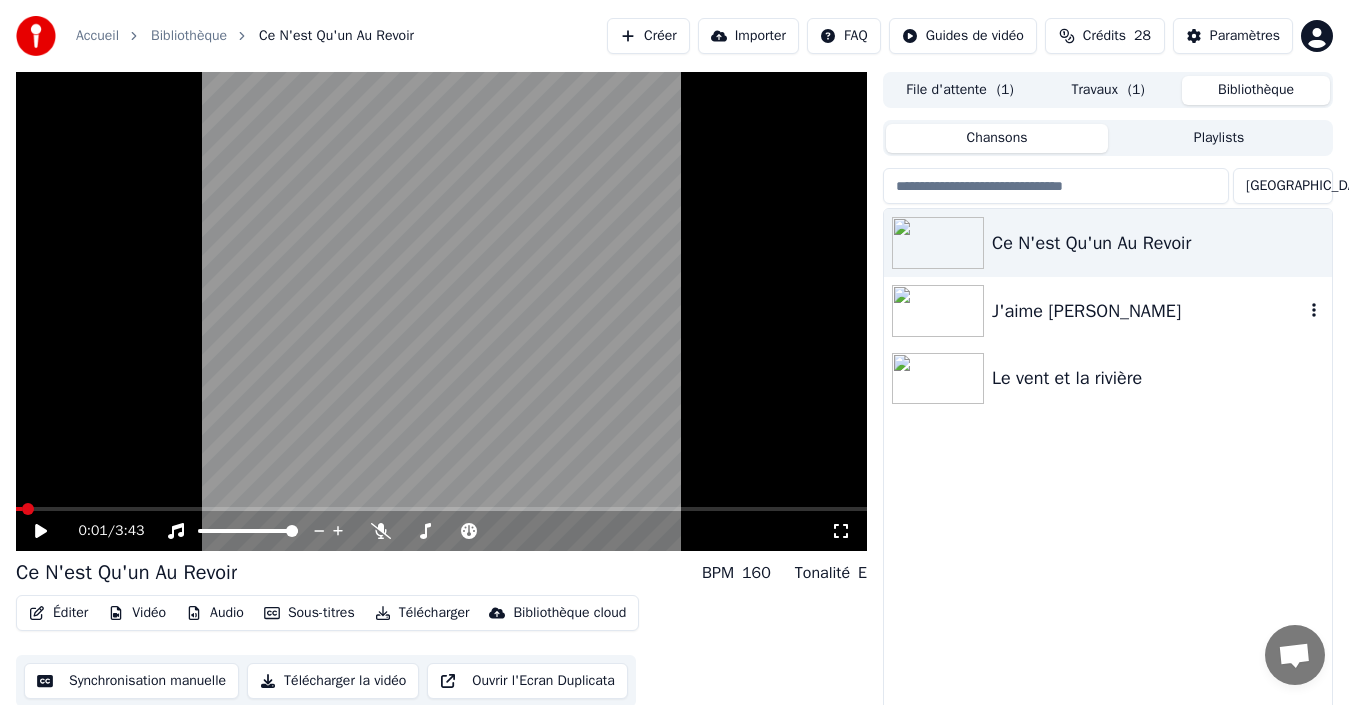 click on "J'aime [PERSON_NAME]" at bounding box center (1148, 311) 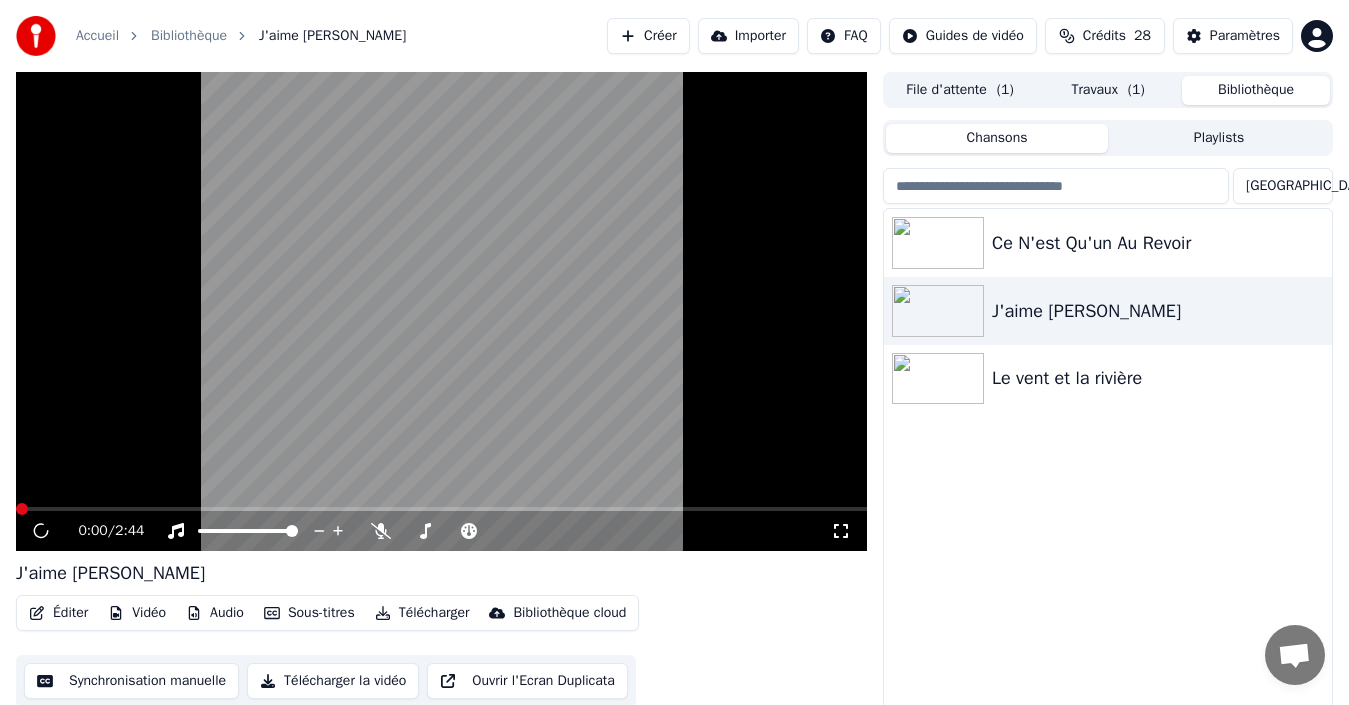 click on "Travaux ( 1 )" at bounding box center (1108, 90) 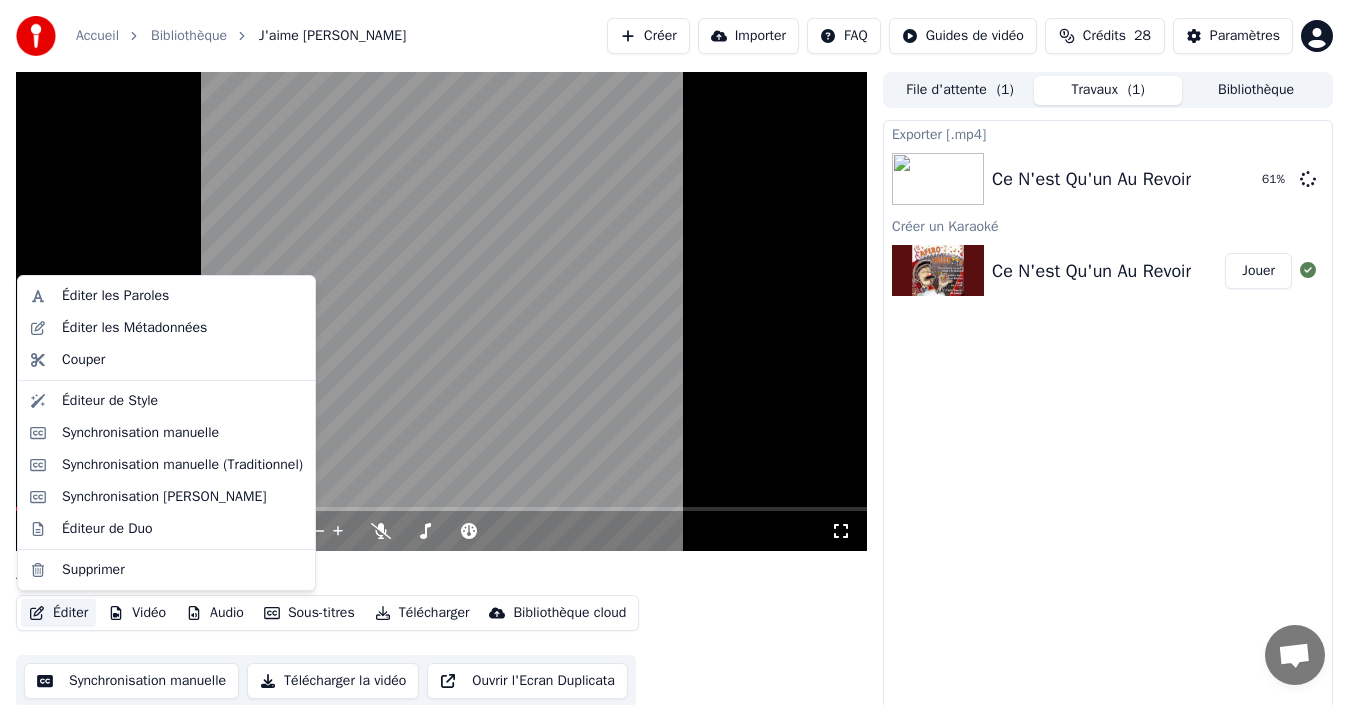 click on "Éditer" at bounding box center [58, 613] 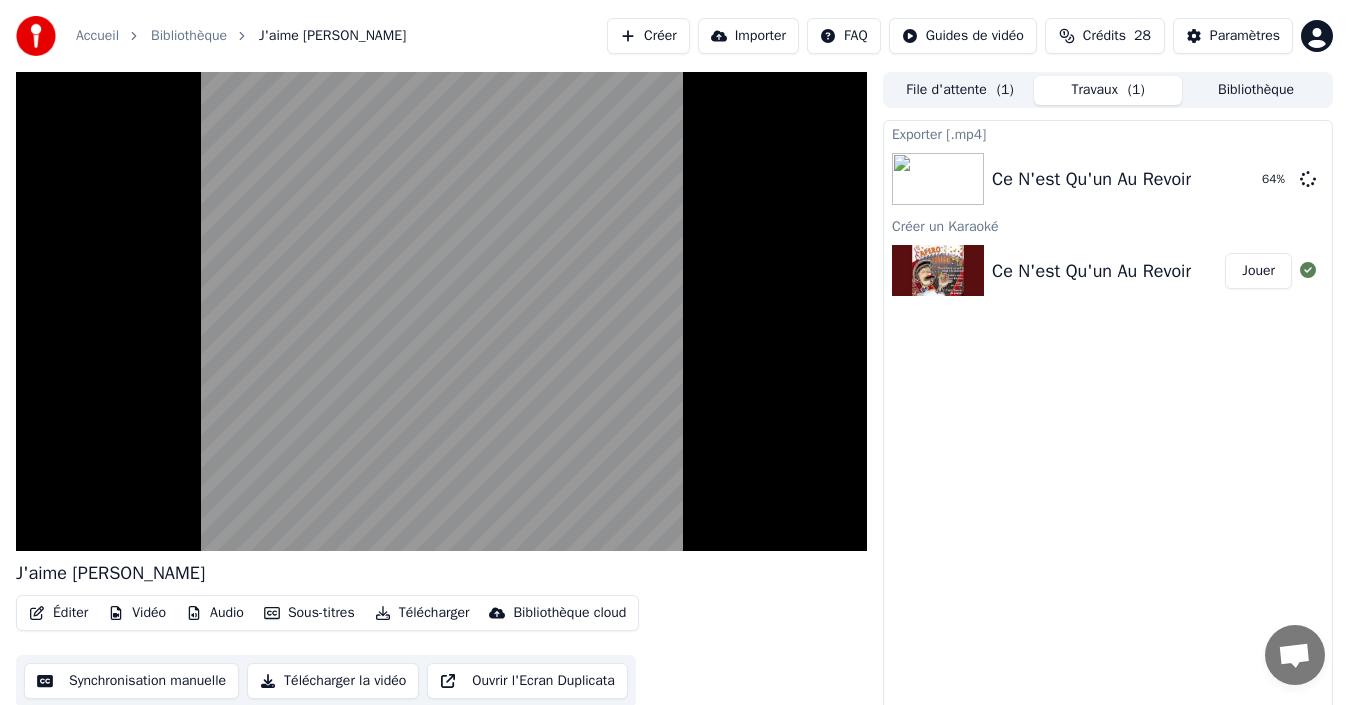 click on "Exporter [.mp4] Ce N'est Qu'un Au Revoir 64 % Créer un Karaoké Ce N'est Qu'un Au Revoir Jouer" at bounding box center (1108, 419) 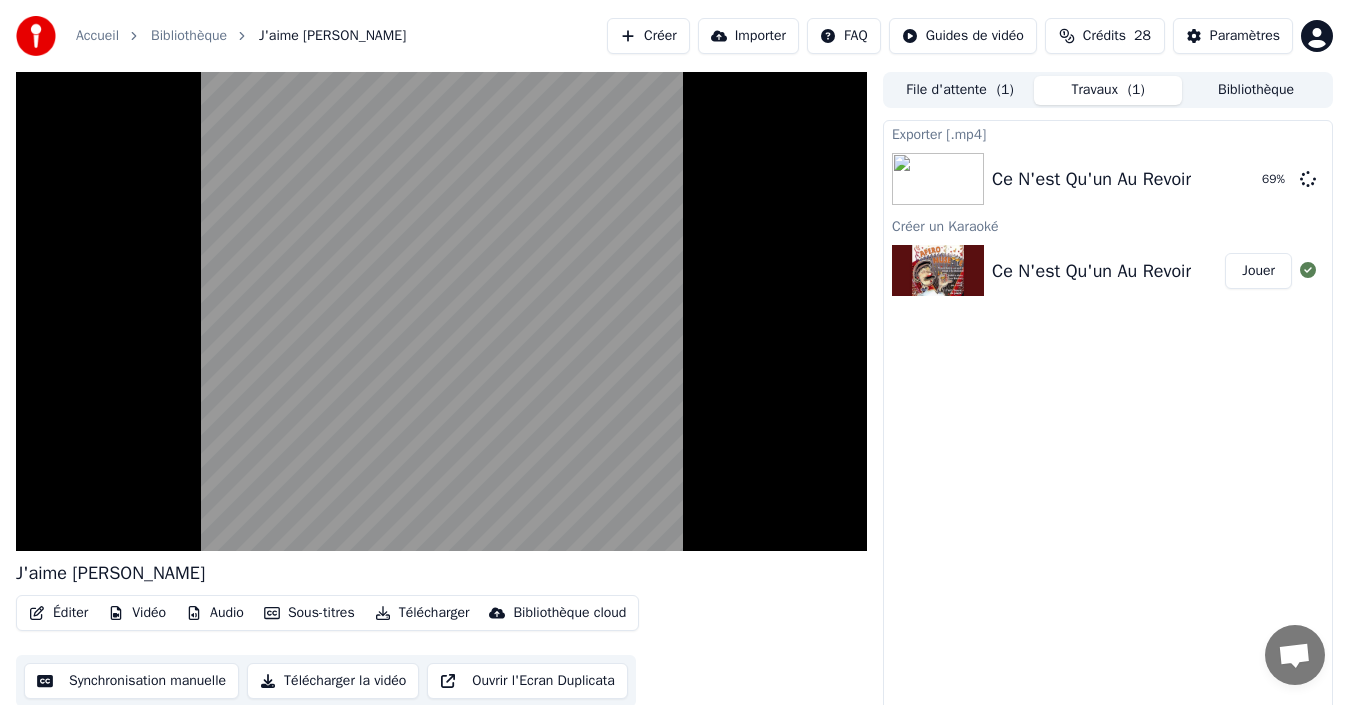 click on "Éditer" at bounding box center (58, 613) 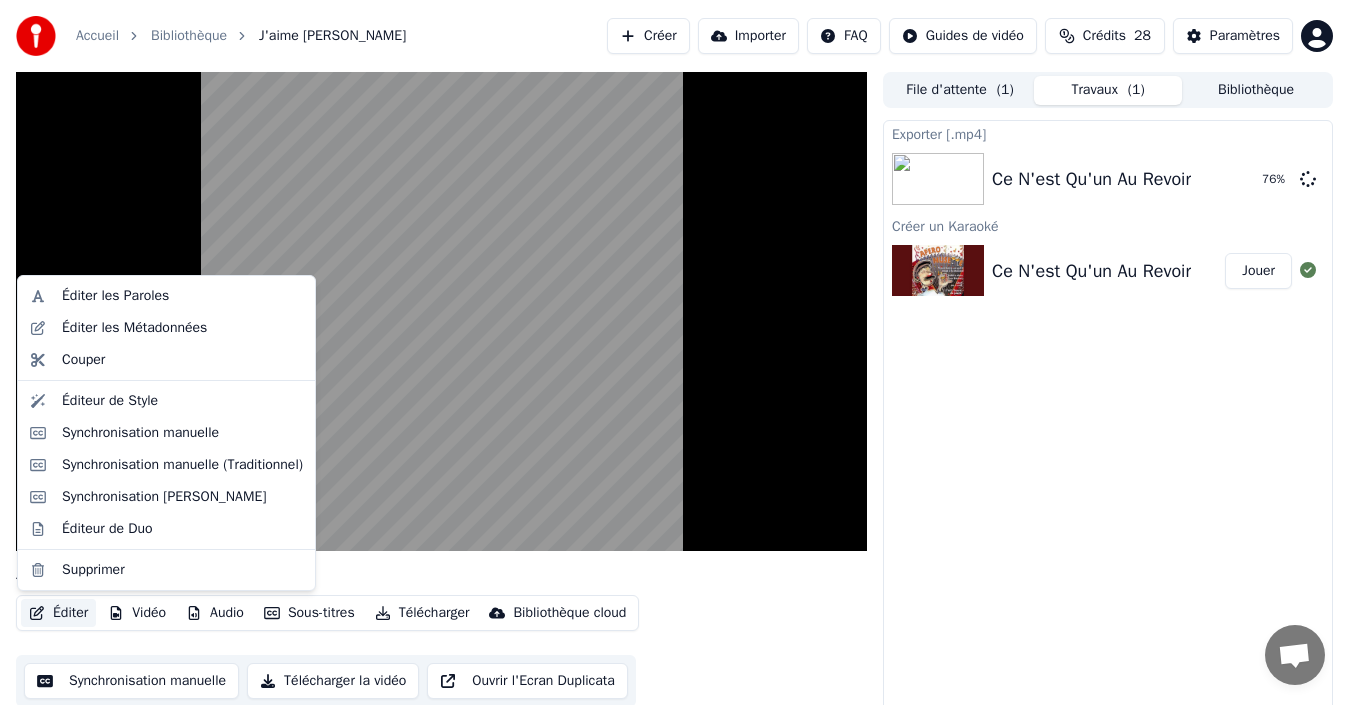 click on "Éditer" at bounding box center (58, 613) 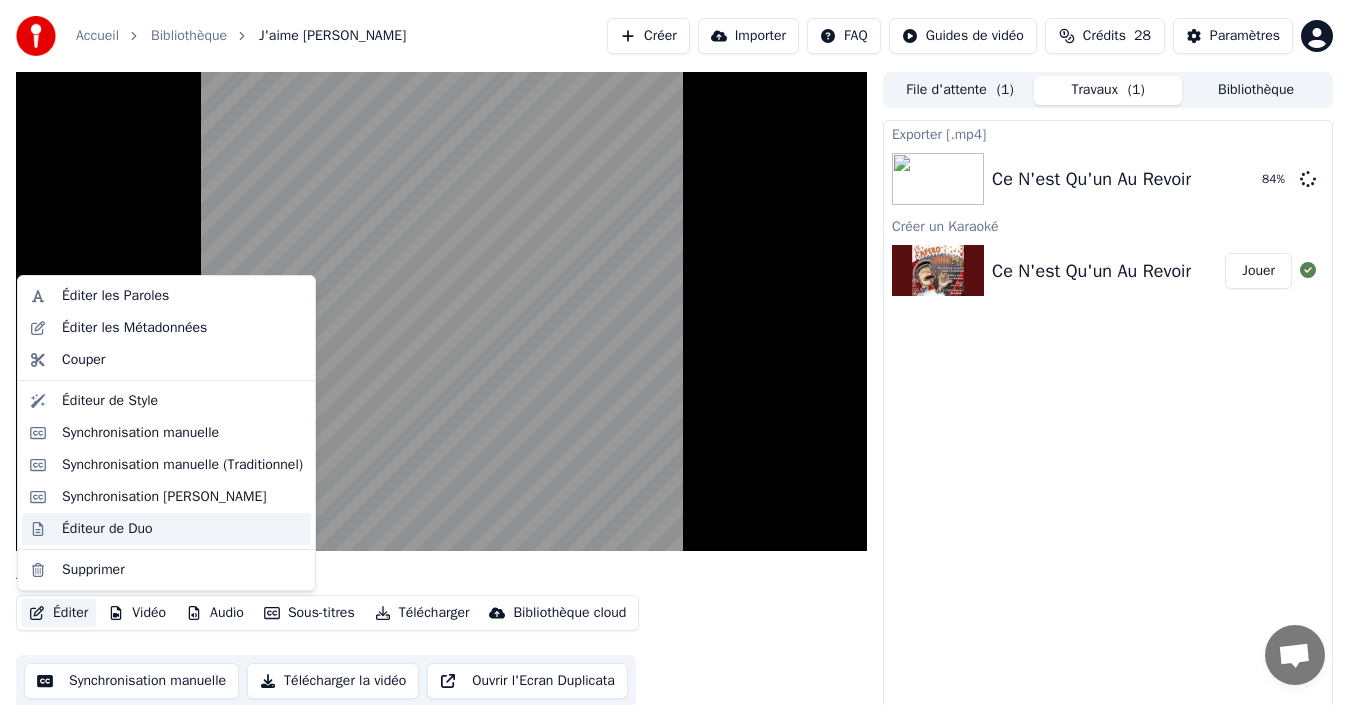 click on "Éditeur de Duo" at bounding box center (182, 529) 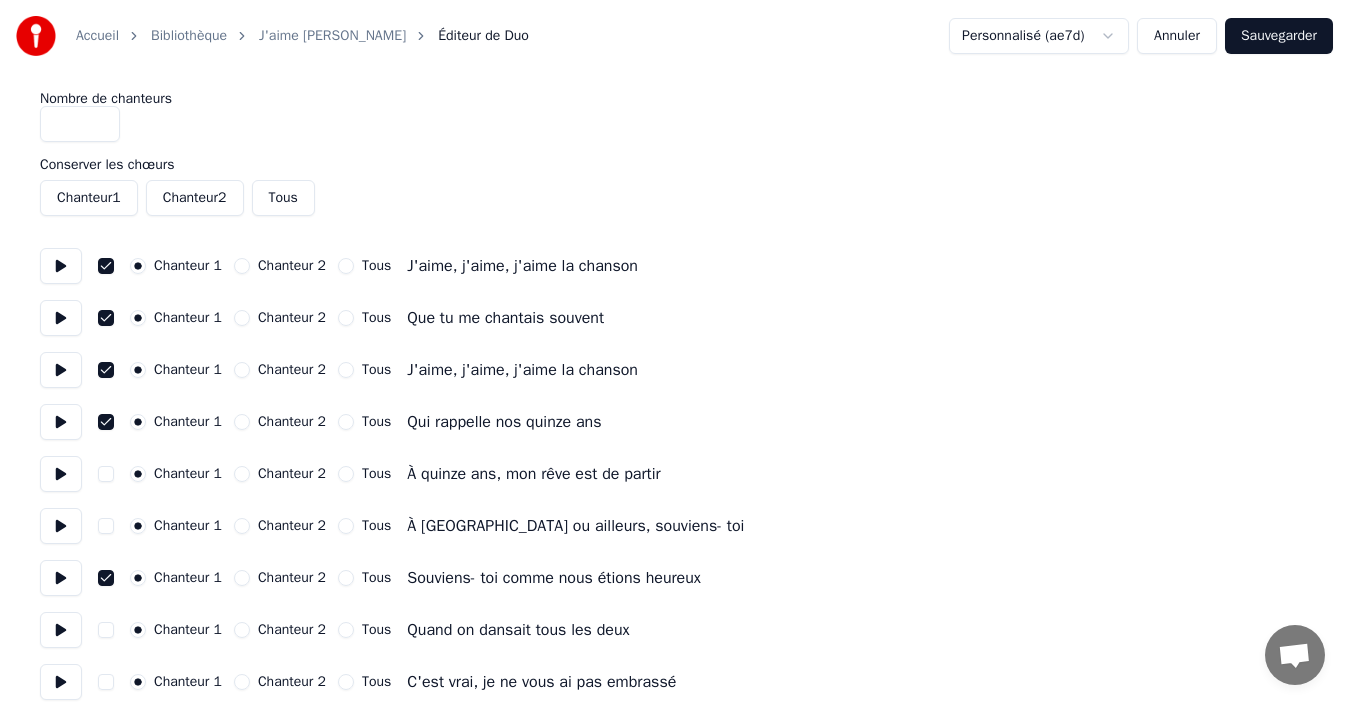 click on "Bibliothèque" at bounding box center [189, 36] 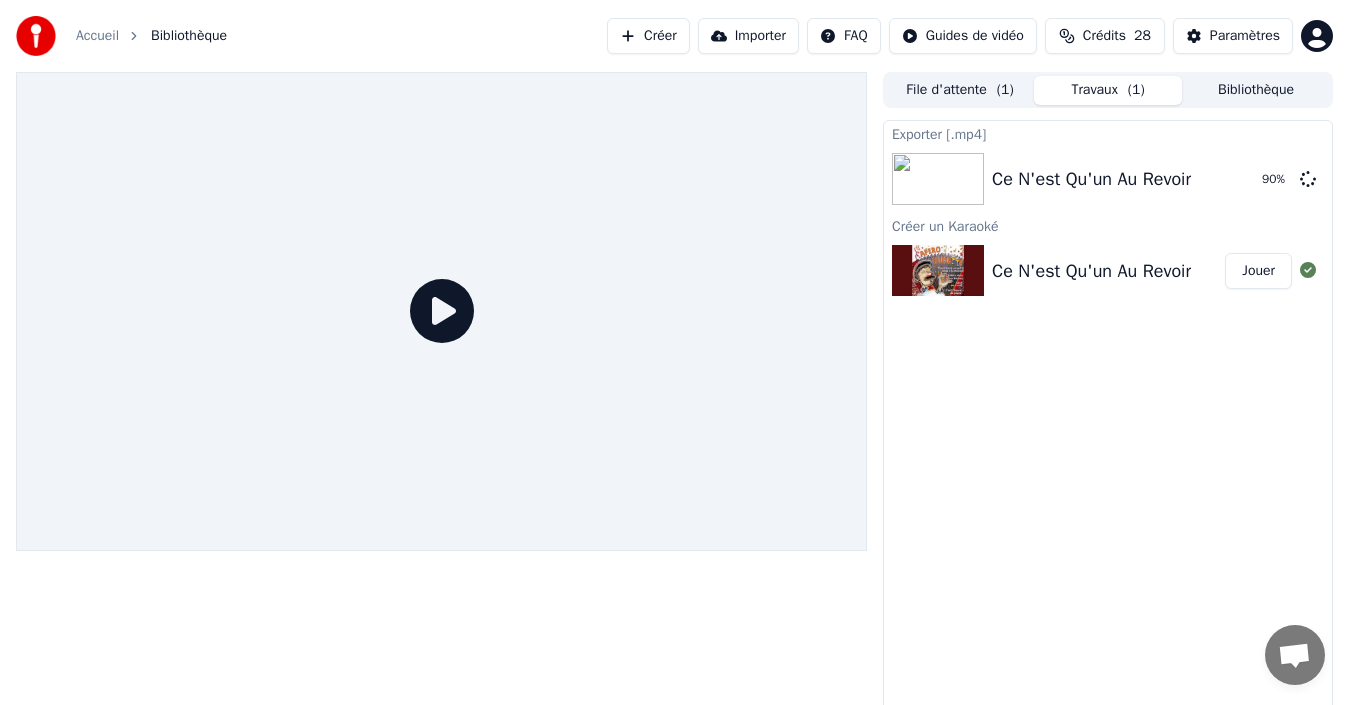 click 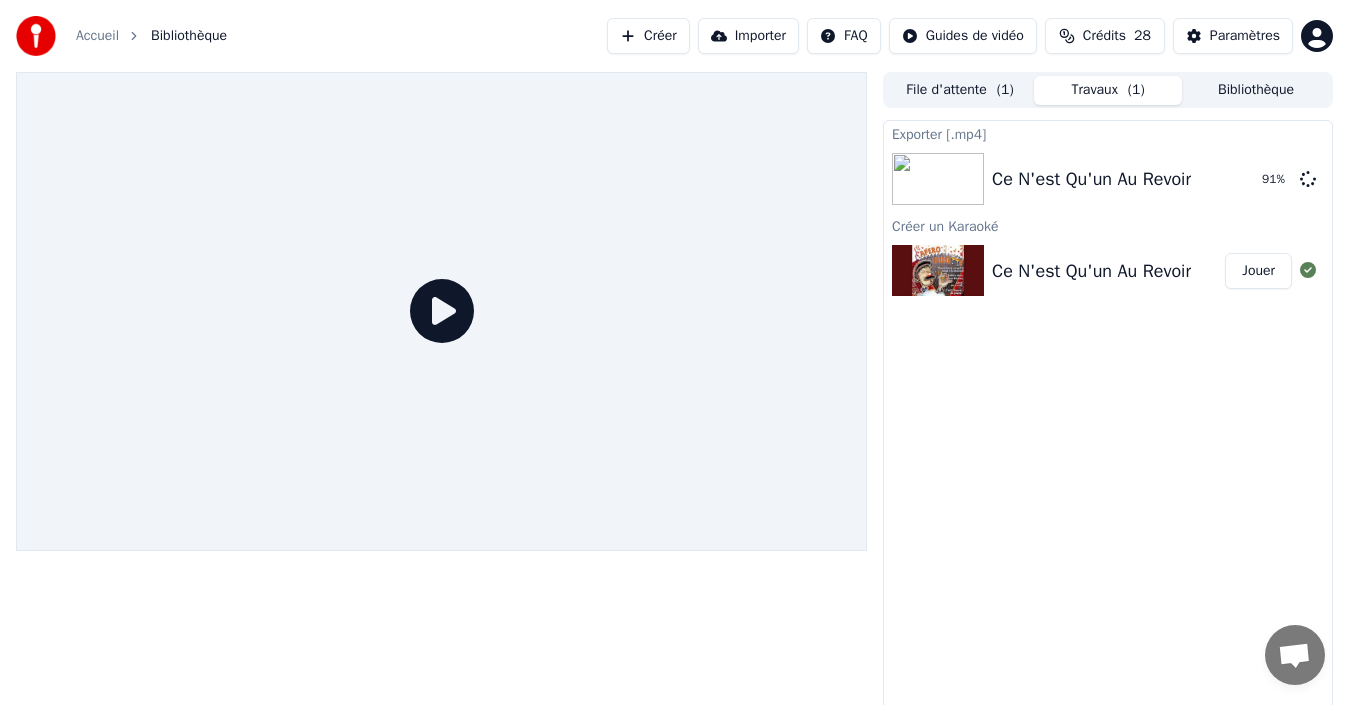 click 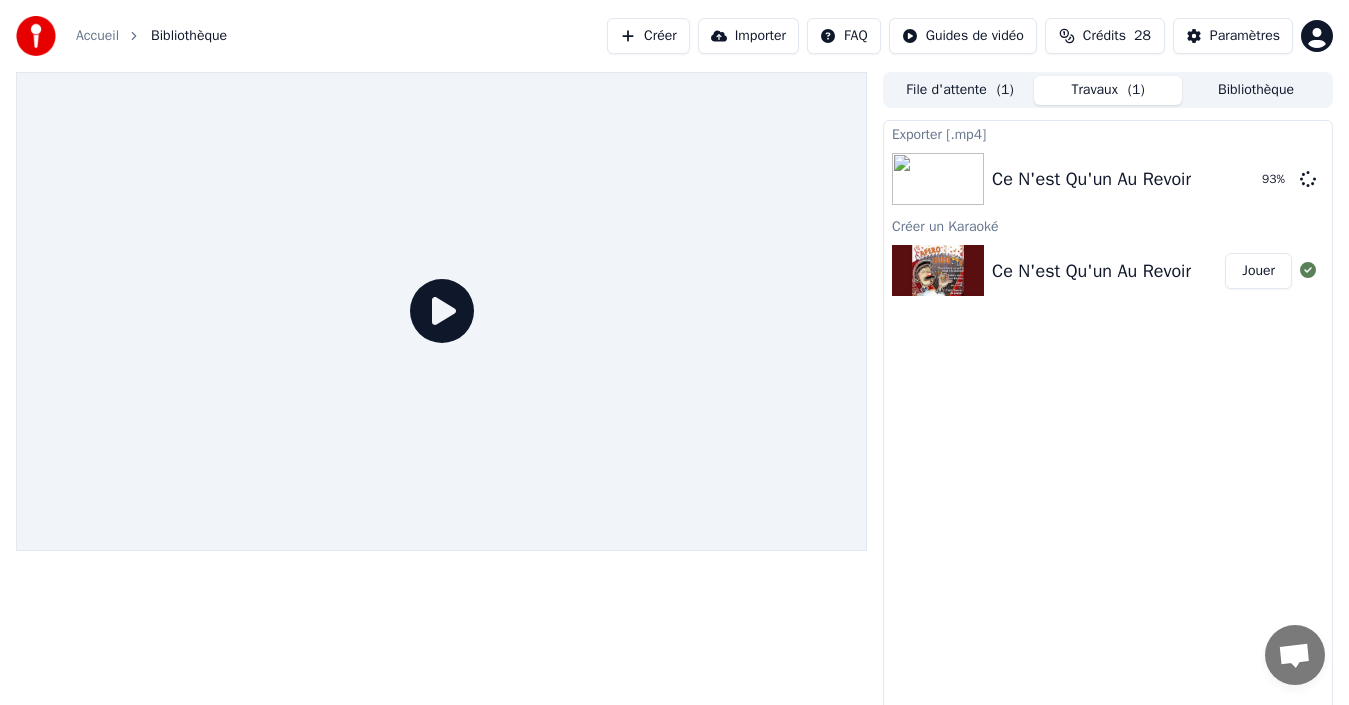 drag, startPoint x: 1290, startPoint y: 418, endPoint x: 1154, endPoint y: 393, distance: 138.2787 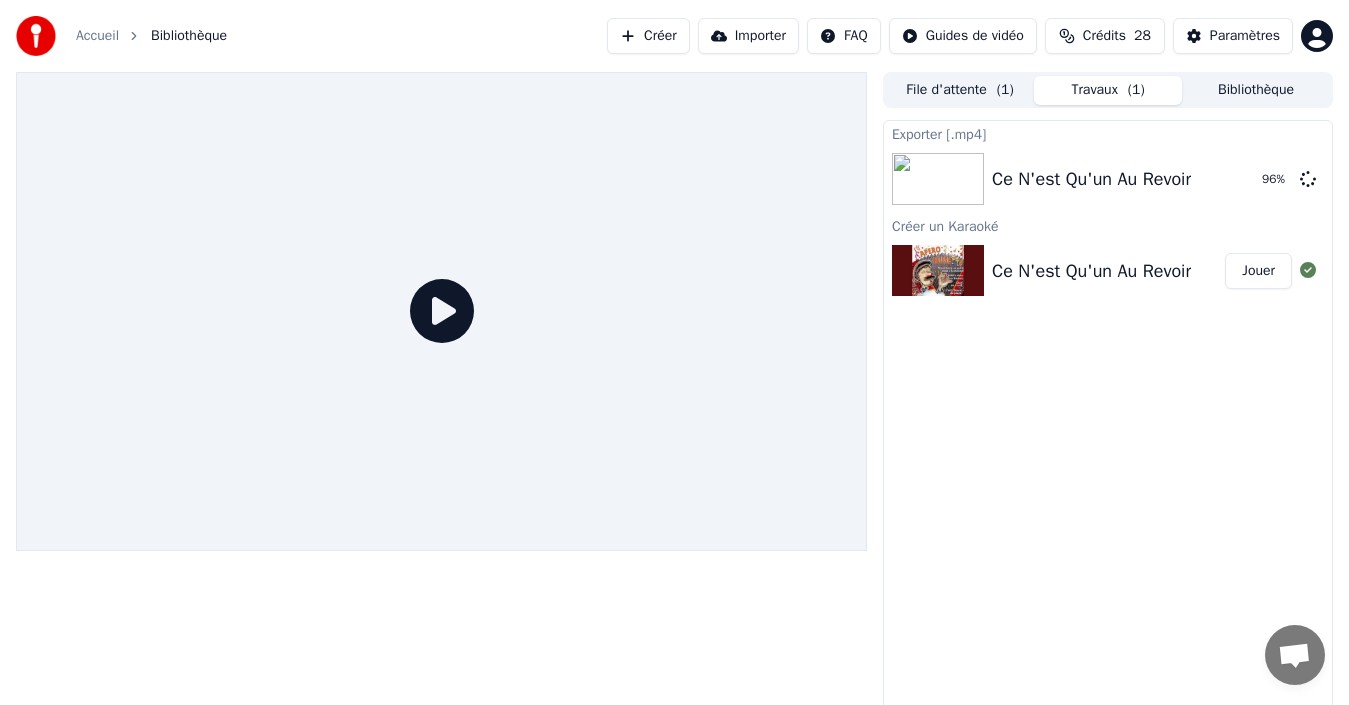 click on "File d'attente ( 1 )" at bounding box center [960, 90] 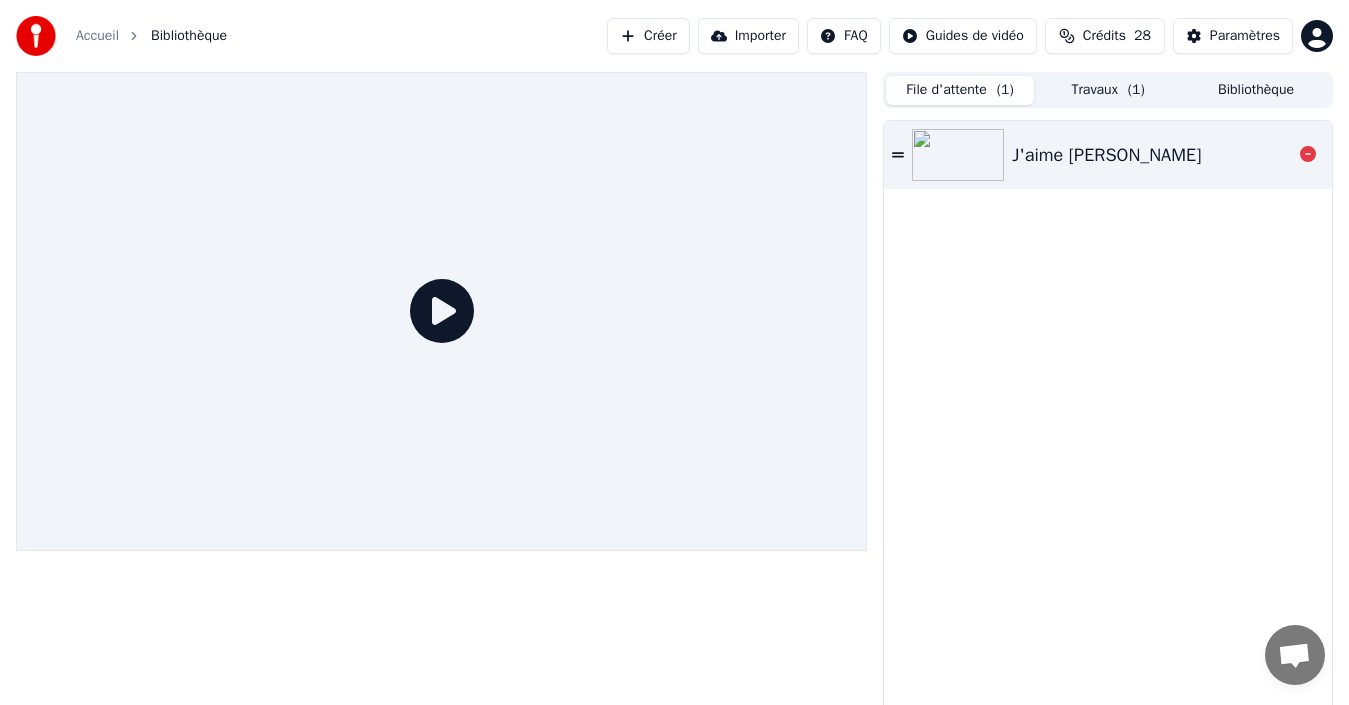 click on "J'aime [PERSON_NAME]" at bounding box center [1106, 155] 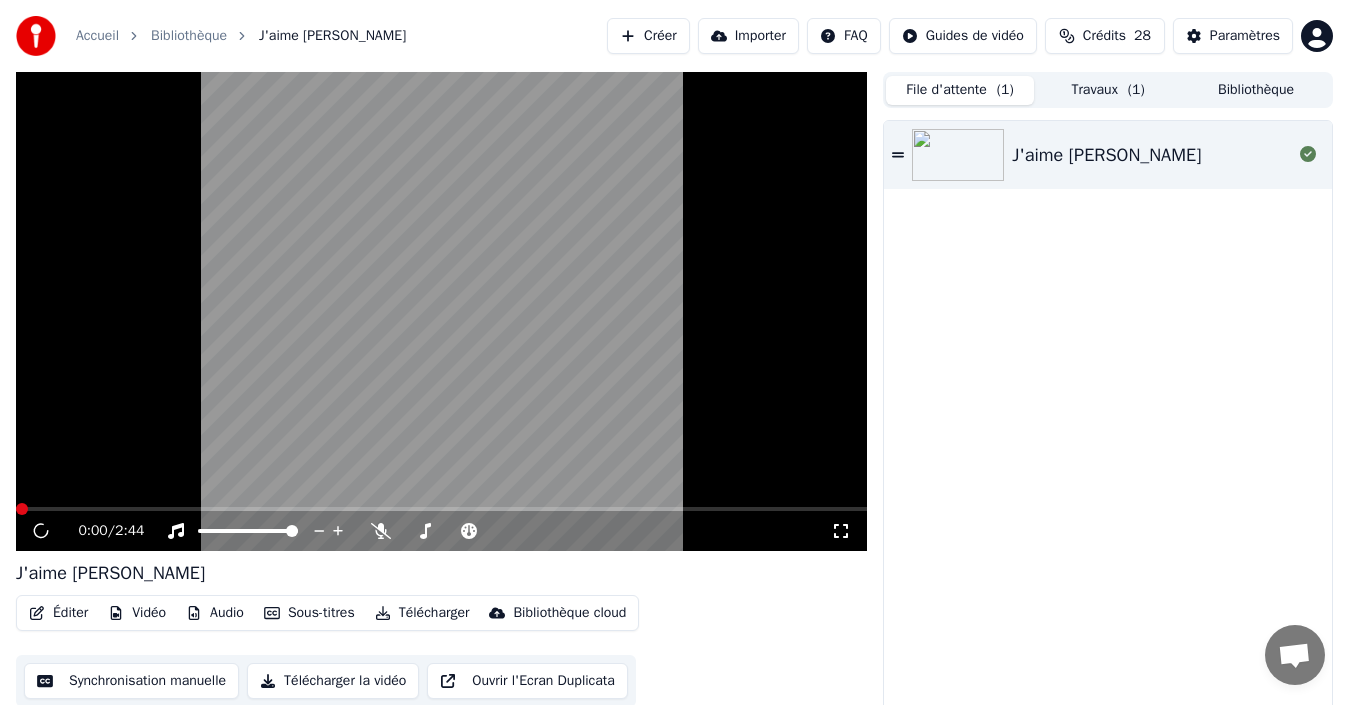 click on "Bibliothèque" at bounding box center (1256, 90) 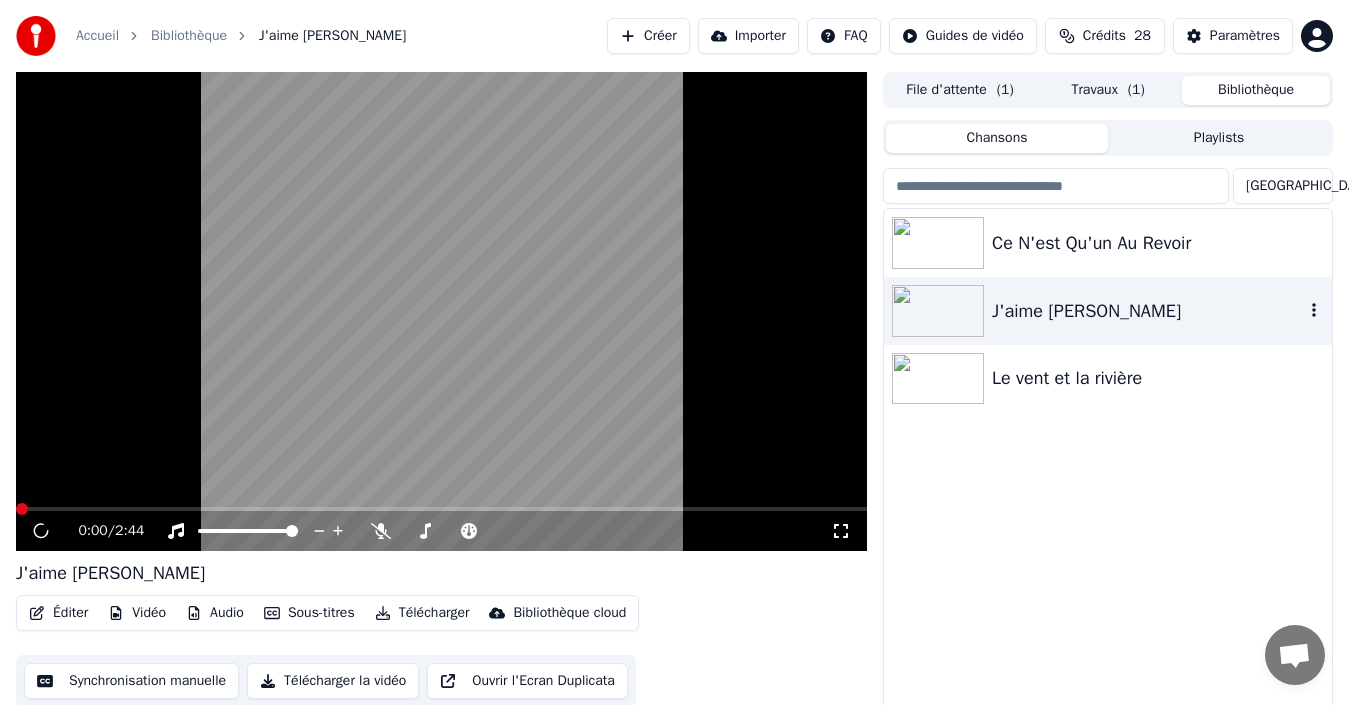 click on "J'aime [PERSON_NAME]" at bounding box center [1148, 311] 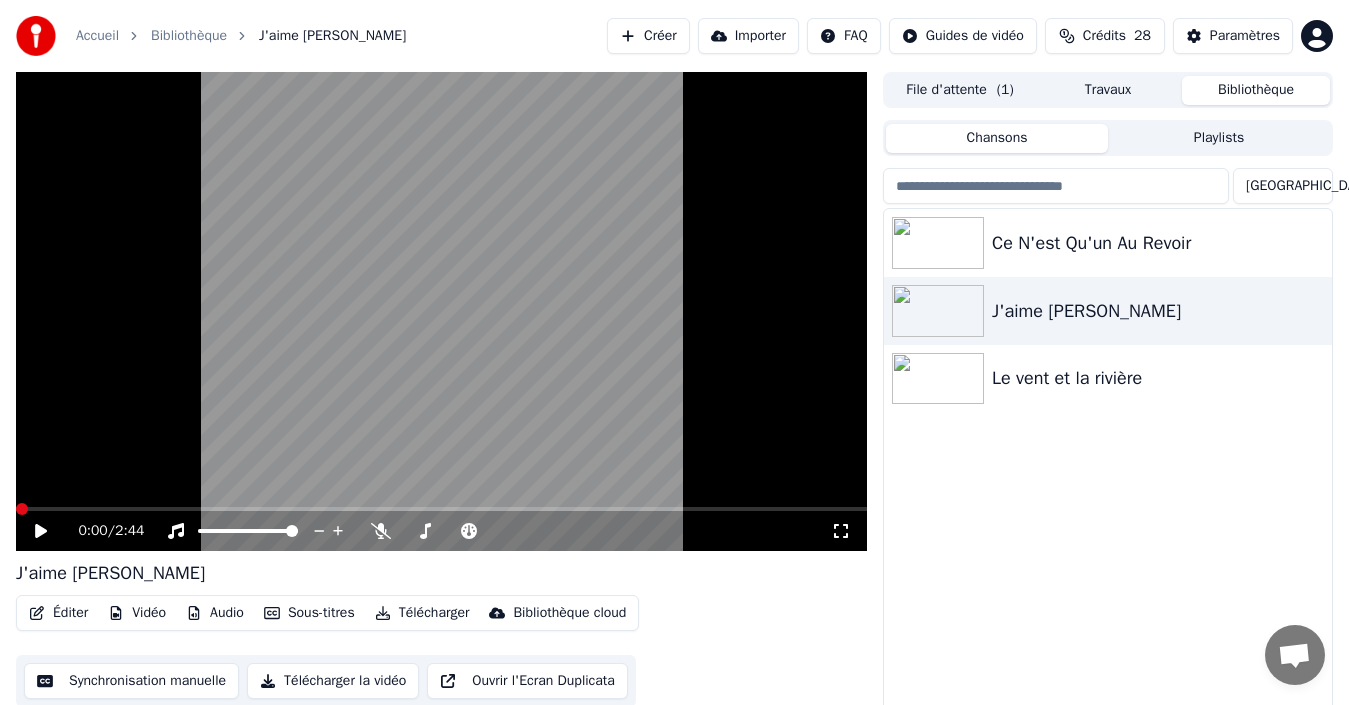 click on "Travaux" at bounding box center [1108, 90] 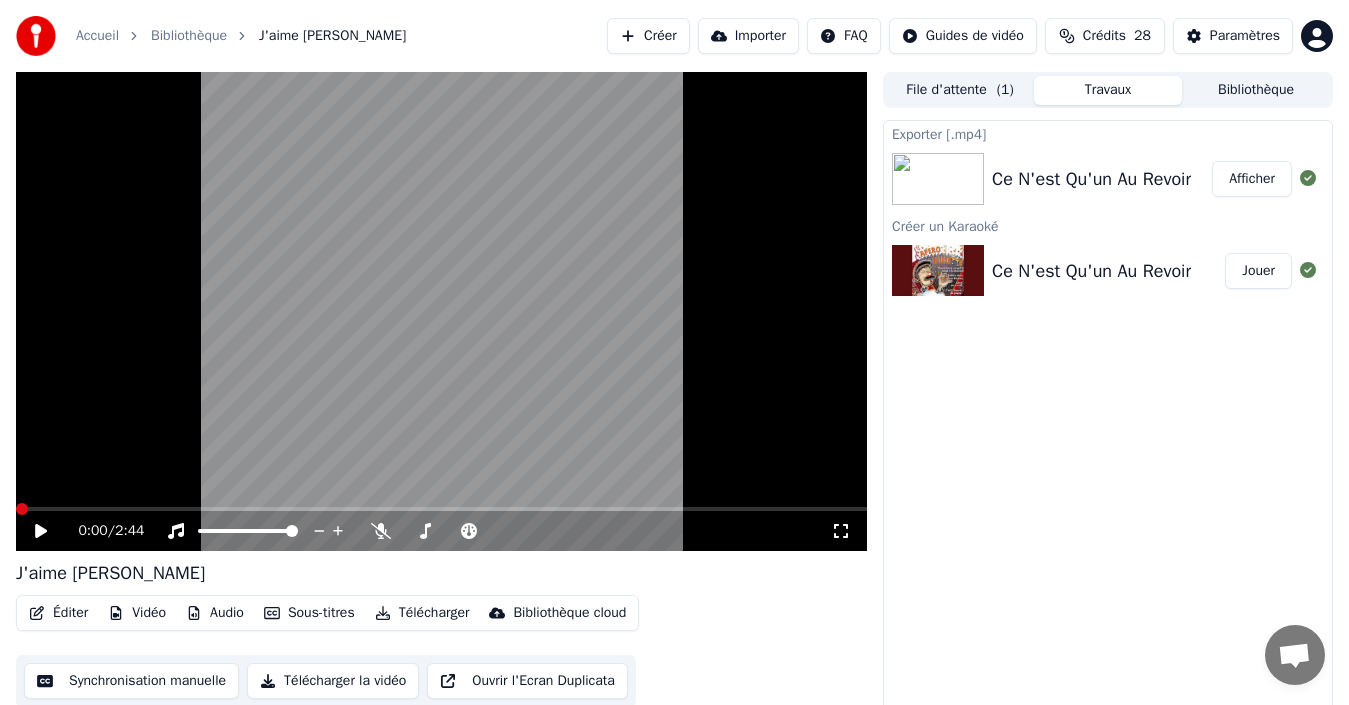 click on "Bibliothèque" at bounding box center [1256, 90] 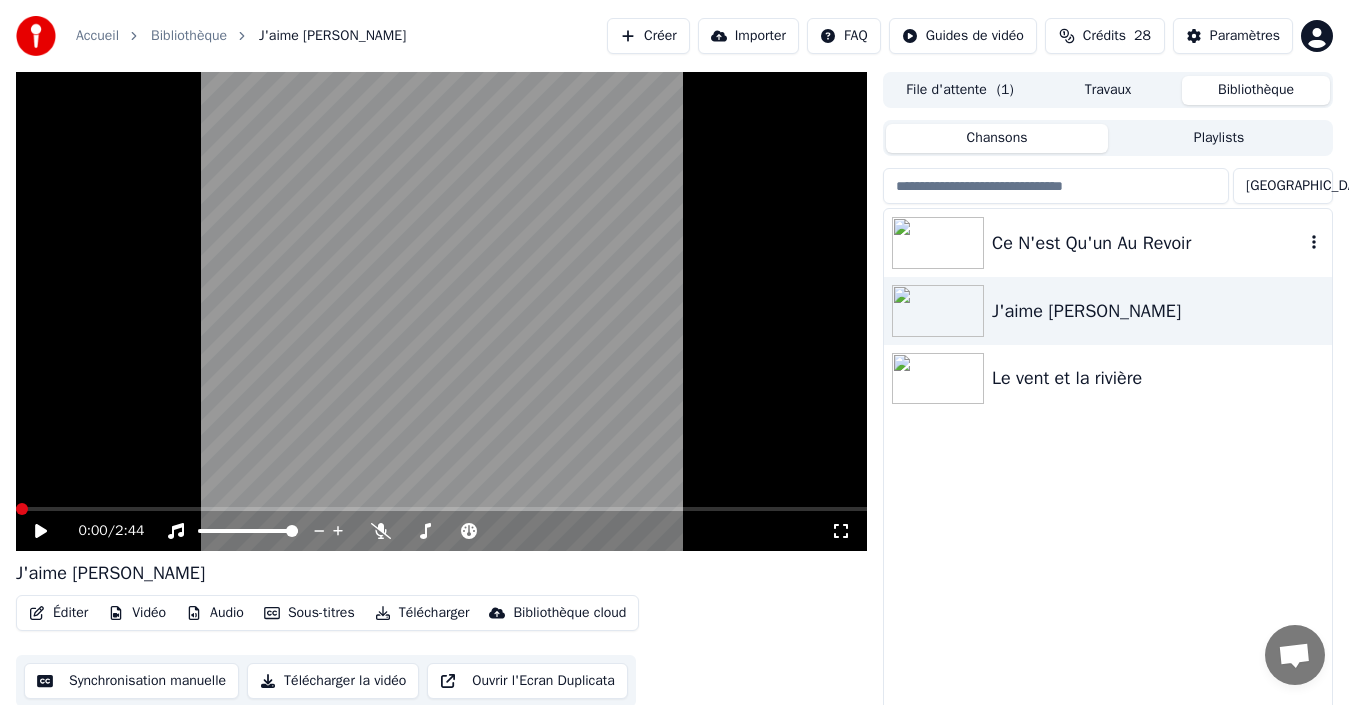 click 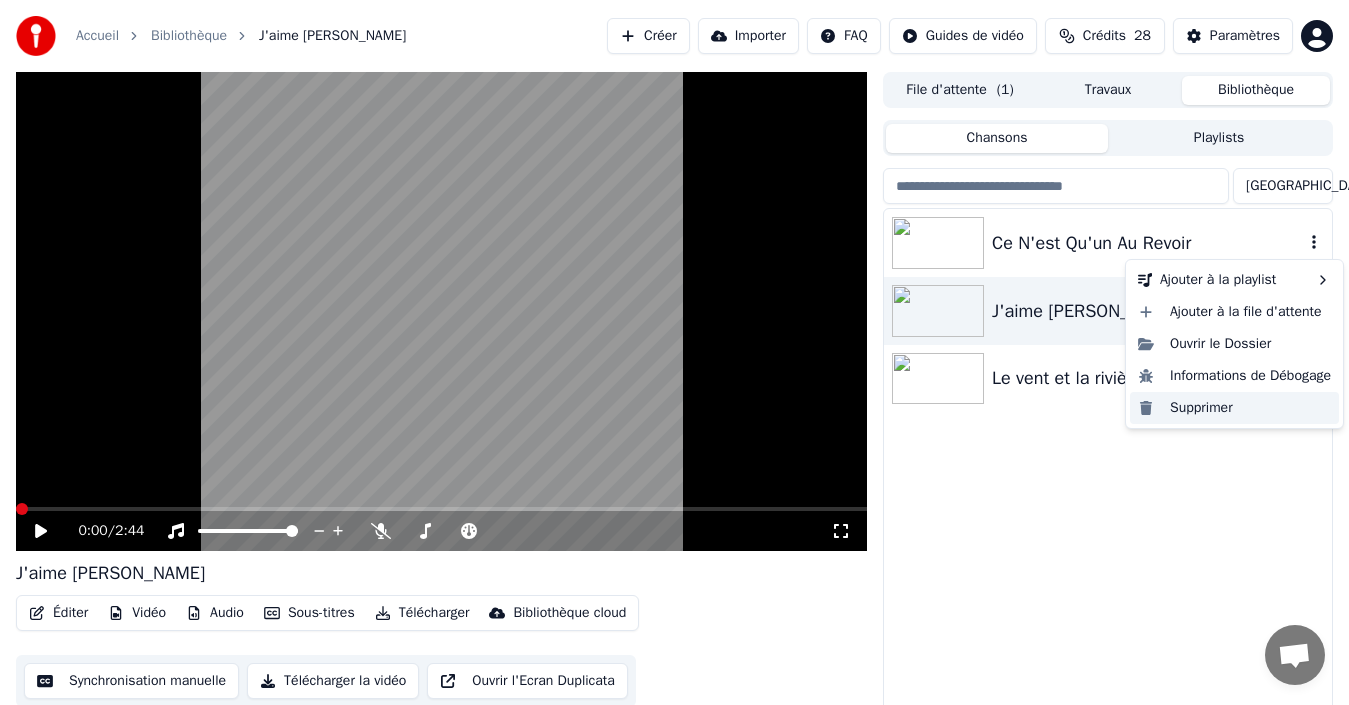 click on "Supprimer" at bounding box center [1234, 408] 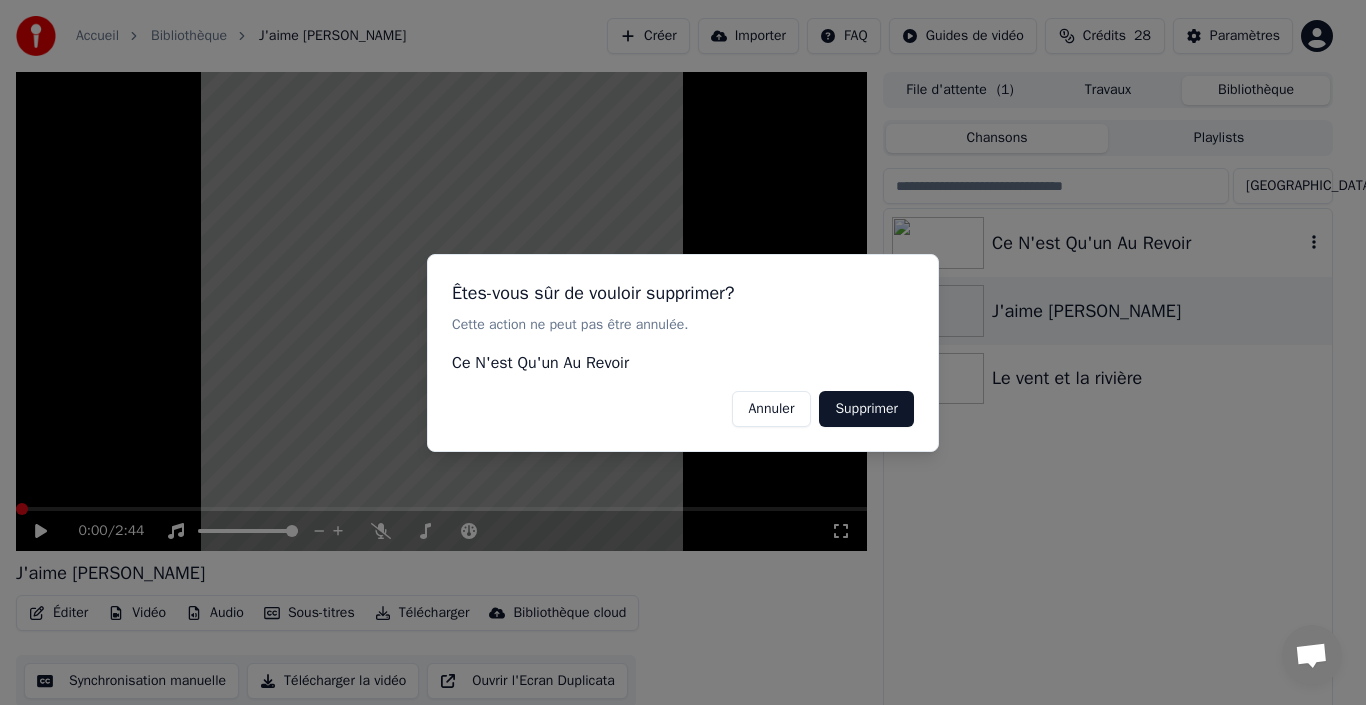 click on "Supprimer" at bounding box center (866, 408) 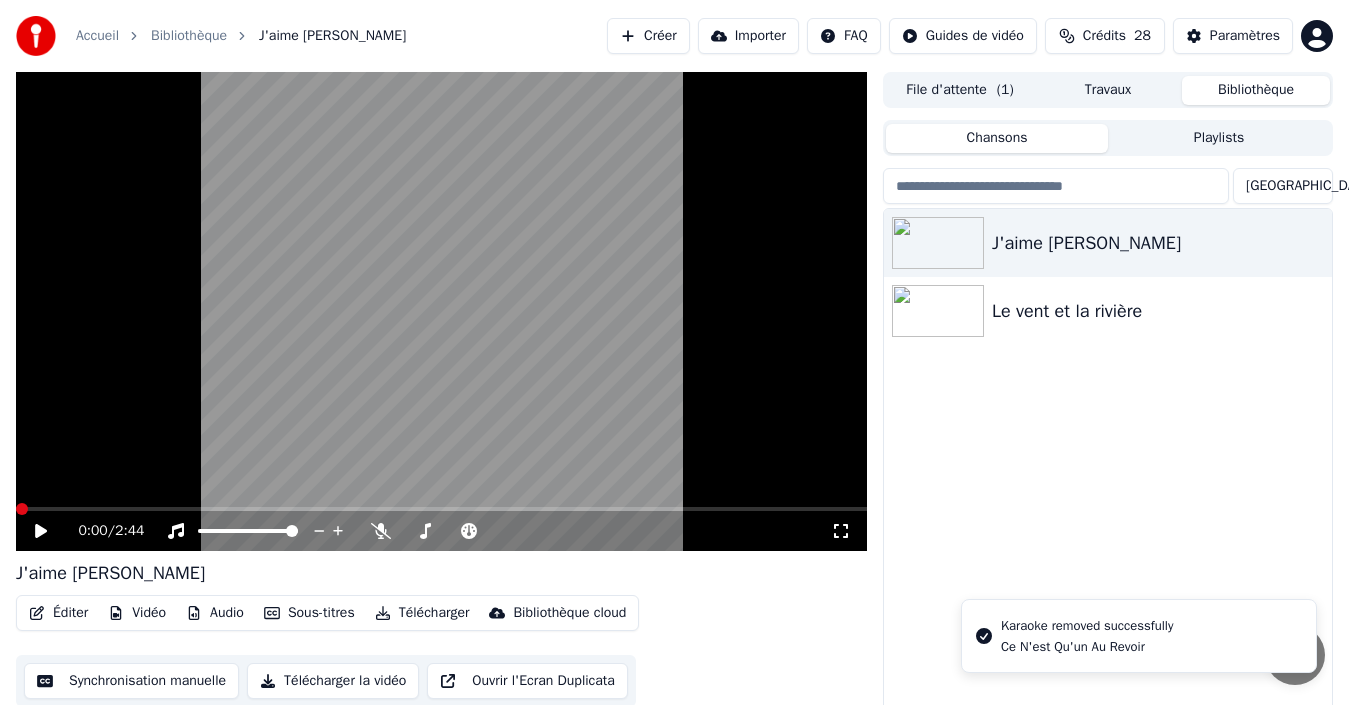 click at bounding box center (441, 311) 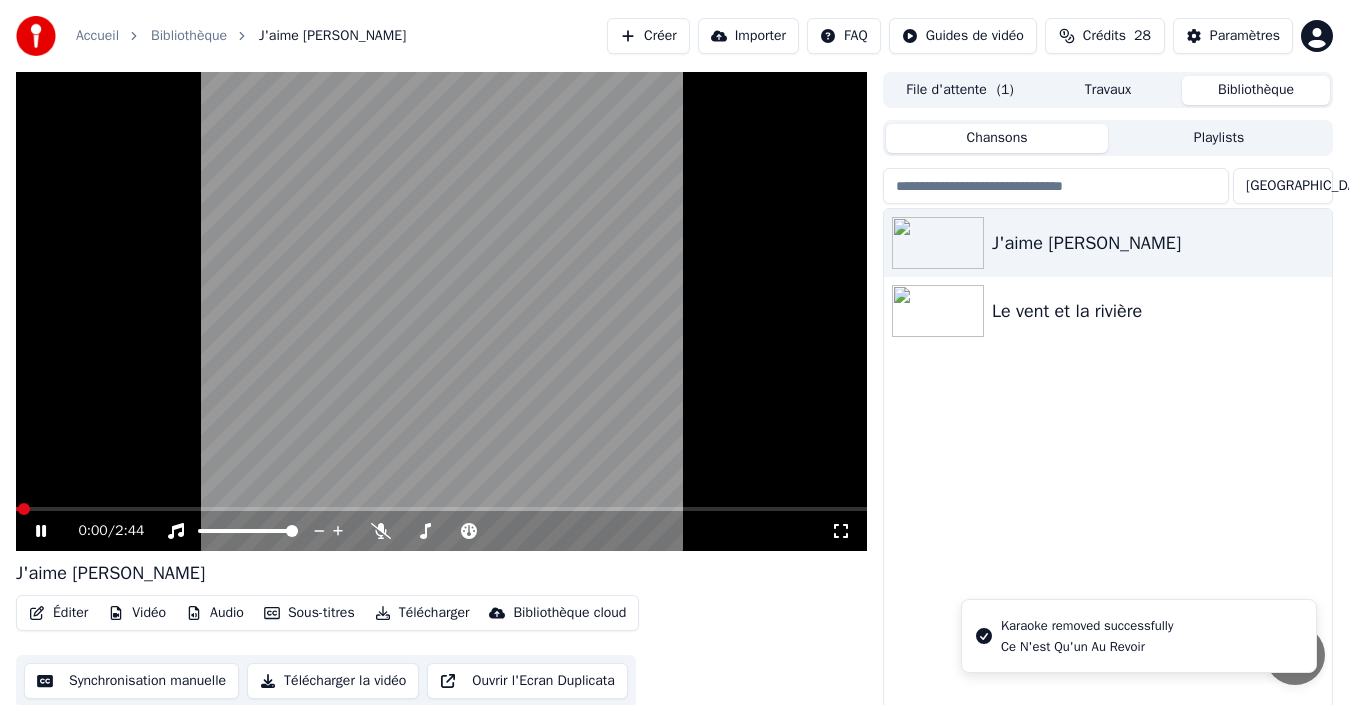 click at bounding box center [441, 311] 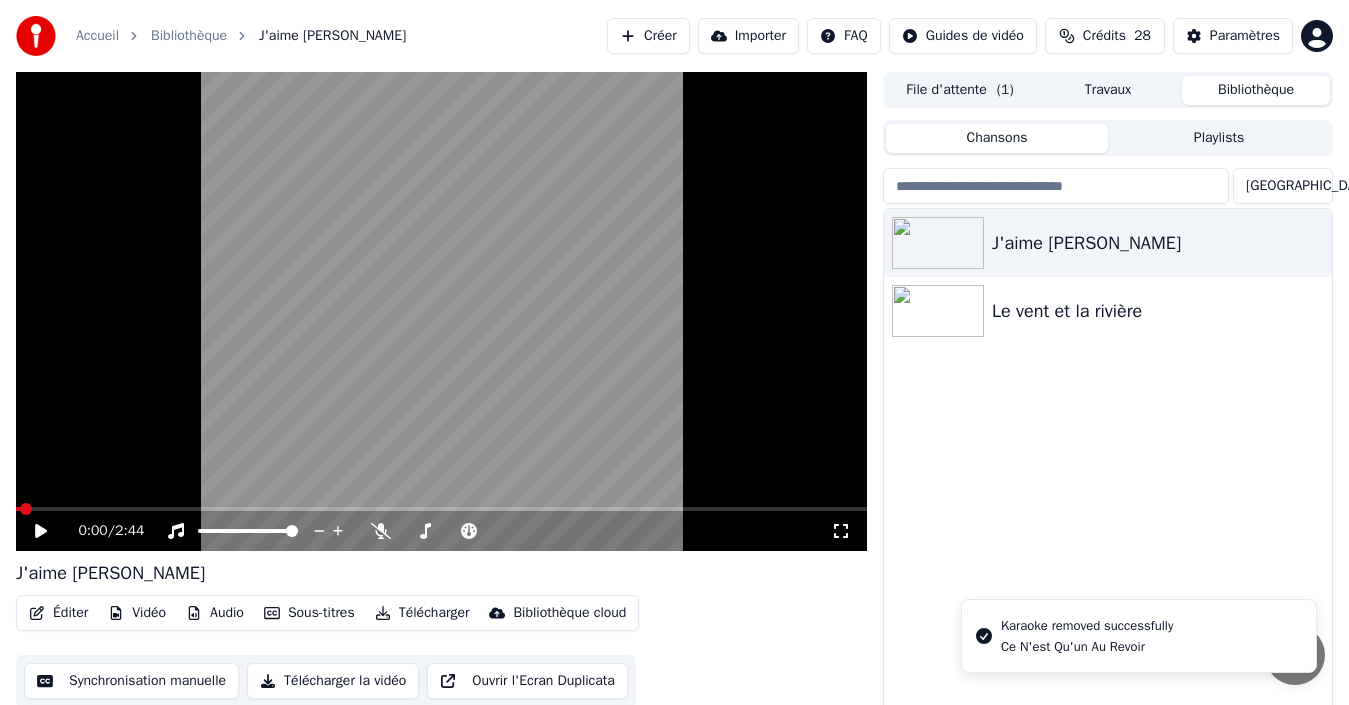 click at bounding box center [441, 311] 